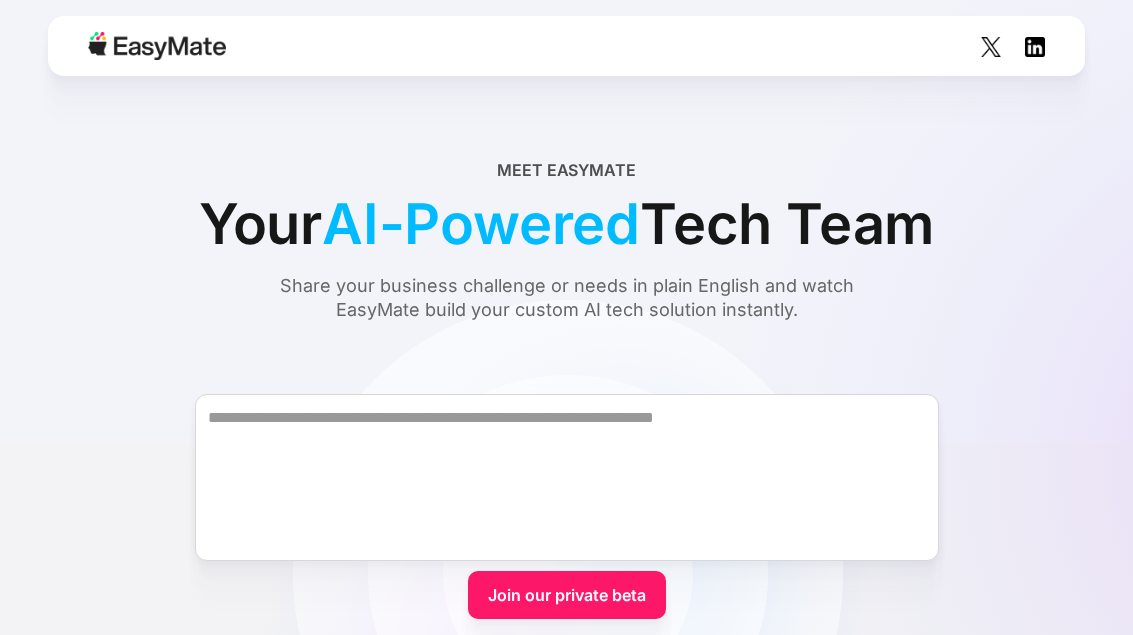 scroll, scrollTop: 0, scrollLeft: 0, axis: both 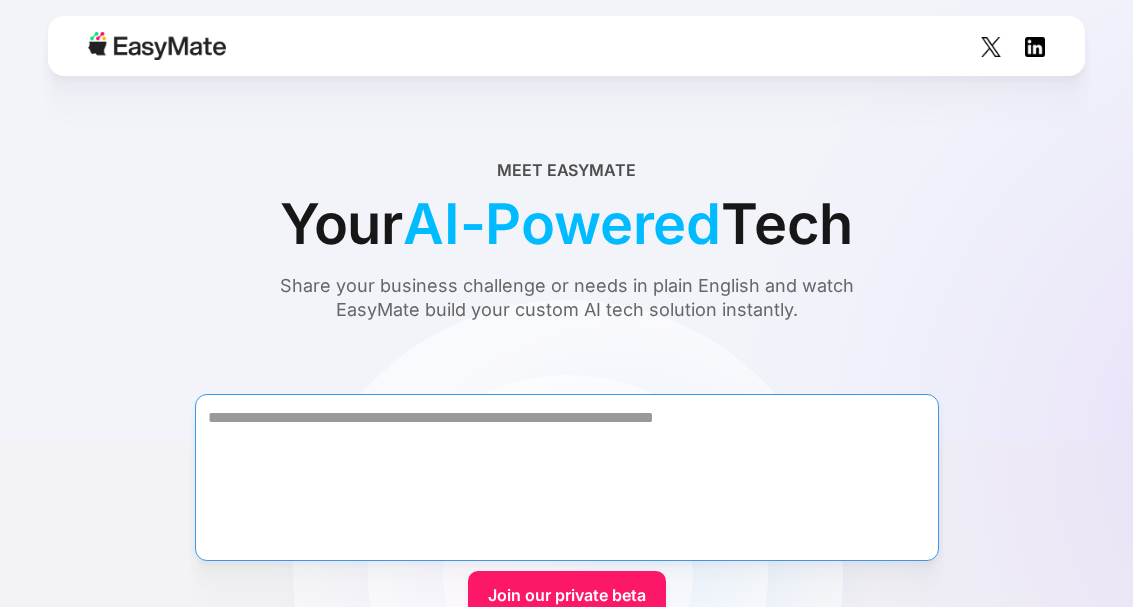 click at bounding box center [567, 477] 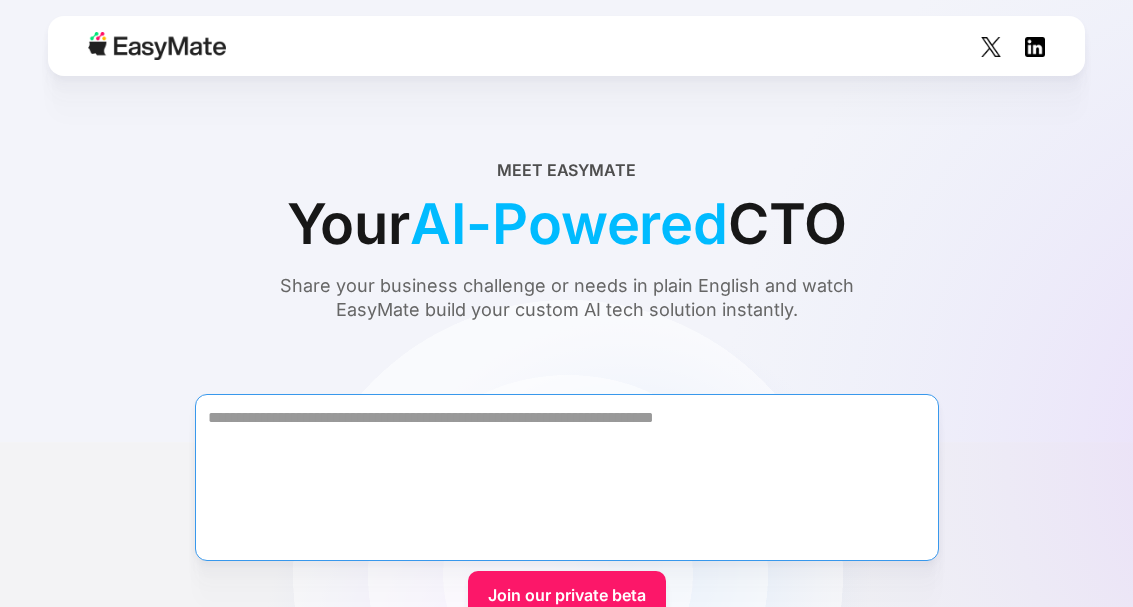 paste on "**********" 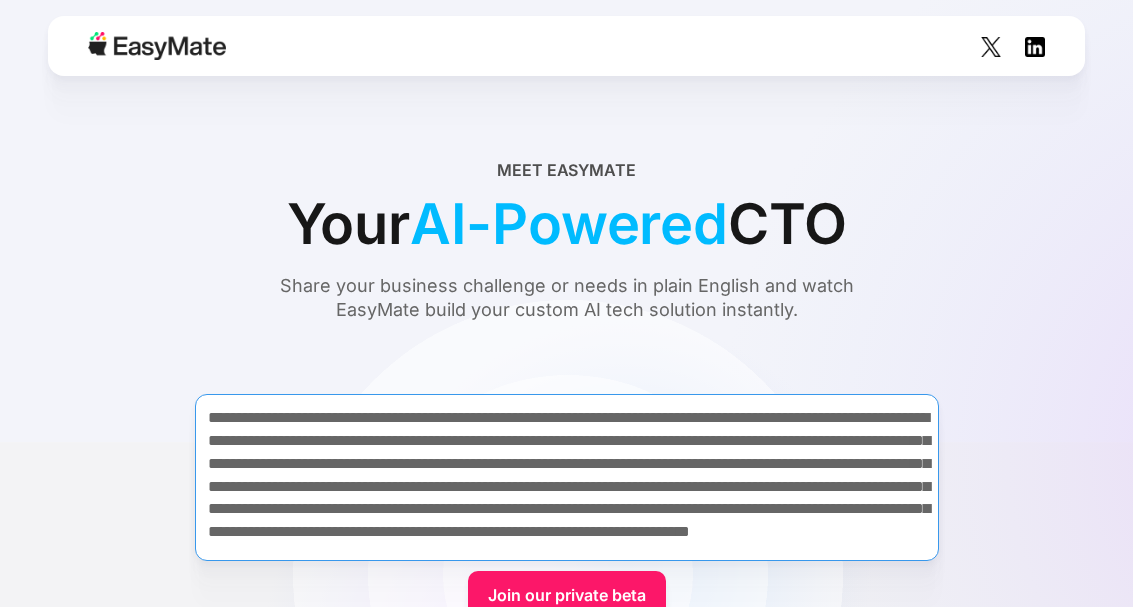 scroll, scrollTop: 117, scrollLeft: 0, axis: vertical 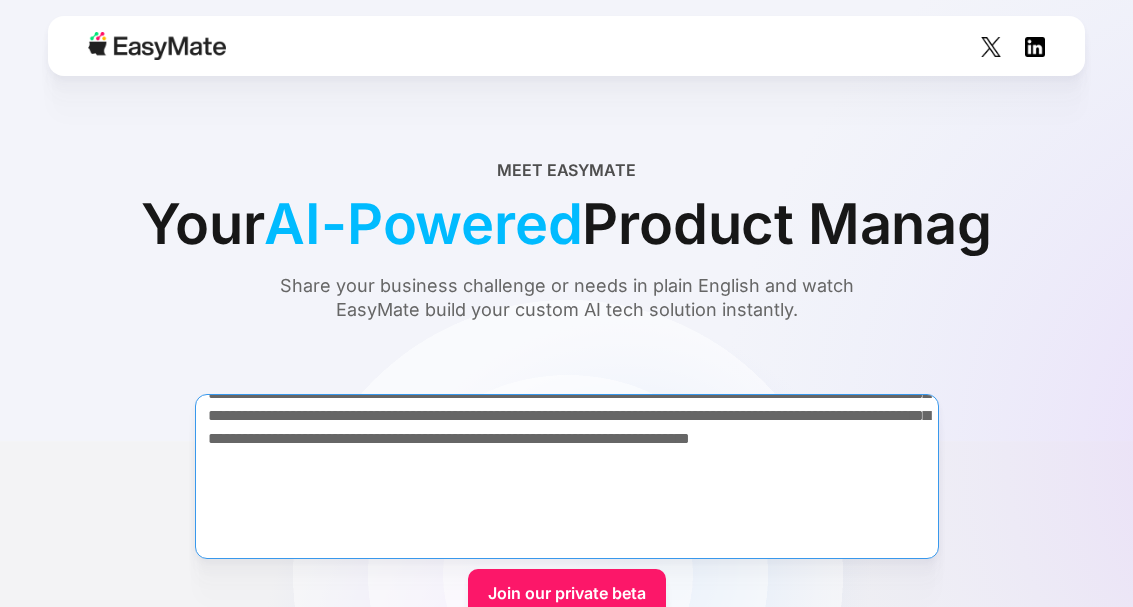 type on "**********" 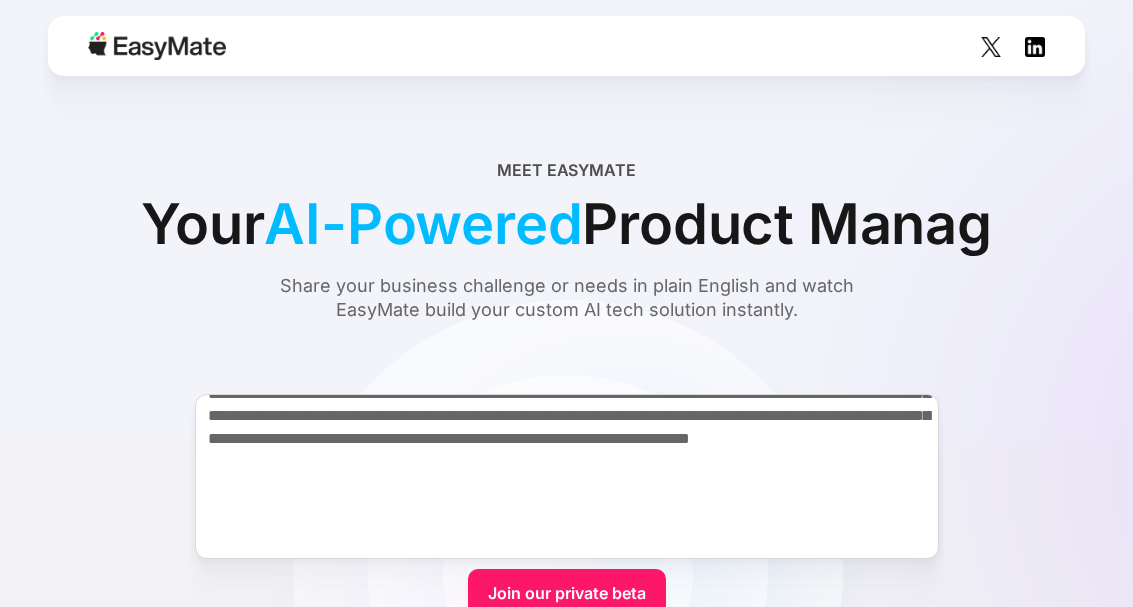 click on "Join our private beta" at bounding box center (567, 593) 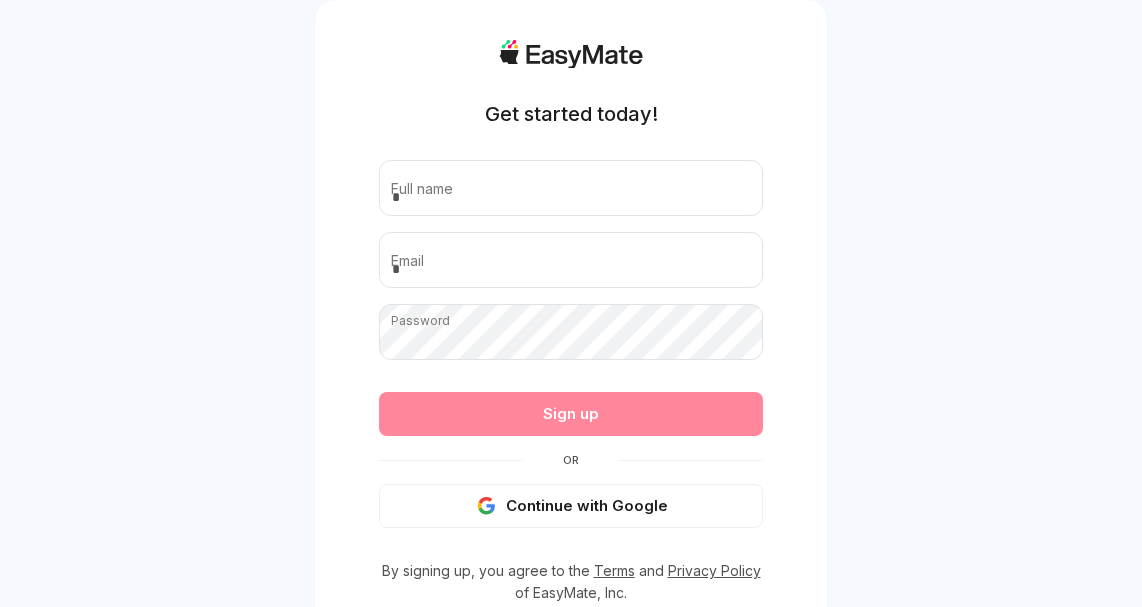 scroll, scrollTop: 0, scrollLeft: 0, axis: both 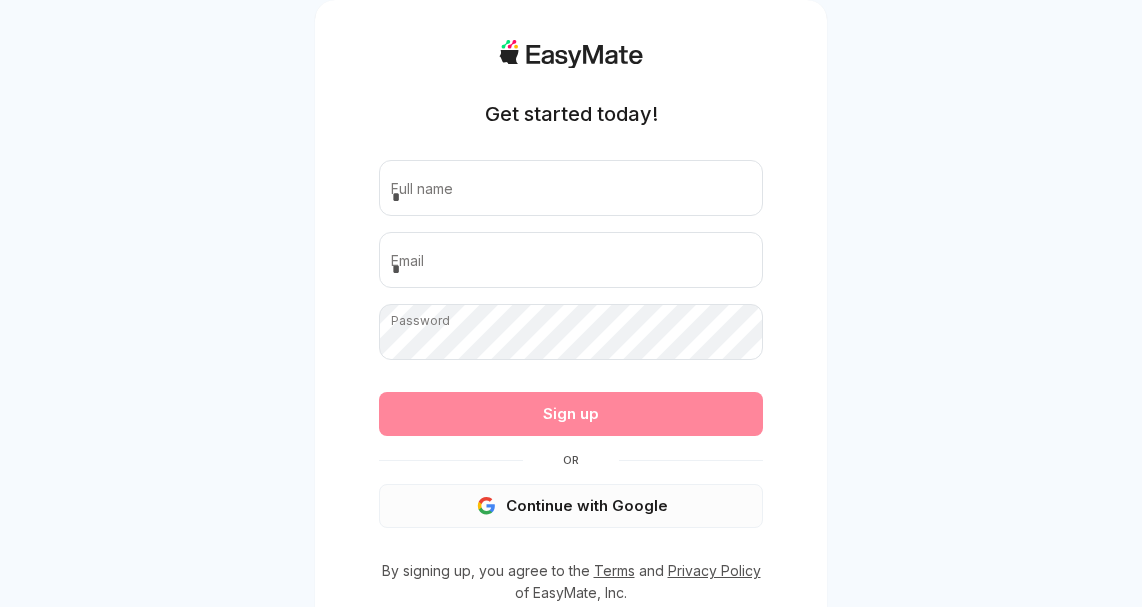 click on "Continue with Google" at bounding box center (571, 506) 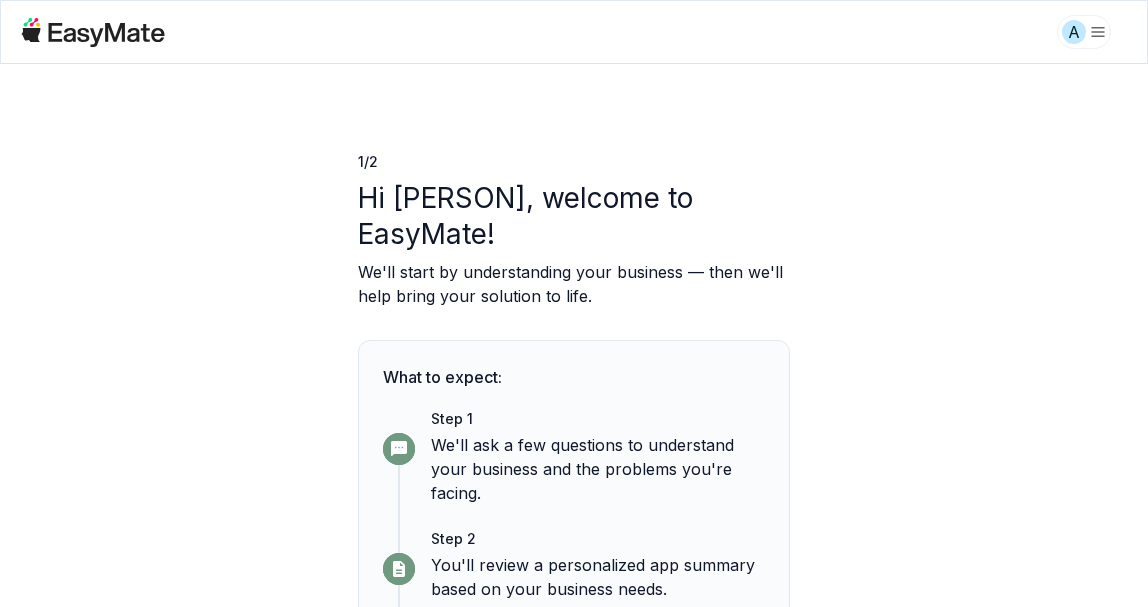 scroll, scrollTop: 0, scrollLeft: 0, axis: both 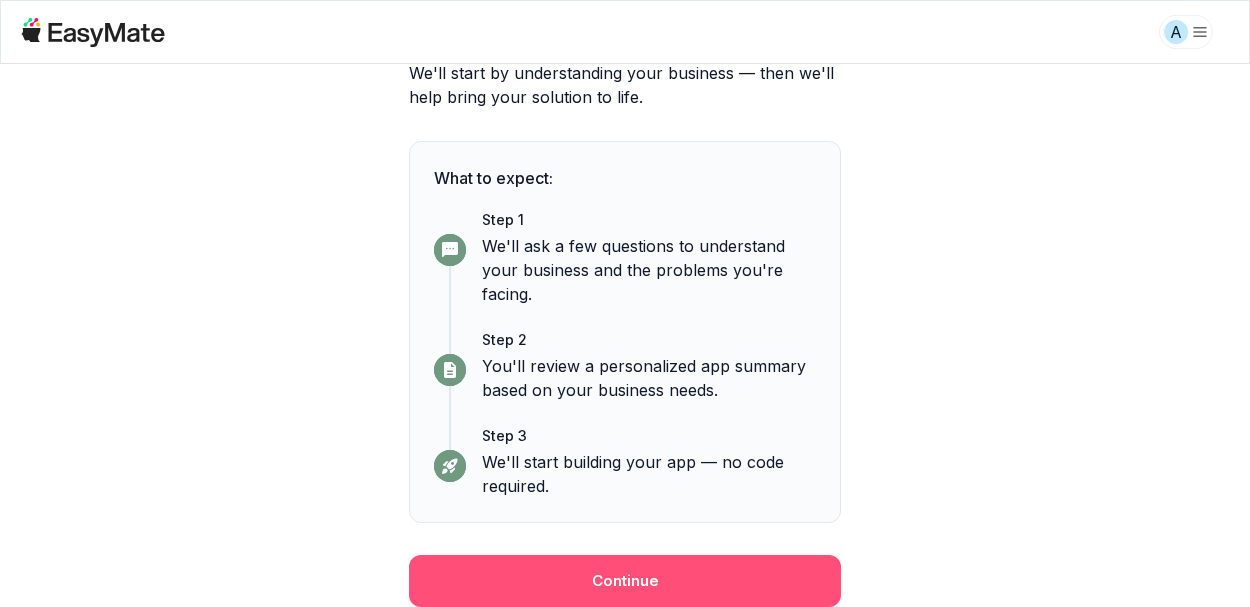 click on "Continue" at bounding box center [625, 581] 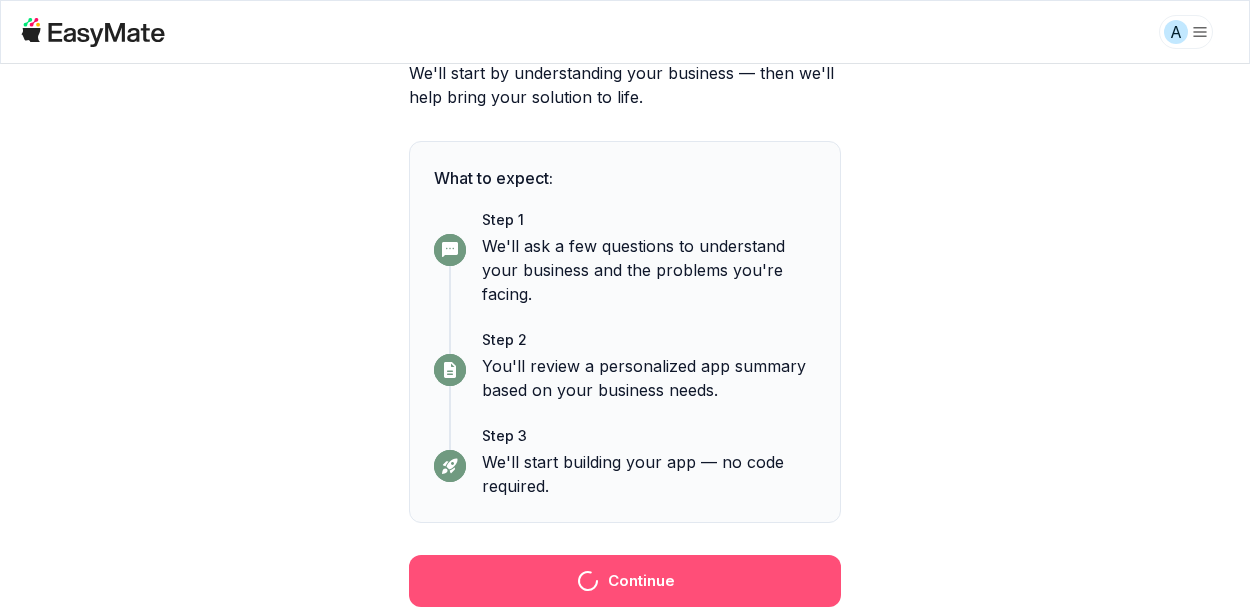 scroll, scrollTop: 0, scrollLeft: 0, axis: both 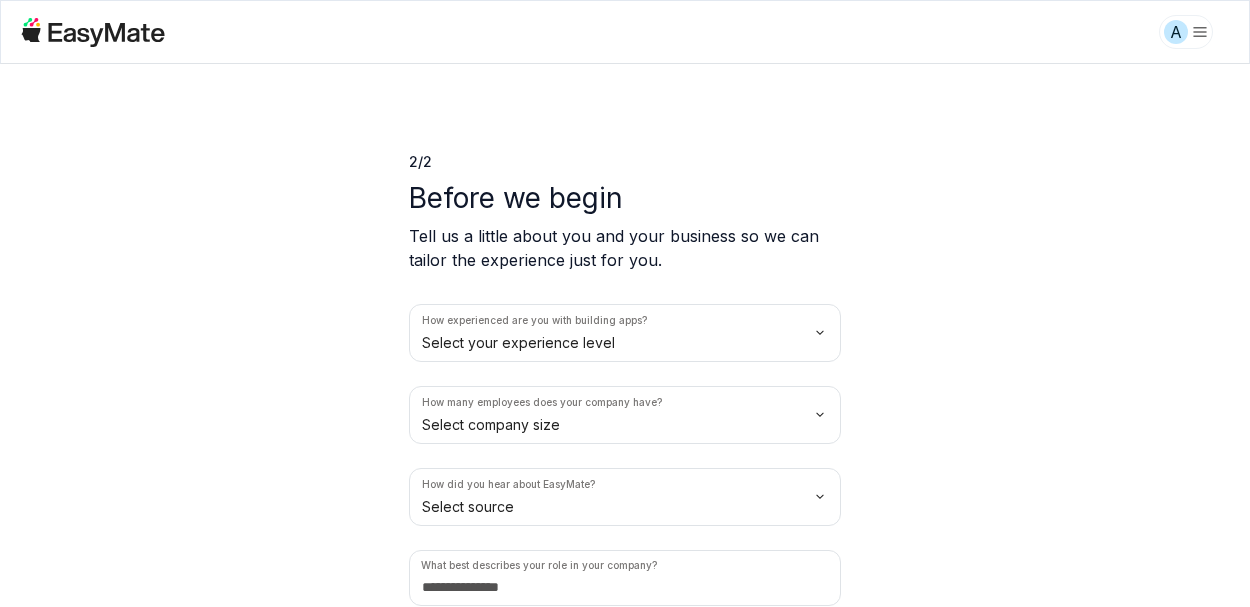 click on "A 2 / 2 Before we begin Tell us a little about you and your business so we can tailor the experience just for you. How experienced are you with building apps? Select your experience level How many employees does your company have? Select company size How did you hear about EasyMate? Select source What best describes your role in your company? Let's begin" at bounding box center (625, 303) 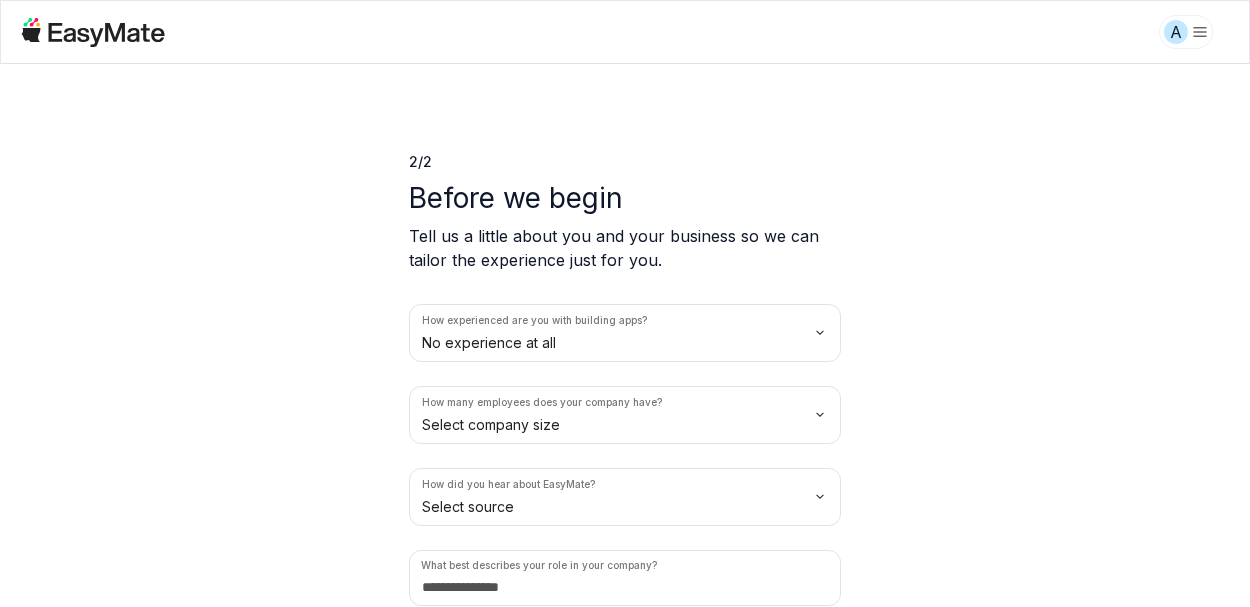 click on "A 2 / 2 Before we begin Tell us a little about you and your business so we can tailor the experience just for you. How experienced are you with building apps? No experience at all How many employees does your company have? Select company size How did you hear about EasyMate? Select source What best describes your role in your company? Let's begin" at bounding box center (625, 303) 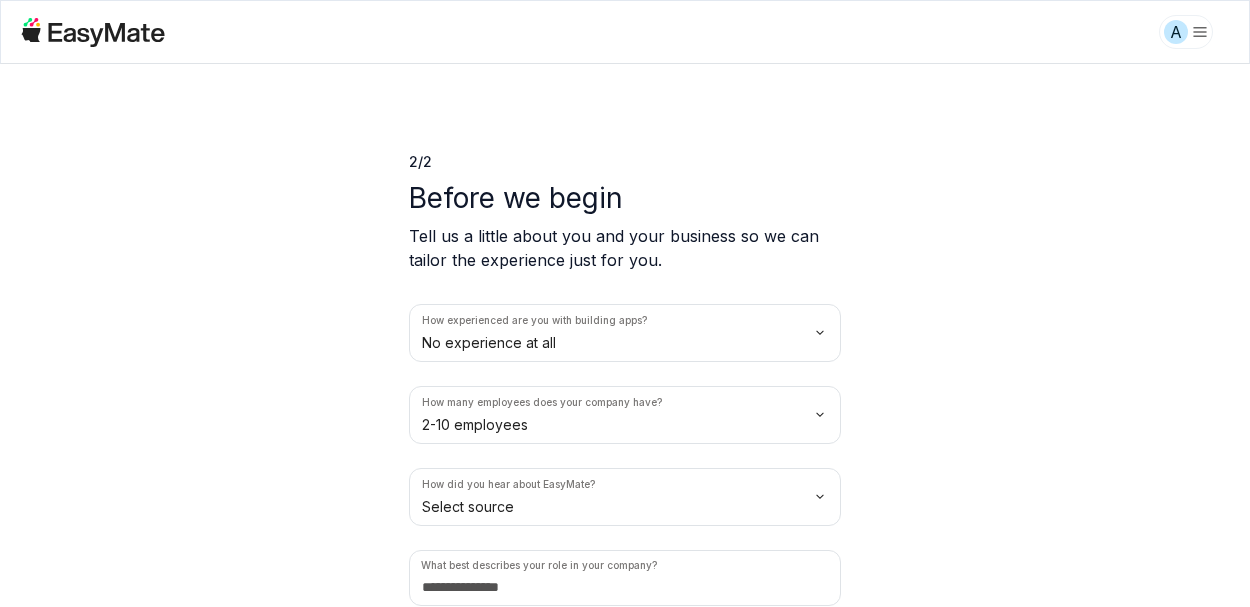 click on "A 2 / 2 Before we begin Tell us a little about you and your business so we can tailor the experience just for you. How experienced are you with building apps? No experience at all How many employees does your company have? 2-10 employees How did you hear about EasyMate? Select source What best describes your role in your company? Let's begin" at bounding box center (625, 303) 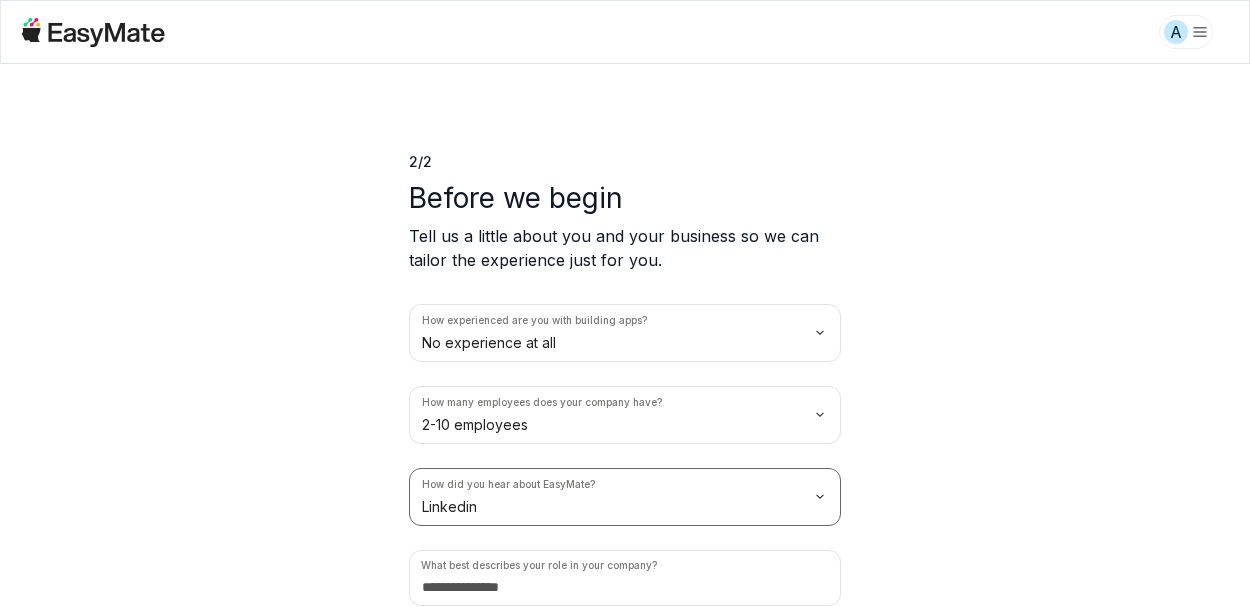scroll, scrollTop: 83, scrollLeft: 0, axis: vertical 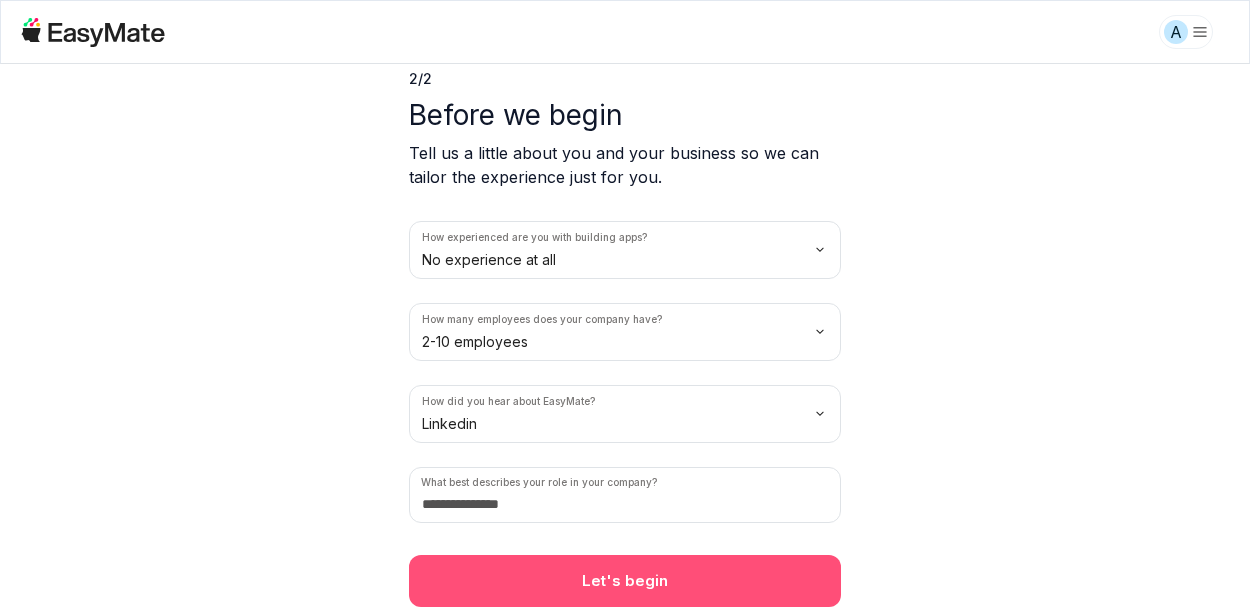 click on "Let's begin" at bounding box center (625, 581) 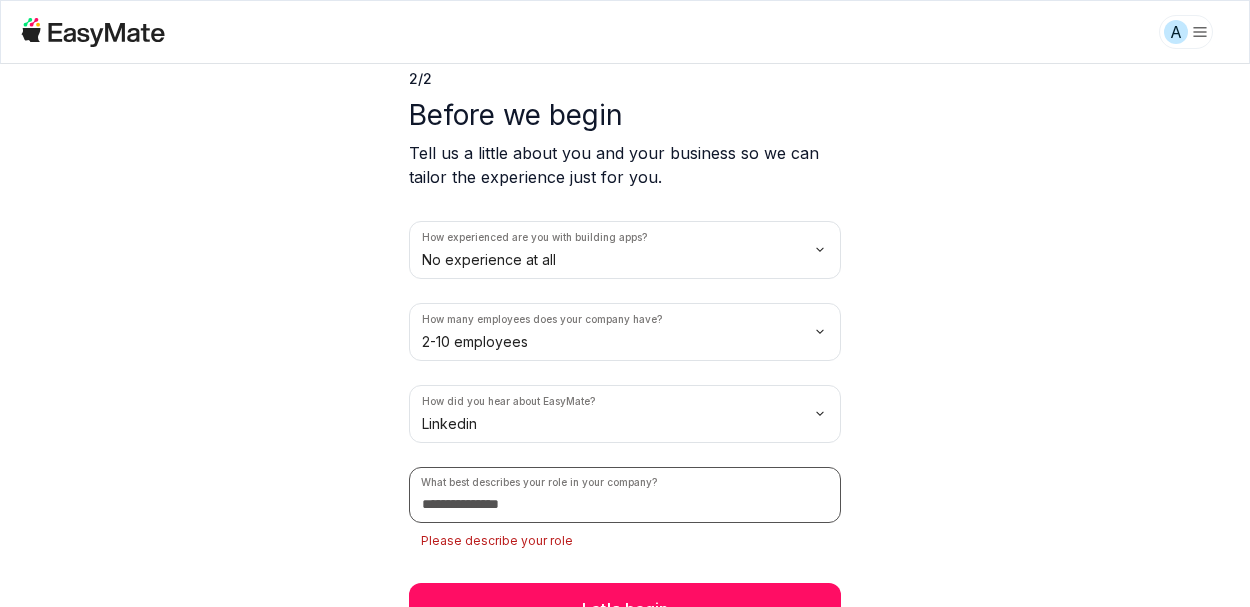 click at bounding box center [625, 495] 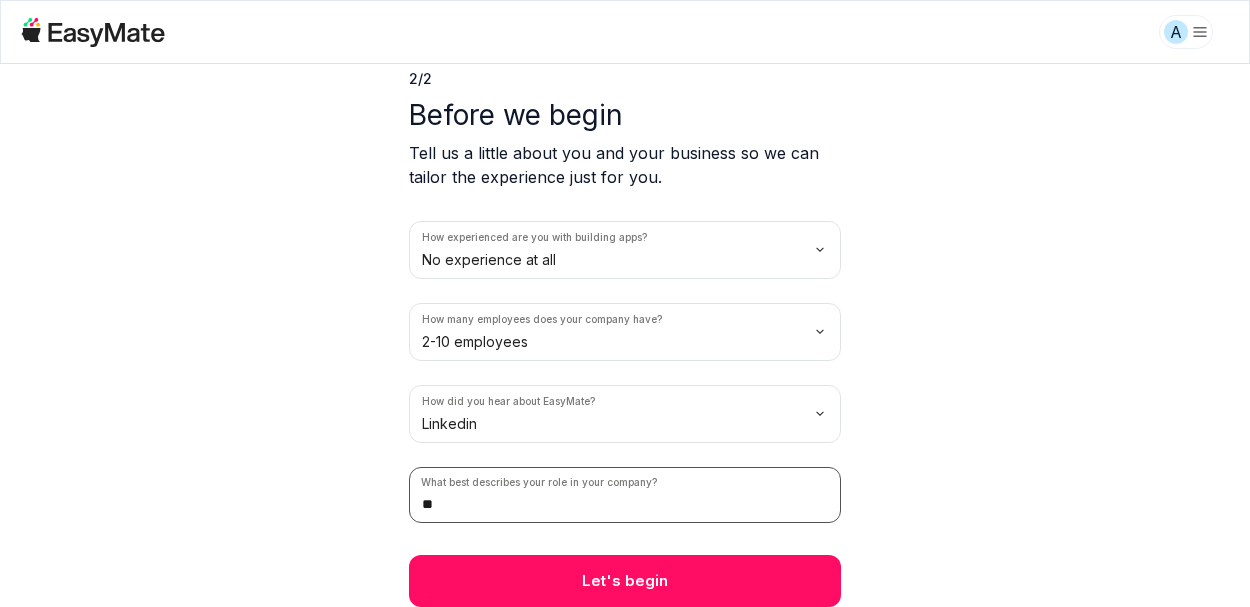type on "*" 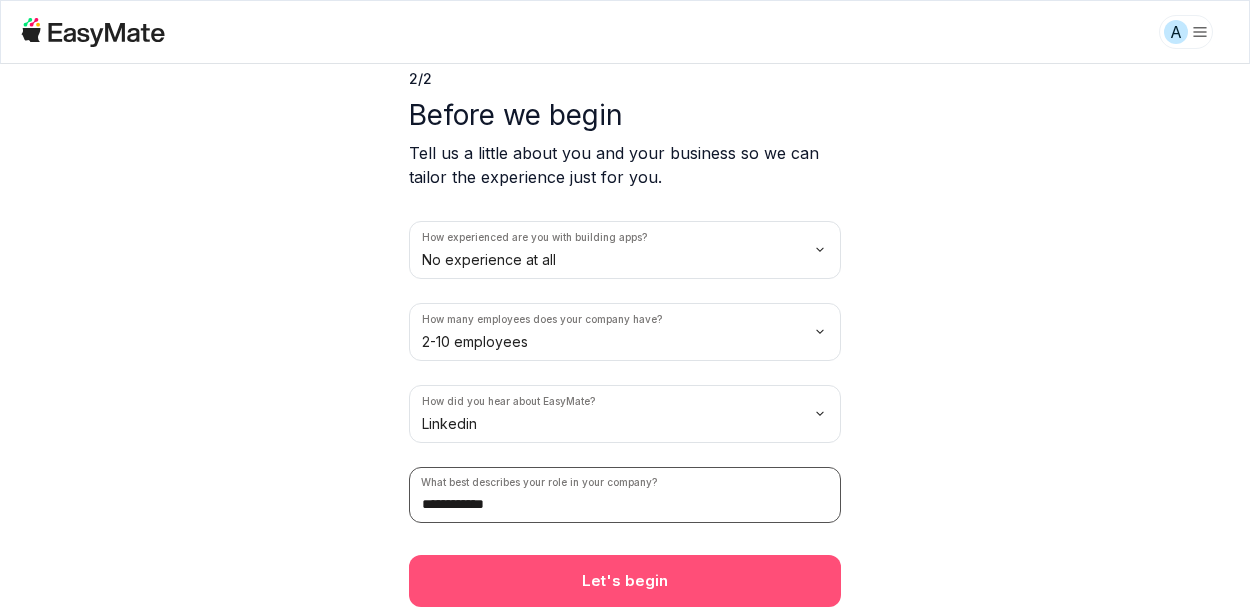 type on "**********" 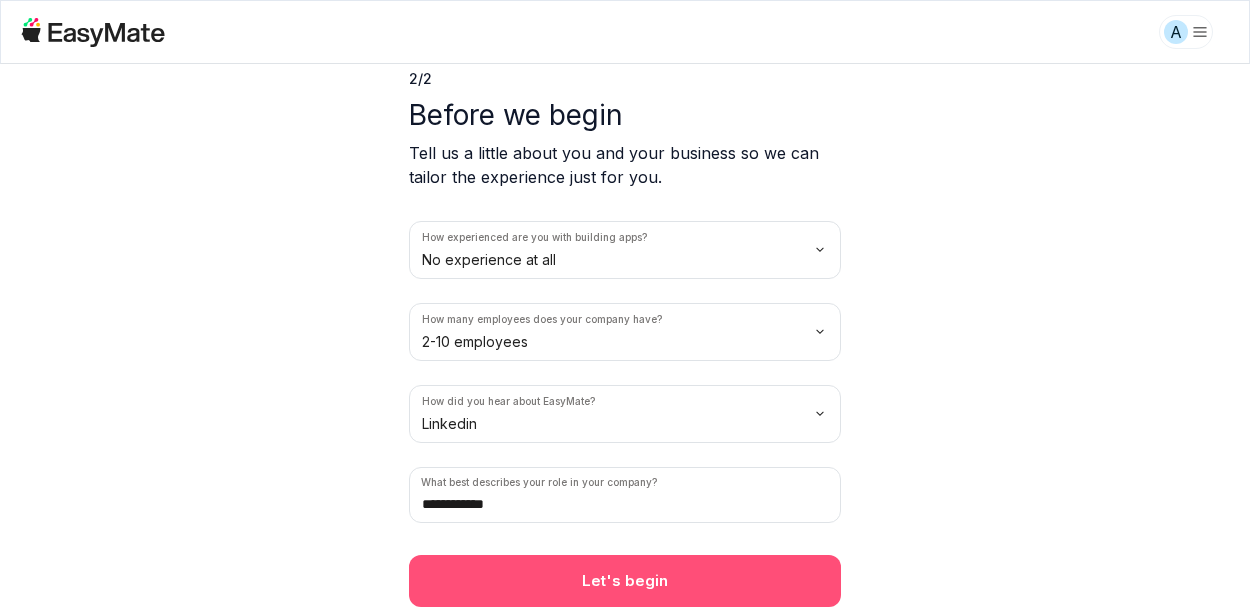 click on "Let's begin" at bounding box center [625, 581] 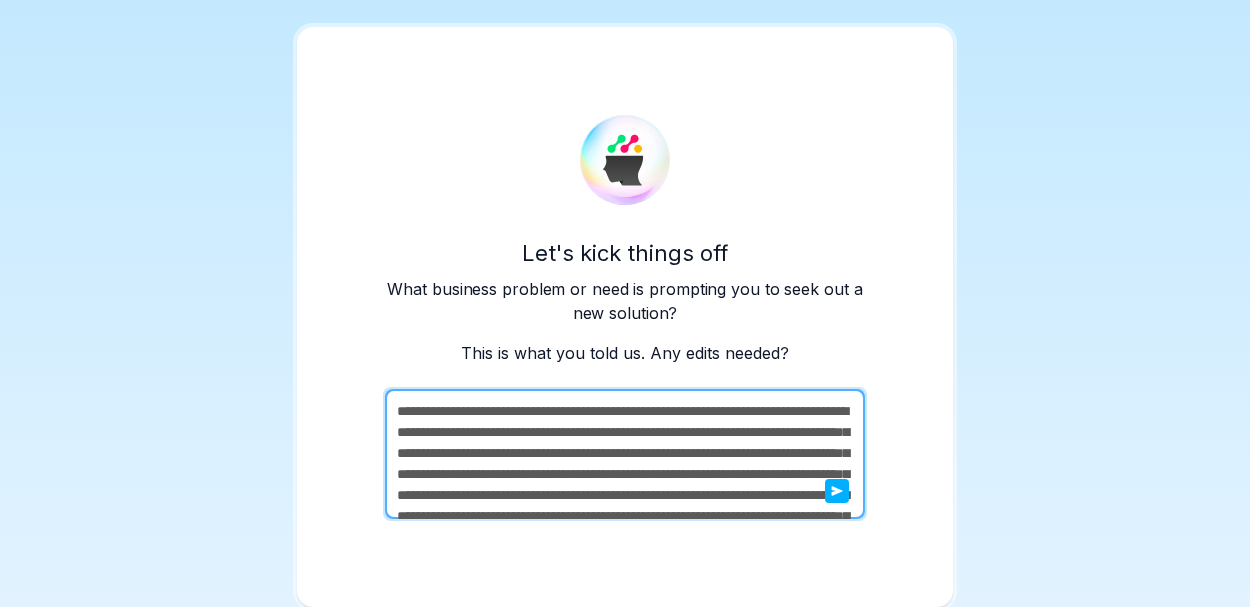 scroll, scrollTop: 37, scrollLeft: 0, axis: vertical 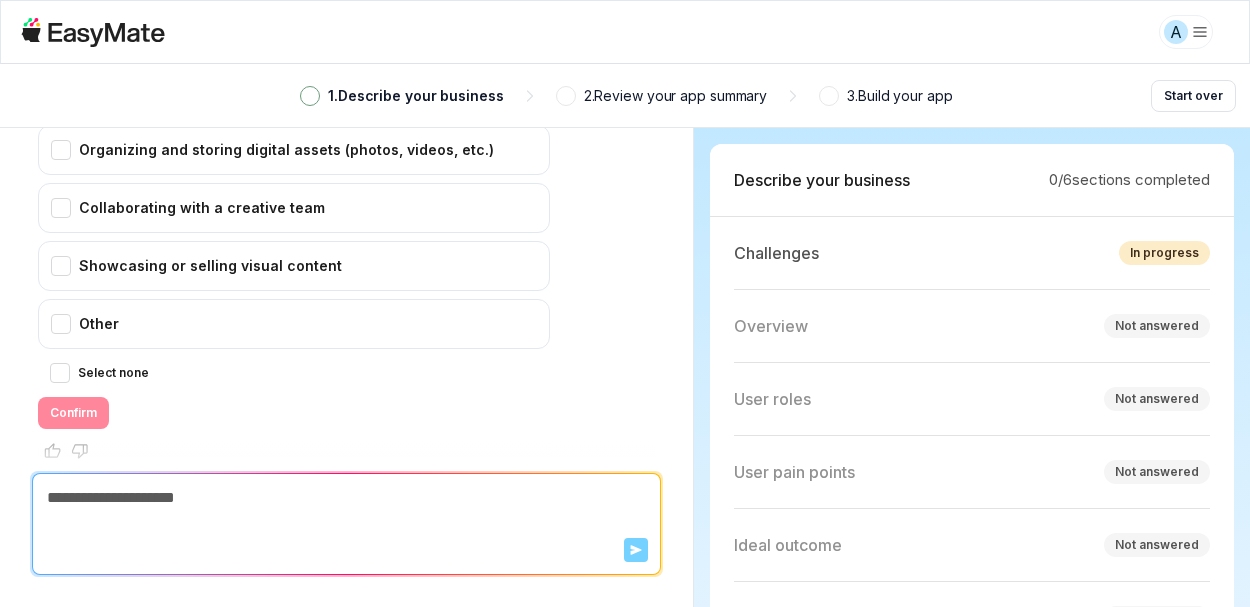 click on "EasyMate Hi! Let's kick things off. What business problem or need is prompting you to seek out a new solution? A [PERSON] A dramatic cinematic scene in a Middle Eastern urban street during the day. Two men are in a heated confrontation, standing very close to each other. The man on the left has curly black hair, a beard, and wears a checkered blue shirt with a brown turtleneck. The man on the right is older, bald with a mustache, and wearing a black leather cap, a navy blue suit, white shirt, and dark tie. He is pointing his finger angrily, his face filled with intensity and authority. The background shows beige stone walls and soft sunlight casting natural shadows. The camera angle is close-up, emphasizing the emotion on their faces, with a cinematic color grade and shallow depth of field. EasyMate Thanks for the detailed scene description! It sounds like you have a vivid solution or vision in mind. To help you best, could you clarify the underlying business" at bounding box center (625, 367) 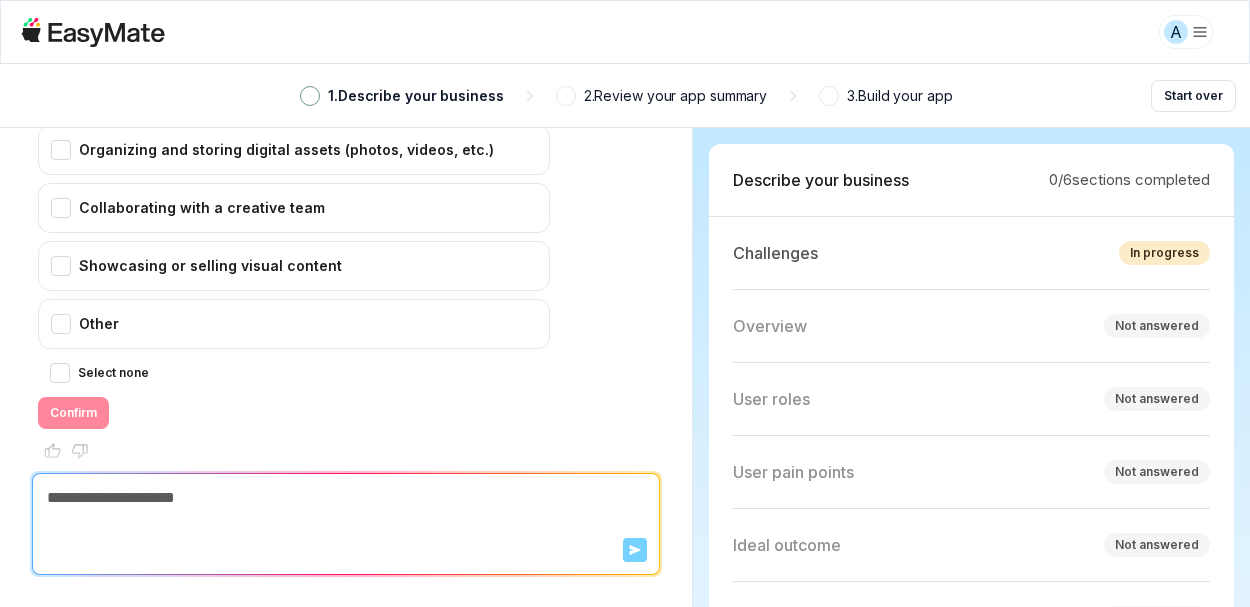 click on "EasyMate Hi! Let's kick things off. What business problem or need is prompting you to seek out a new solution? A [PERSON] A dramatic cinematic scene in a Middle Eastern urban street during the day. Two men are in a heated confrontation, standing very close to each other. The man on the left has curly black hair, a beard, and wears a checkered blue shirt with a brown turtleneck. The man on the right is older, bald with a mustache, and wearing a black leather cap, a navy blue suit, white shirt, and dark tie. He is pointing his finger angrily, his face filled with intensity and authority. The background shows beige stone walls and soft sunlight casting natural shadows. The camera angle is close-up, emphasizing the emotion on their faces, with a cinematic color grade and shallow depth of field. EasyMate Thanks for the detailed scene description! It sounds like you have a vivid solution or vision in mind. To help you best, could you clarify the underlying business" at bounding box center (625, 367) 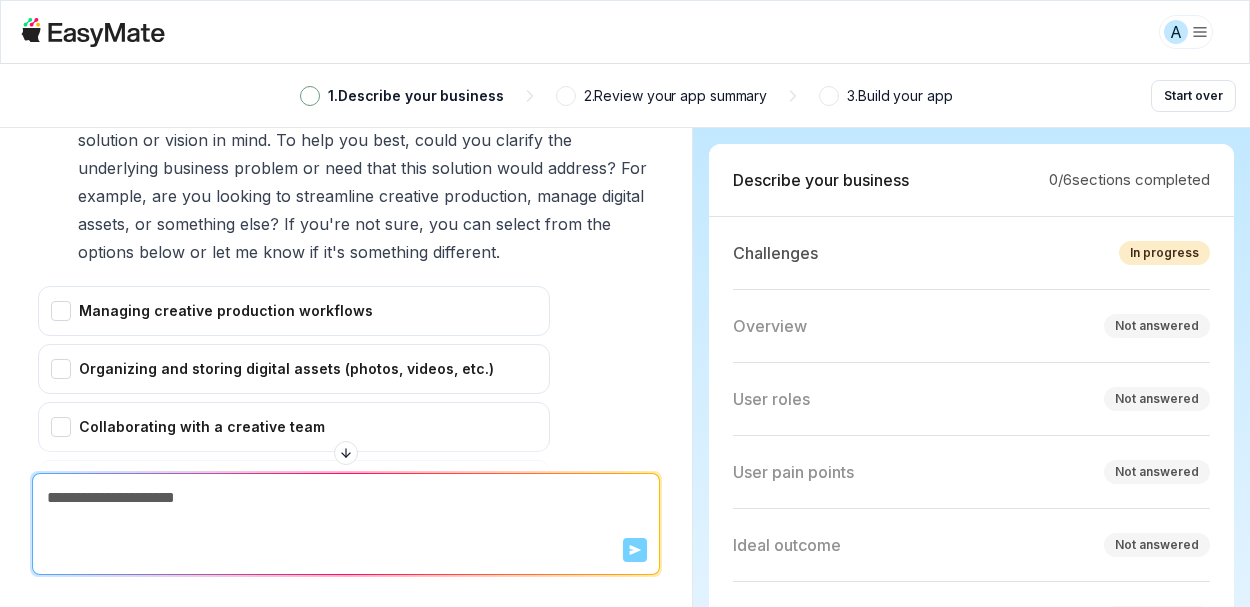 scroll, scrollTop: 551, scrollLeft: 0, axis: vertical 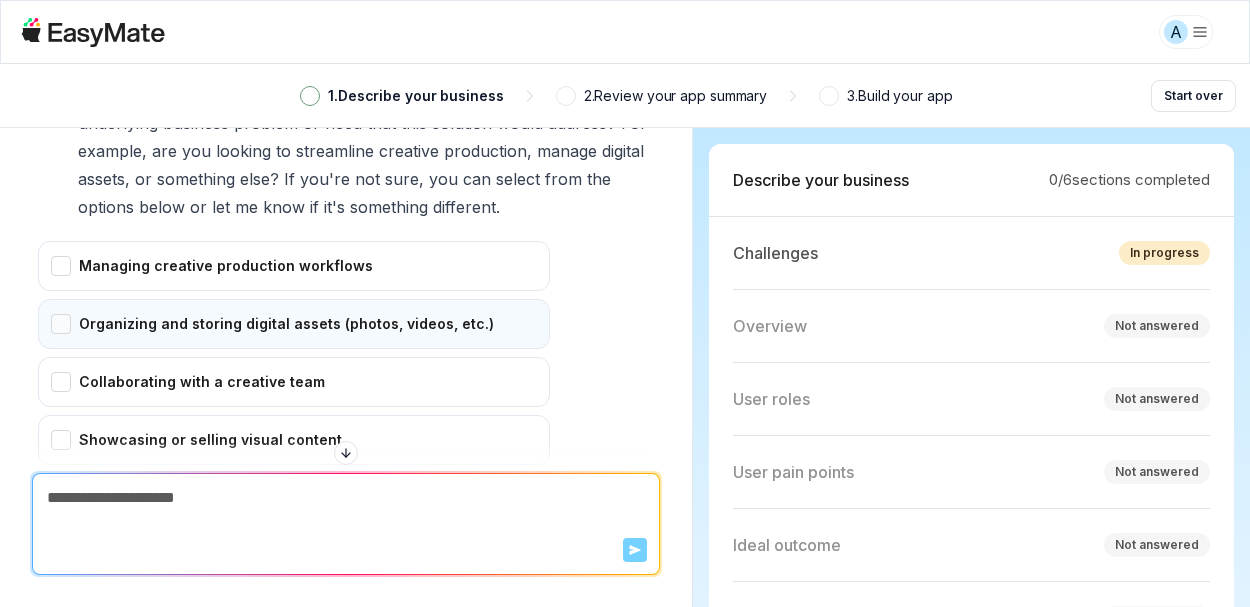 click on "Organizing and storing digital assets (photos, videos, etc.)" at bounding box center [294, 324] 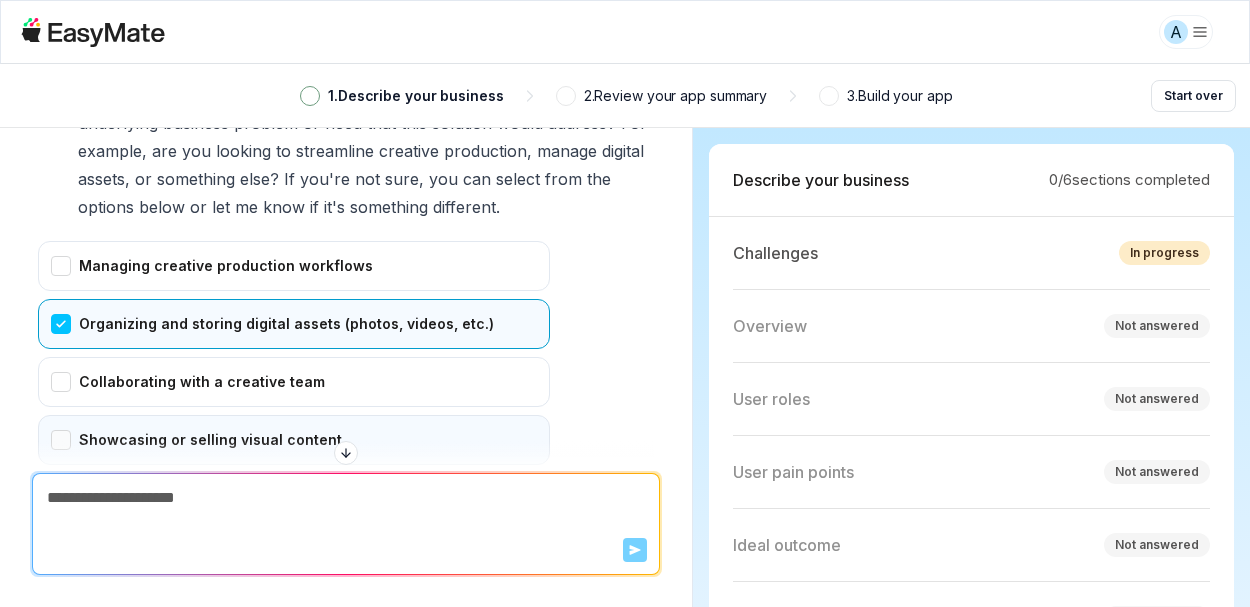 click on "Showcasing or selling visual content" at bounding box center (294, 440) 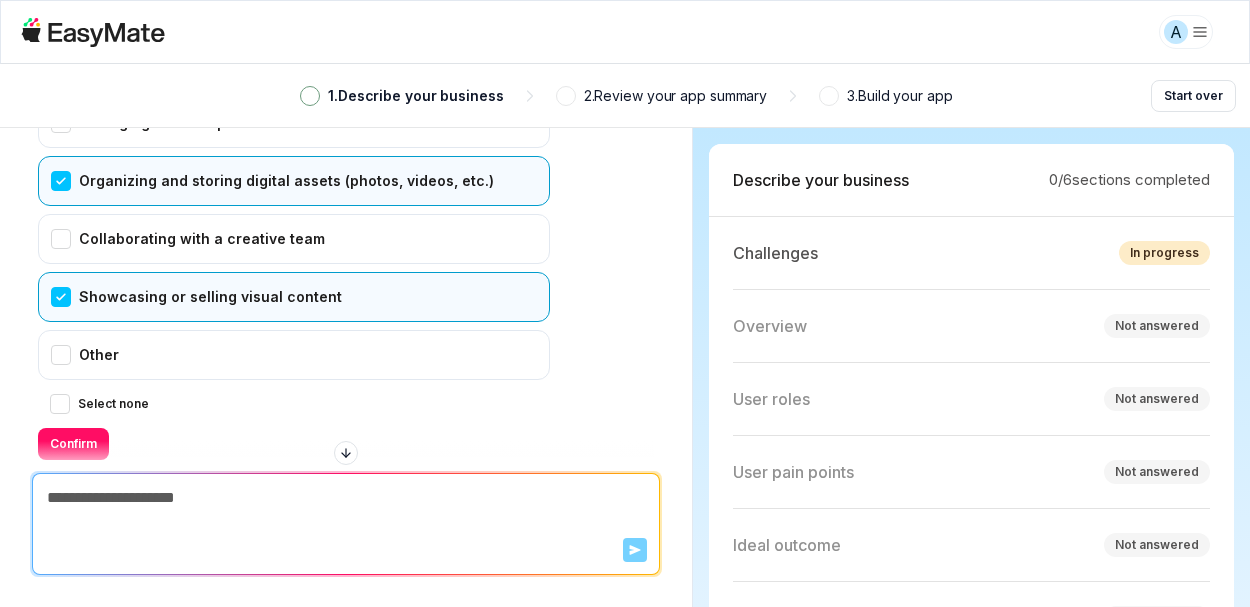 scroll, scrollTop: 719, scrollLeft: 0, axis: vertical 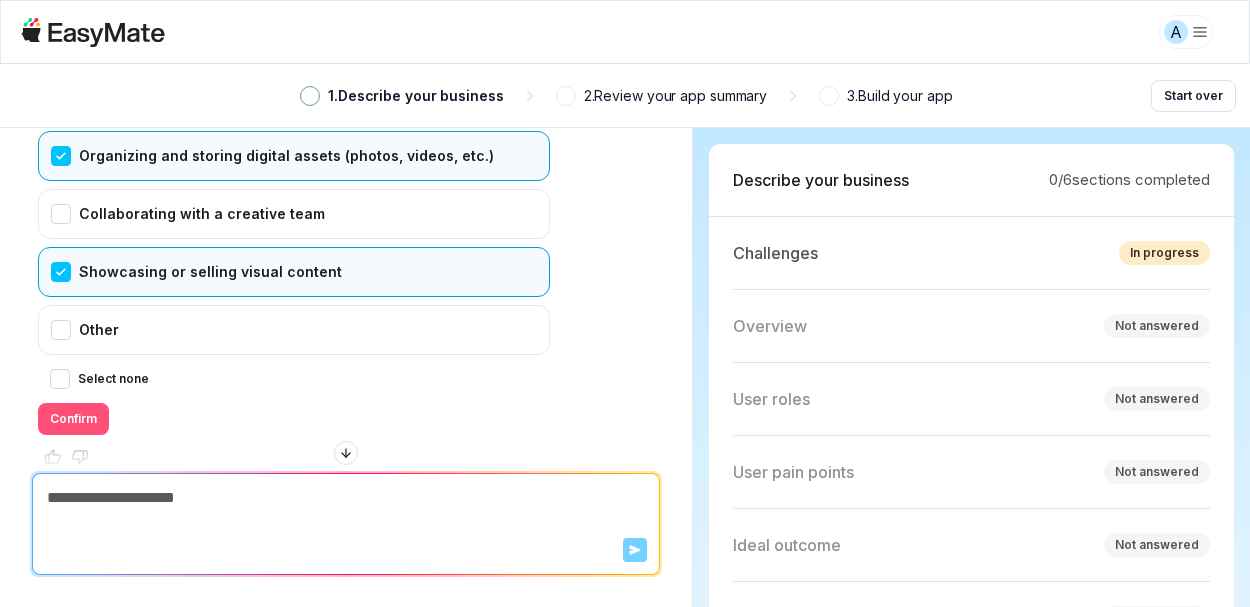 click on "Confirm" at bounding box center (73, 419) 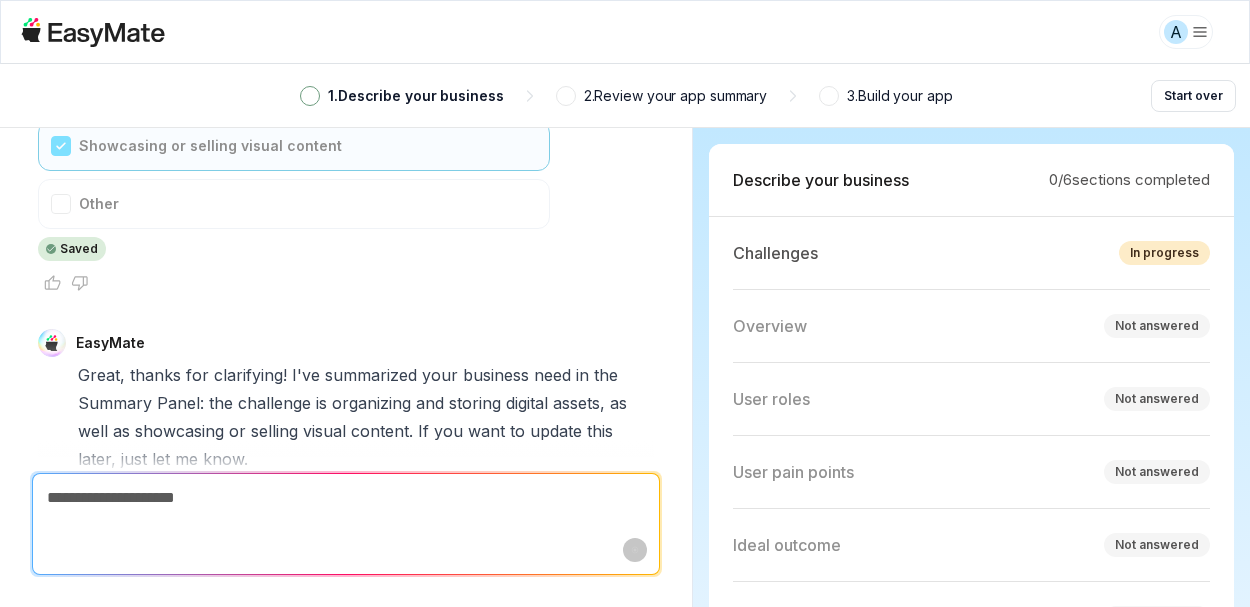 scroll, scrollTop: 949, scrollLeft: 0, axis: vertical 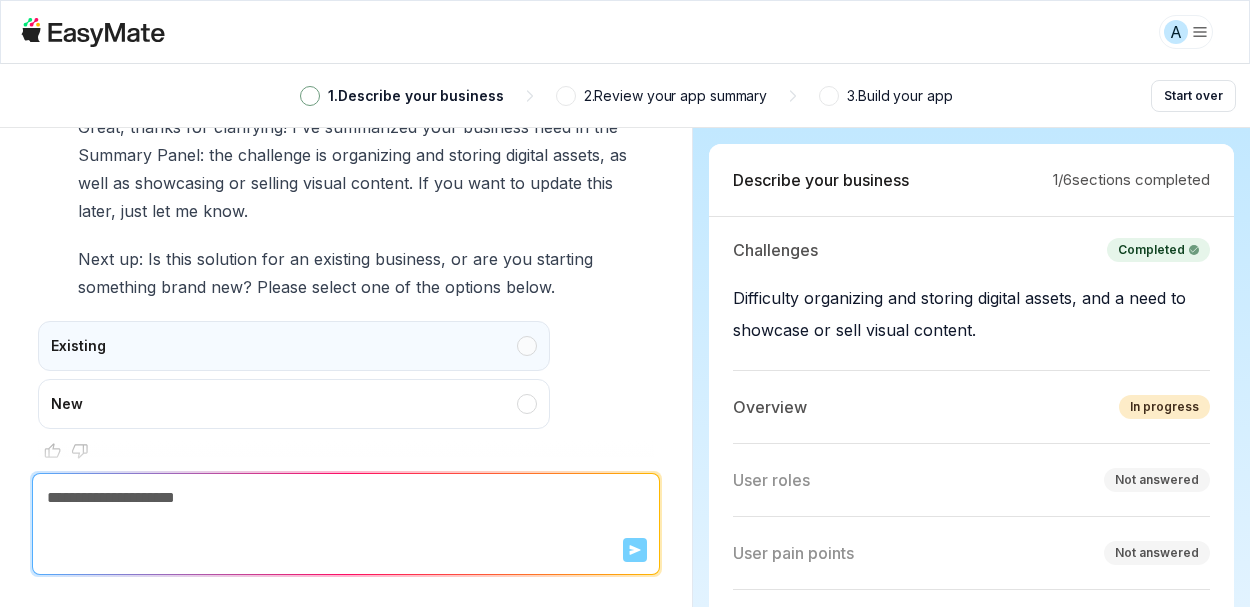 click on "Existing" at bounding box center [294, 346] 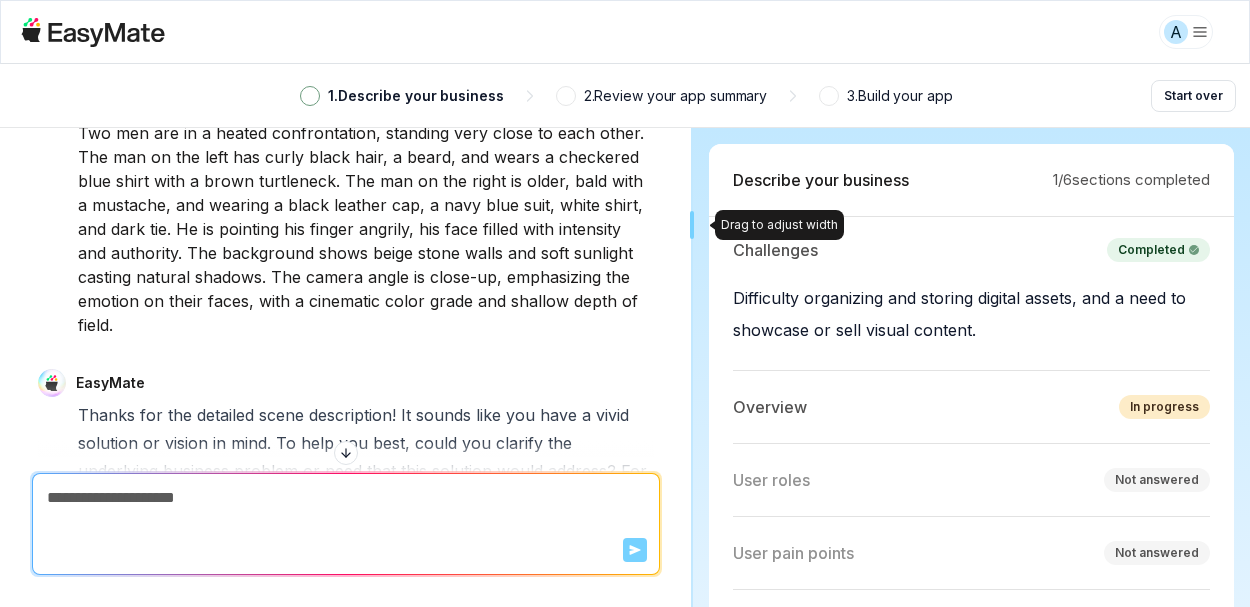 scroll, scrollTop: 0, scrollLeft: 0, axis: both 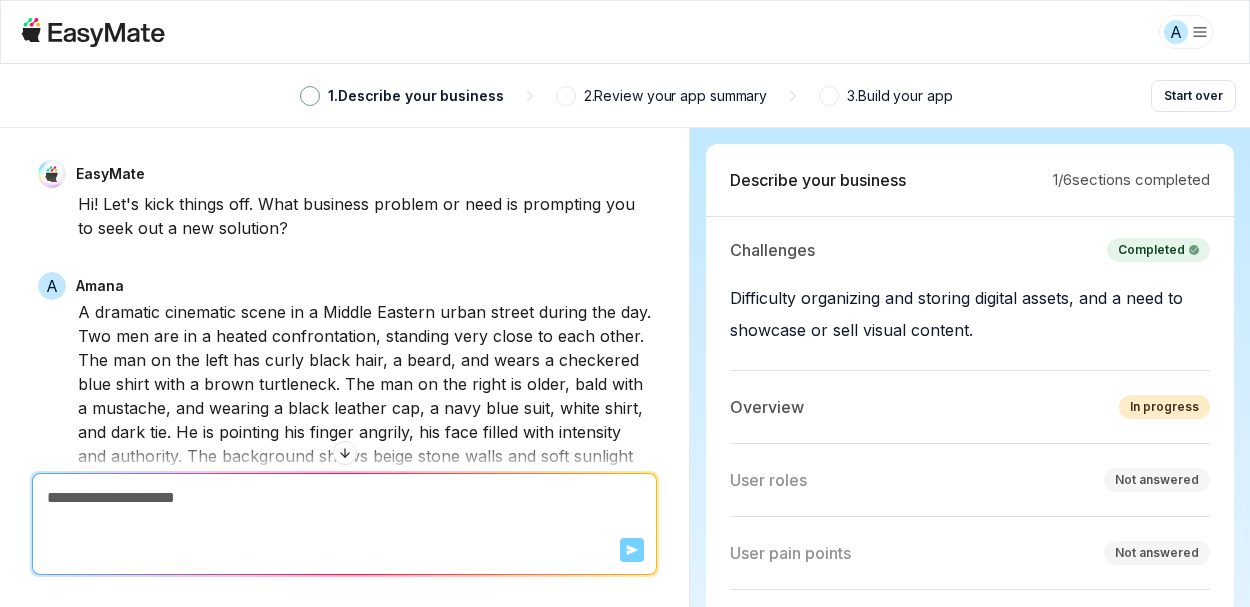 click on "EasyMate Hi! Let's kick things off. What business problem or need is prompting you to seek out a new solution? A [PERSON] A dramatic cinematic scene in a Middle Eastern urban street during the day. Two men are in a heated confrontation, standing very close to each other. The man on the left has curly black hair, a beard, and wears a checkered blue shirt with a brown turtleneck. The man on the right is older, bald with a mustache, and wearing a black leather cap, a navy blue suit, white shirt, and dark tie. He is pointing his finger angrily, his face filled with intensity and authority. The background shows beige stone walls and soft sunlight casting natural shadows. The camera angle is close-up, emphasizing the emotion on their faces, with a cinematic color grade and shallow depth of field. EasyMate Thanks for the detailed scene description! It sounds like you have a vivid solution or vision in mind. To help you best, could you clarify the underlying business" at bounding box center [625, 367] 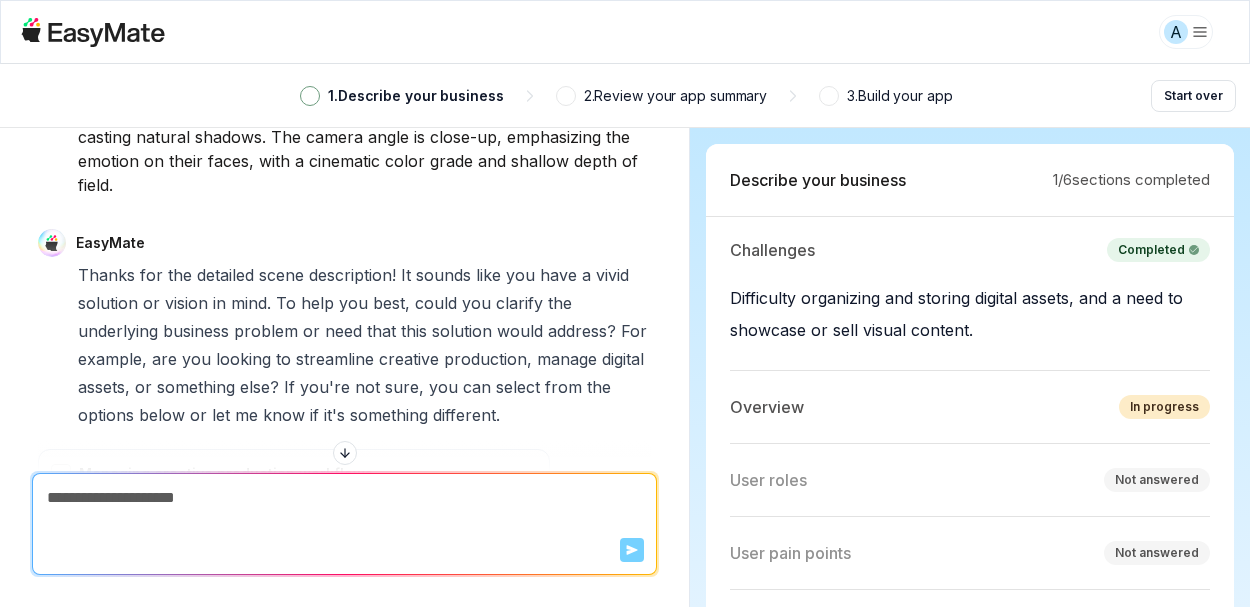scroll, scrollTop: 305, scrollLeft: 0, axis: vertical 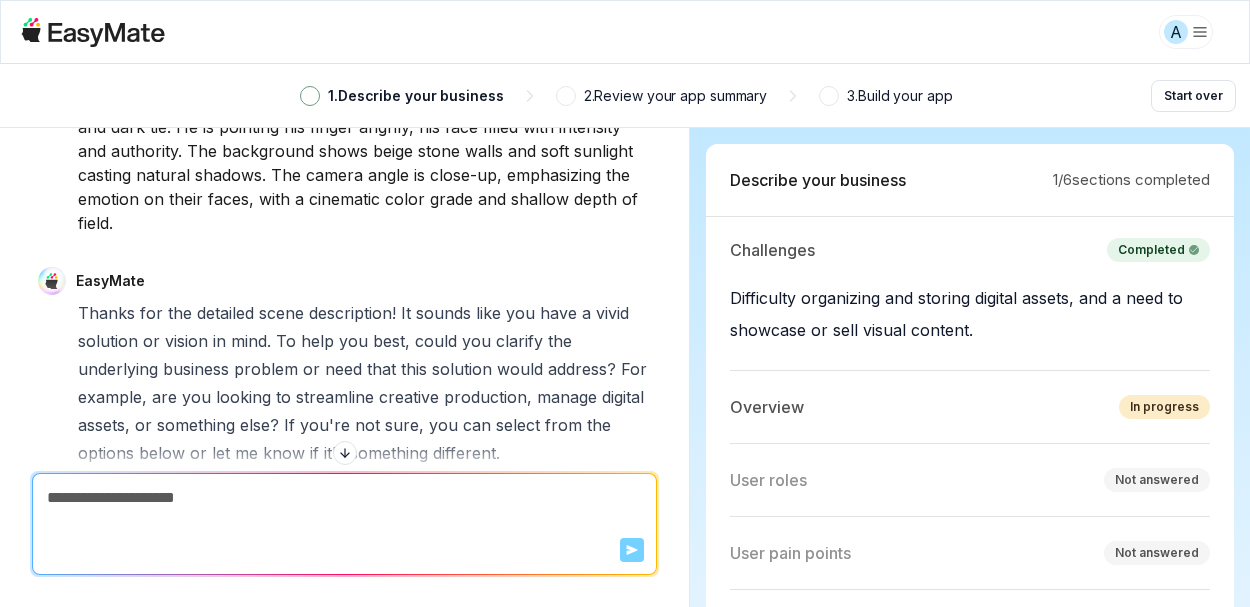 click on "EasyMate Hi! Let's kick things off. What business problem or need is prompting you to seek out a new solution? A [PERSON] A dramatic cinematic scene in a Middle Eastern urban street during the day. Two men are in a heated confrontation, standing very close to each other. The man on the left has curly black hair, a beard, and wears a checkered blue shirt with a brown turtleneck. The man on the right is older, bald with a mustache, and wearing a black leather cap, a navy blue suit, white shirt, and dark tie. He is pointing his finger angrily, his face filled with intensity and authority. The background shows beige stone walls and soft sunlight casting natural shadows. The camera angle is close-up, emphasizing the emotion on their faces, with a cinematic color grade and shallow depth of field. EasyMate Thanks for the detailed scene description! It sounds like you have a vivid solution or vision in mind. To help you best, could you clarify the underlying business" at bounding box center [625, 367] 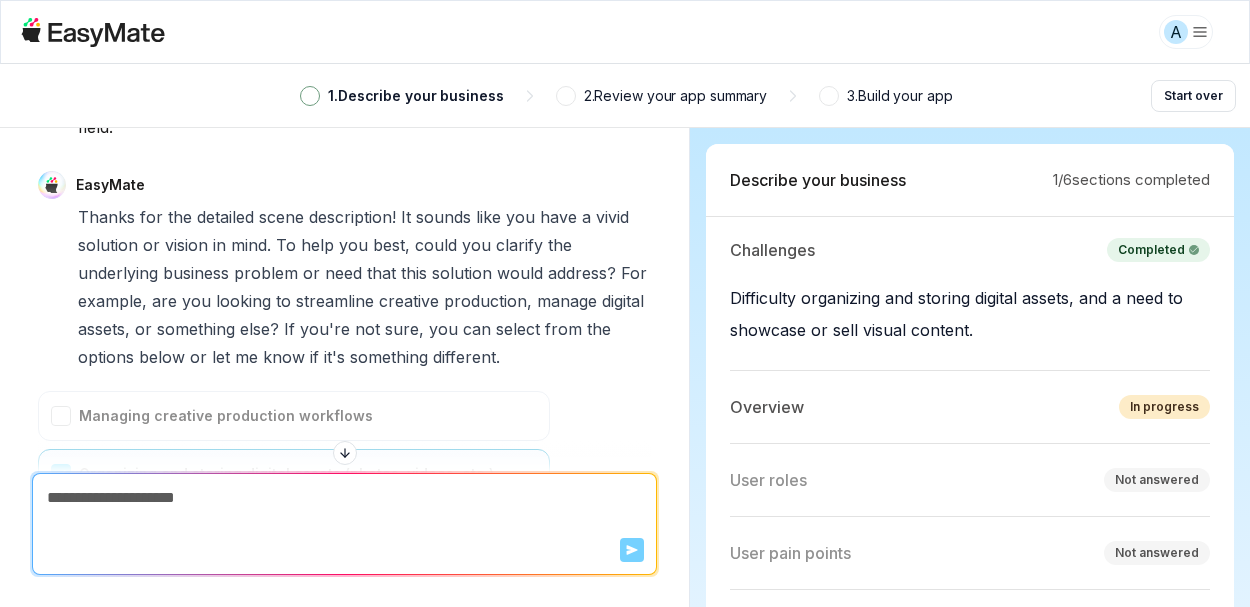 scroll, scrollTop: 411, scrollLeft: 0, axis: vertical 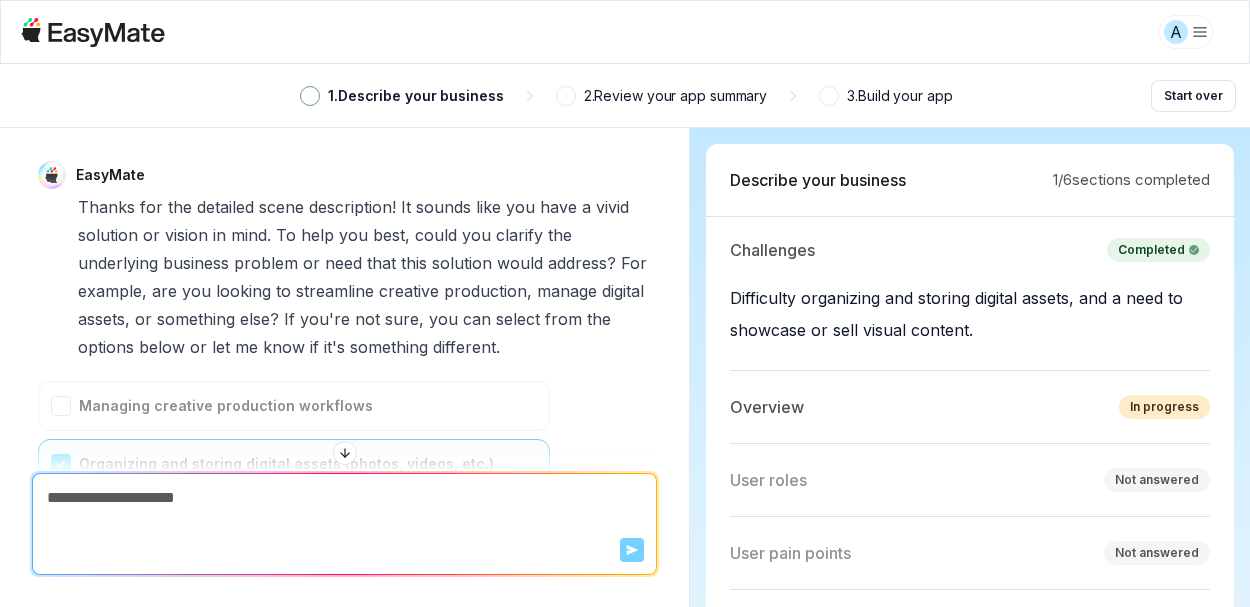 click on "EasyMate Hi! Let's kick things off. What business problem or need is prompting you to seek out a new solution? A [PERSON] A dramatic cinematic scene in a Middle Eastern urban street during the day. Two men are in a heated confrontation, standing very close to each other. The man on the left has curly black hair, a beard, and wears a checkered blue shirt with a brown turtleneck. The man on the right is older, bald with a mustache, and wearing a black leather cap, a navy blue suit, white shirt, and dark tie. He is pointing his finger angrily, his face filled with intensity and authority. The background shows beige stone walls and soft sunlight casting natural shadows. The camera angle is close-up, emphasizing the emotion on their faces, with a cinematic color grade and shallow depth of field. EasyMate Thanks for the detailed scene description! It sounds like you have a vivid solution or vision in mind. To help you best, could you clarify the underlying business" at bounding box center (625, 367) 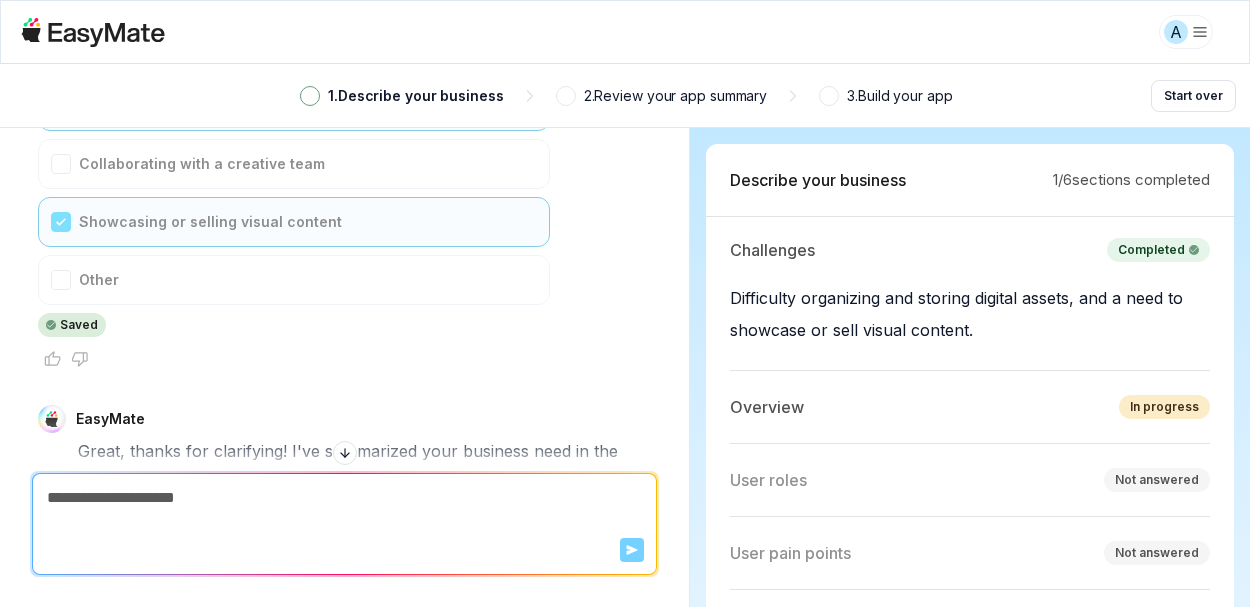 click on "EasyMate Hi! Let's kick things off. What business problem or need is prompting you to seek out a new solution? A [PERSON] A dramatic cinematic scene in a Middle Eastern urban street during the day. Two men are in a heated confrontation, standing very close to each other. The man on the left has curly black hair, a beard, and wears a checkered blue shirt with a brown turtleneck. The man on the right is older, bald with a mustache, and wearing a black leather cap, a navy blue suit, white shirt, and dark tie. He is pointing his finger angrily, his face filled with intensity and authority. The background shows beige stone walls and soft sunlight casting natural shadows. The camera angle is close-up, emphasizing the emotion on their faces, with a cinematic color grade and shallow depth of field. EasyMate Thanks for the detailed scene description! It sounds like you have a vivid solution or vision in mind. To help you best, could you clarify the underlying business" at bounding box center (344, 300) 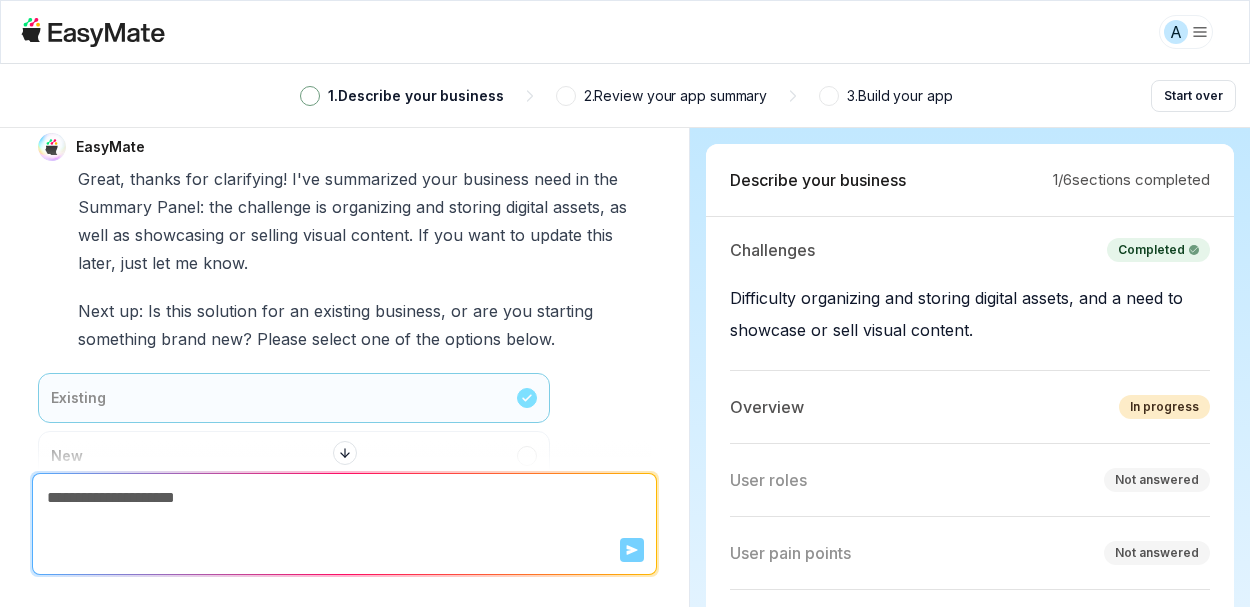 scroll, scrollTop: 1017, scrollLeft: 0, axis: vertical 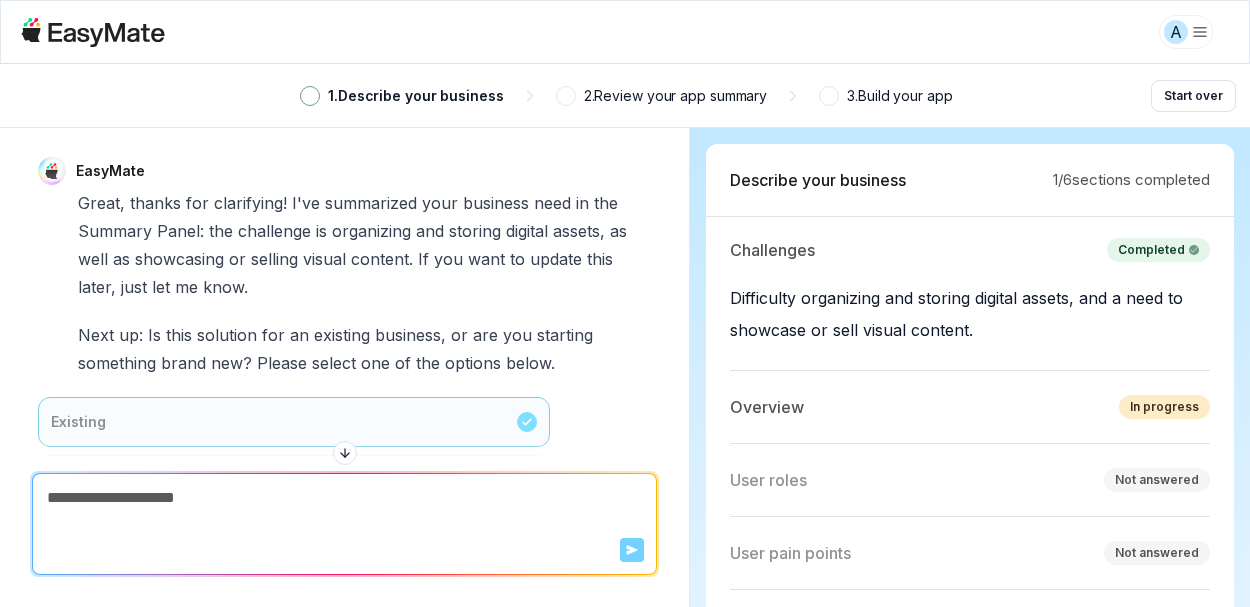 click on "Existing New" at bounding box center (294, 451) 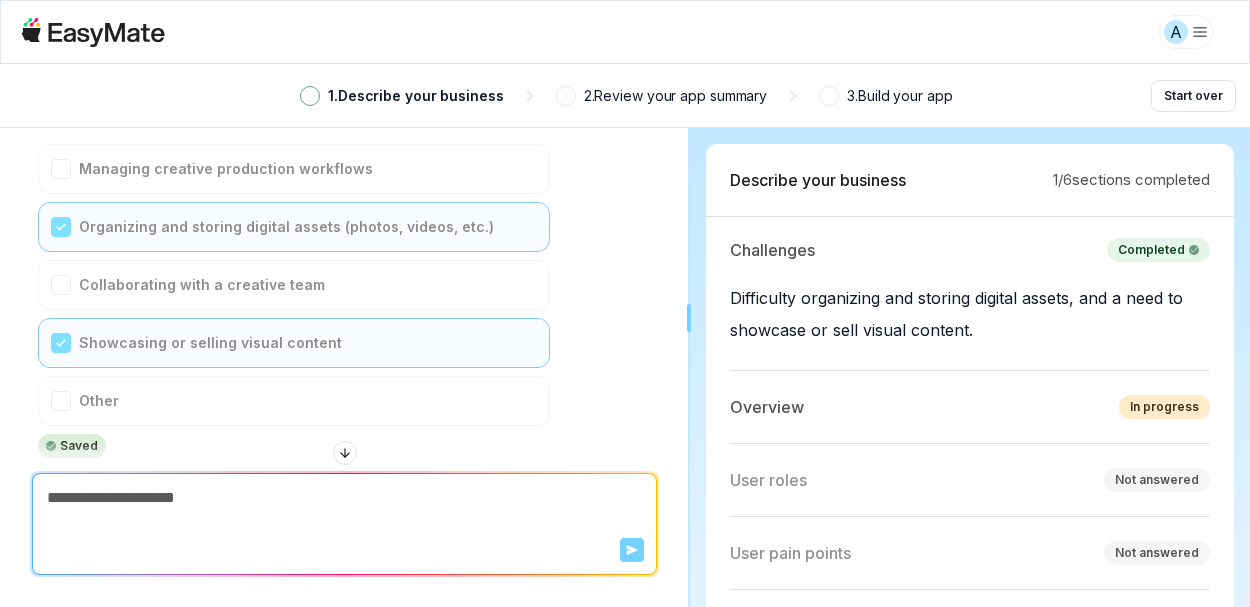 scroll, scrollTop: 735, scrollLeft: 0, axis: vertical 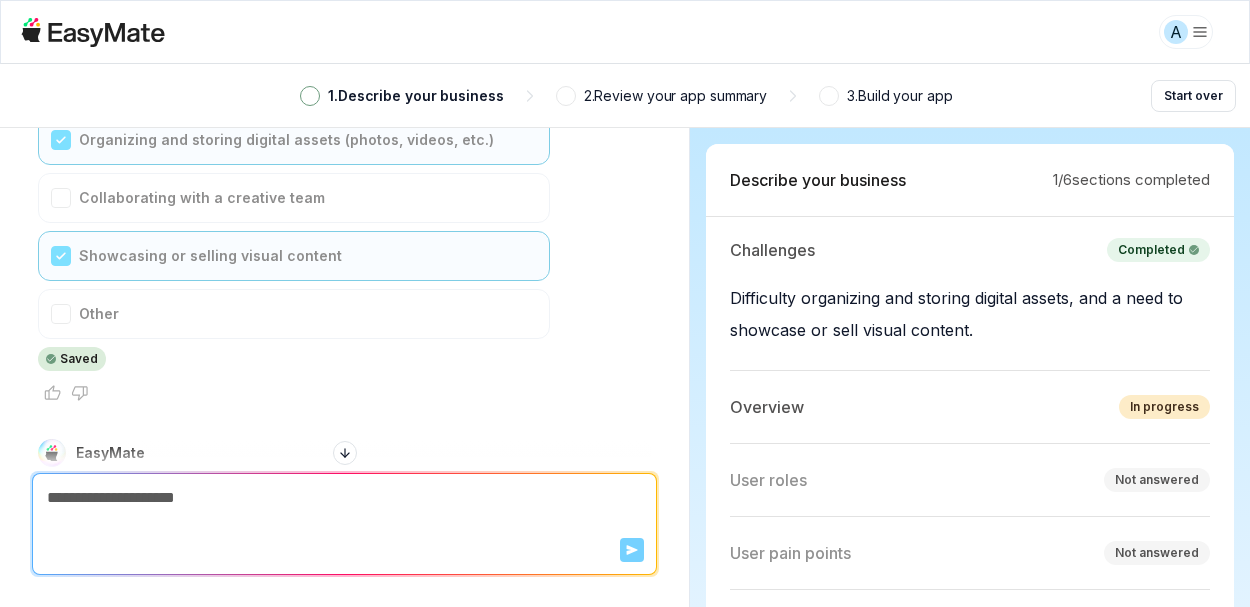 click on "Managing creative production workflows Organizing and storing digital assets (photos, videos, etc.) Collaborating with a creative team Showcasing or selling visual content Other Saved" at bounding box center [294, 214] 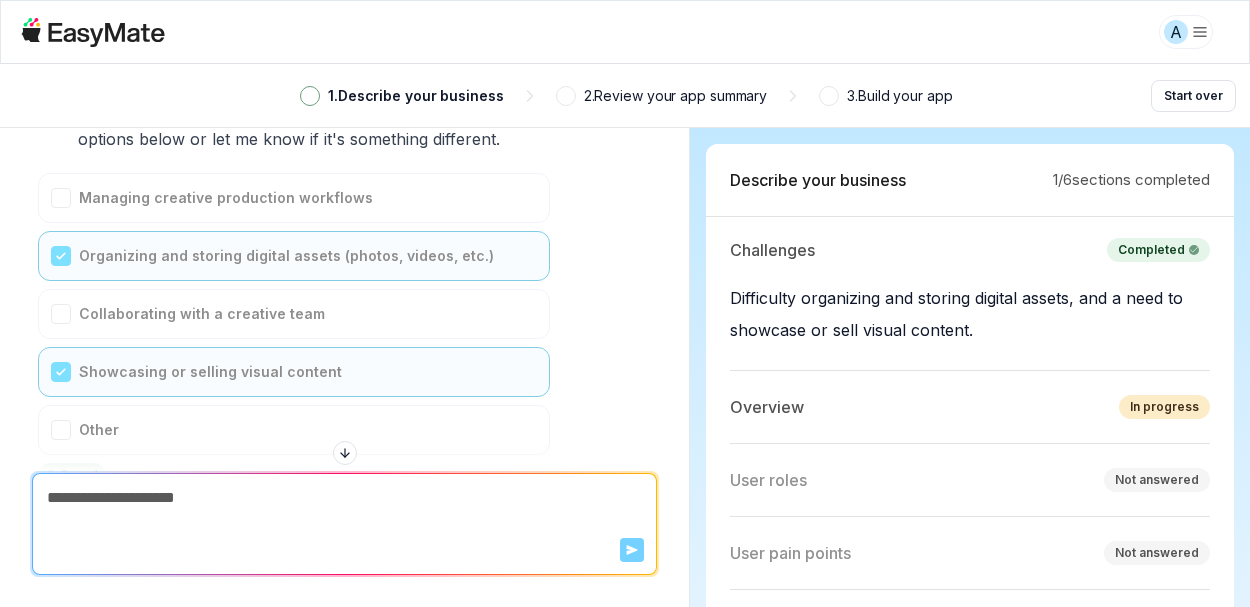 scroll, scrollTop: 904, scrollLeft: 0, axis: vertical 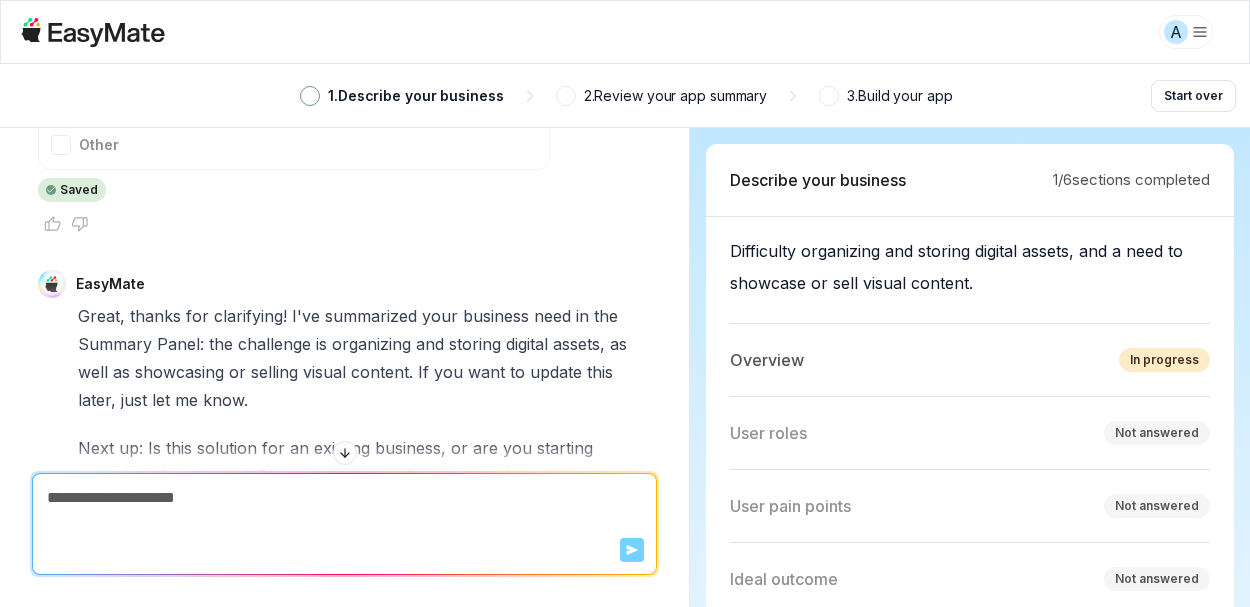 click on "A 1 . Describe your business 2 . Review your app summary 3 . Build your app Start over EasyMate Hi! Let's kick things off. What business problem or need is prompting you to seek out a new solution? A [PERSON] A dramatic cinematic scene in a Middle Eastern urban street during the day. Two men are in a heated confrontation, standing very close to each other. The man on the left has curly black hair, a beard, and wears a checkered blue shirt with a brown turtleneck. The man on the right is older, bald with a mustache, and wearing a black leather cap, a navy blue suit, white shirt, and dark tie. He is pointing his finger angrily, his face filled with intensity and authority. The background shows beige stone walls and soft sunlight casting natural shadows. The camera angle is close-up, emphasizing the emotion on their faces, with a cinematic color grade and shallow depth of field. EasyMate Thanks for the detailed scene description! It sounds like you have a vivid solution or vision" at bounding box center (625, 303) 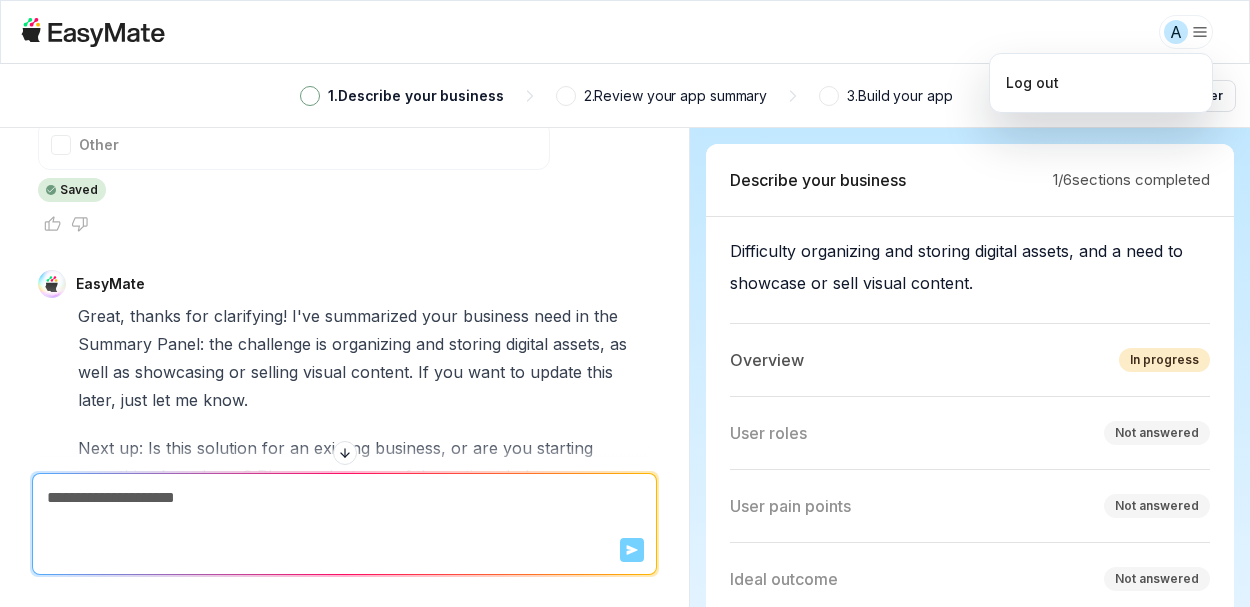 click on "A 1 . Describe your business 2 . Review your app summary 3 . Build your app Start over EasyMate Hi! Let's kick things off. What business problem or need is prompting you to seek out a new solution? A [PERSON] A dramatic cinematic scene in a Middle Eastern urban street during the day. Two men are in a heated confrontation, standing very close to each other. The man on the left has curly black hair, a beard, and wears a checkered blue shirt with a brown turtleneck. The man on the right is older, bald with a mustache, and wearing a black leather cap, a navy blue suit, white shirt, and dark tie. He is pointing his finger angrily, his face filled with intensity and authority. The background shows beige stone walls and soft sunlight casting natural shadows. The camera angle is close-up, emphasizing the emotion on their faces, with a cinematic color grade and shallow depth of field. EasyMate Thanks for the detailed scene description! It sounds like you have a vivid solution or vision" at bounding box center (625, 303) 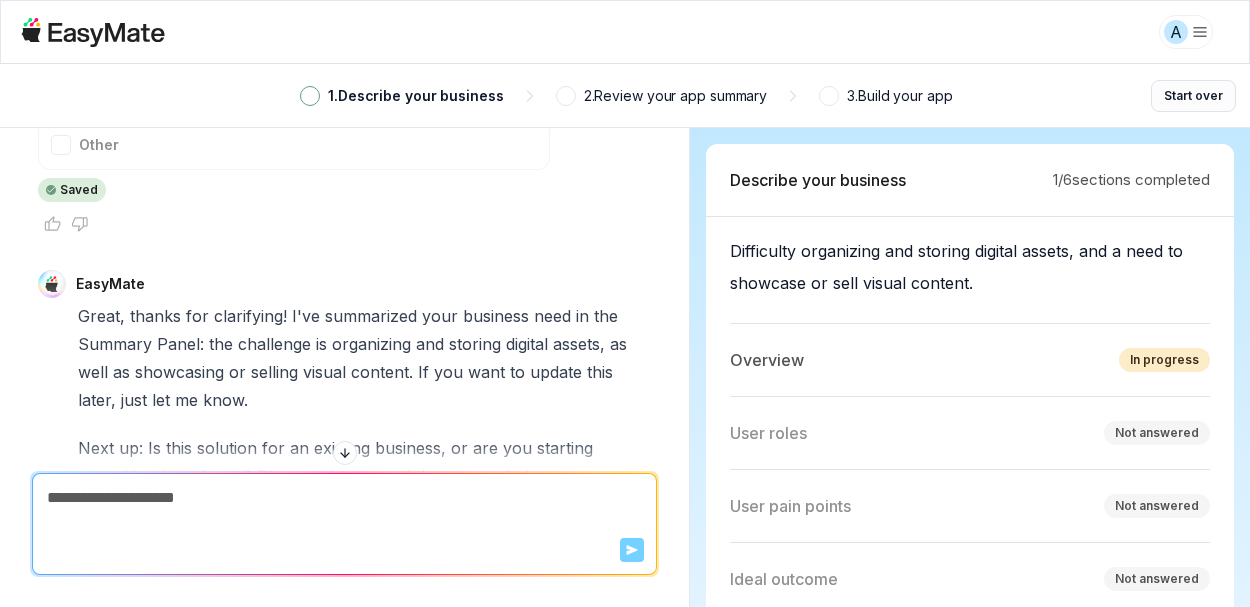 click on "Start over" at bounding box center [1193, 96] 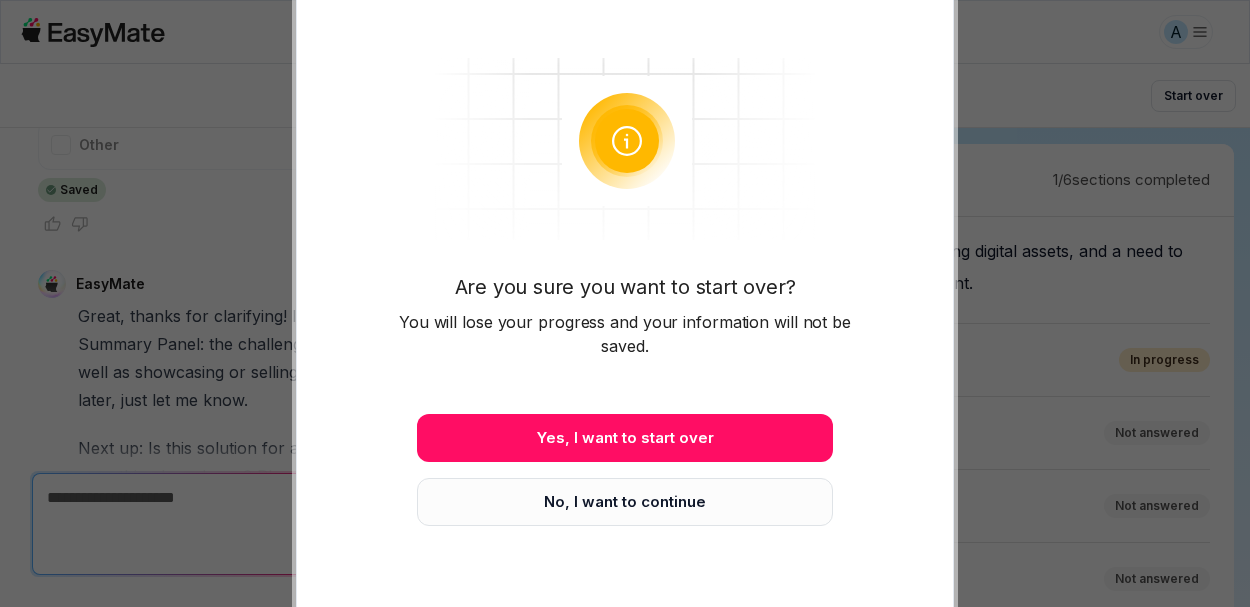 click on "No, I want to continue" at bounding box center (625, 502) 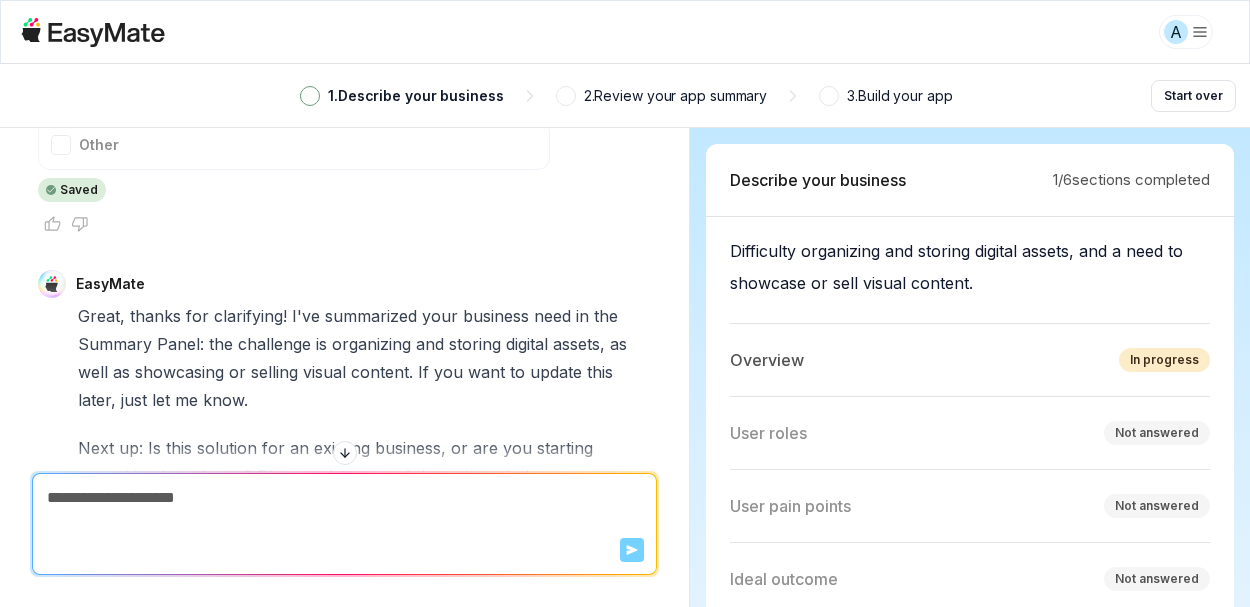 click on "1 .  Describe your business" at bounding box center (416, 96) 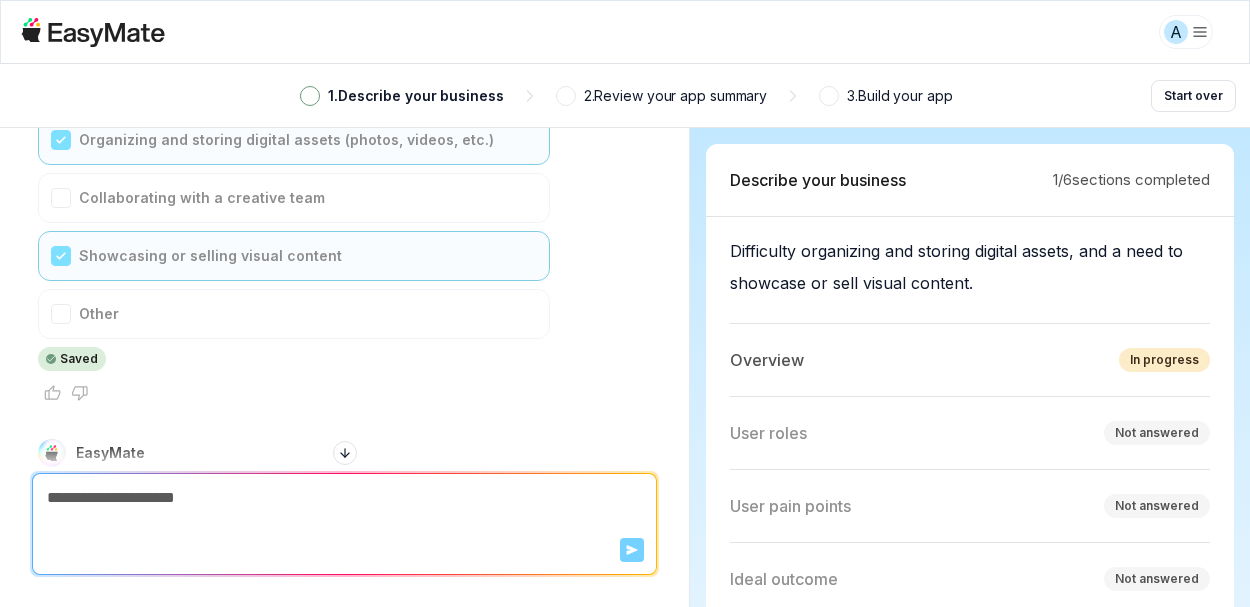 scroll, scrollTop: 745, scrollLeft: 0, axis: vertical 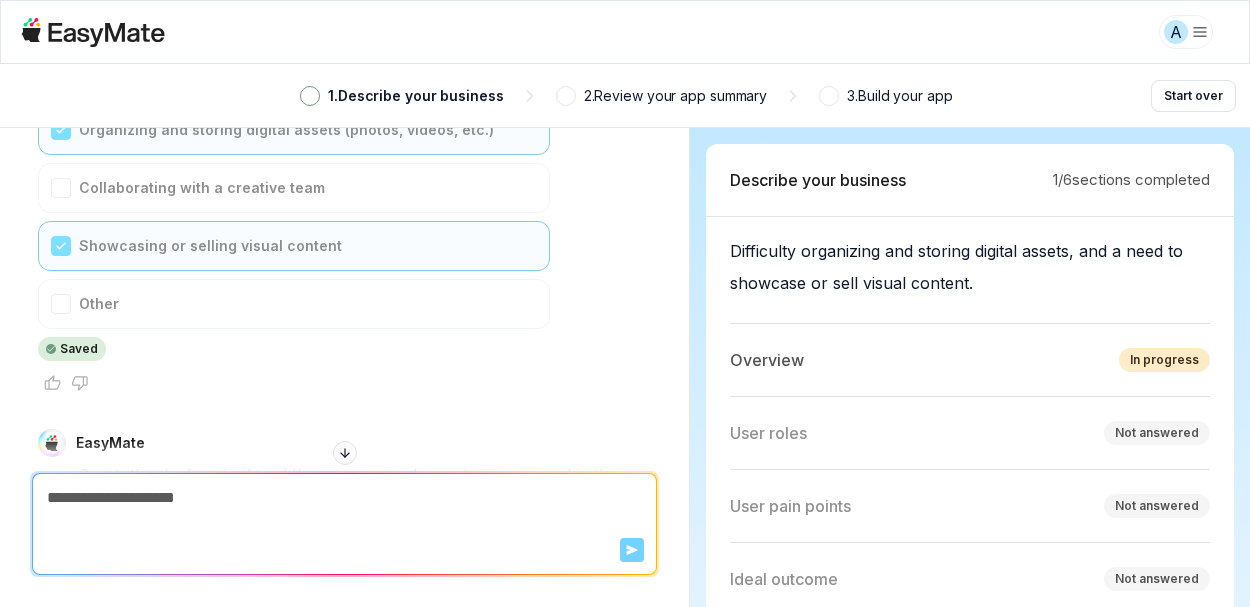 click 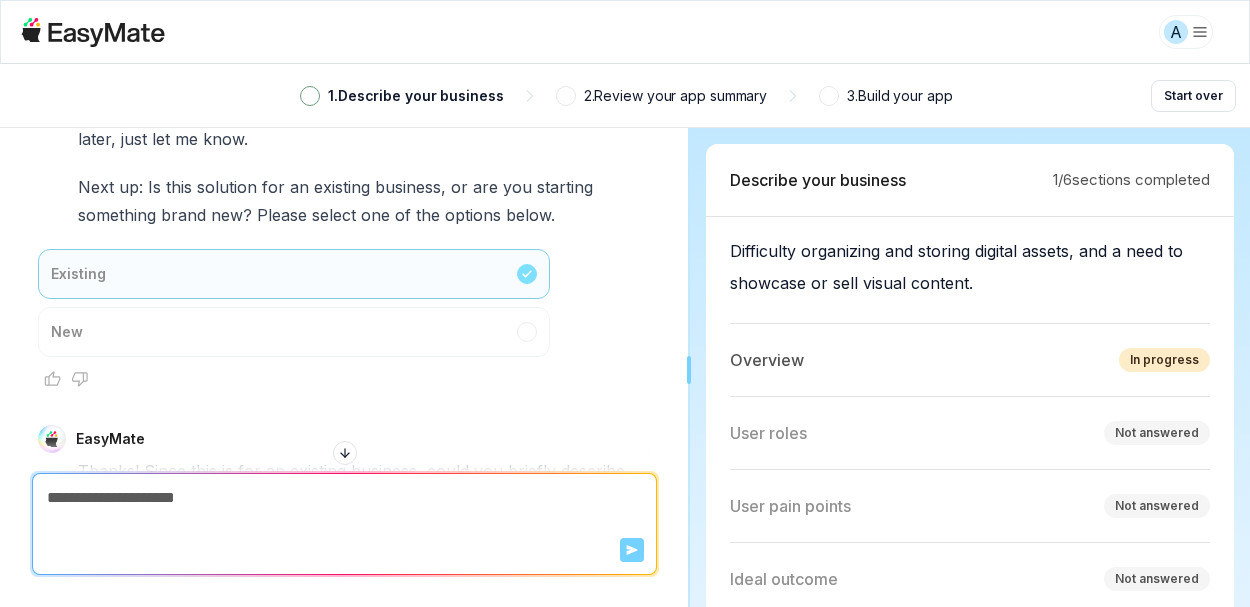 scroll, scrollTop: 982, scrollLeft: 0, axis: vertical 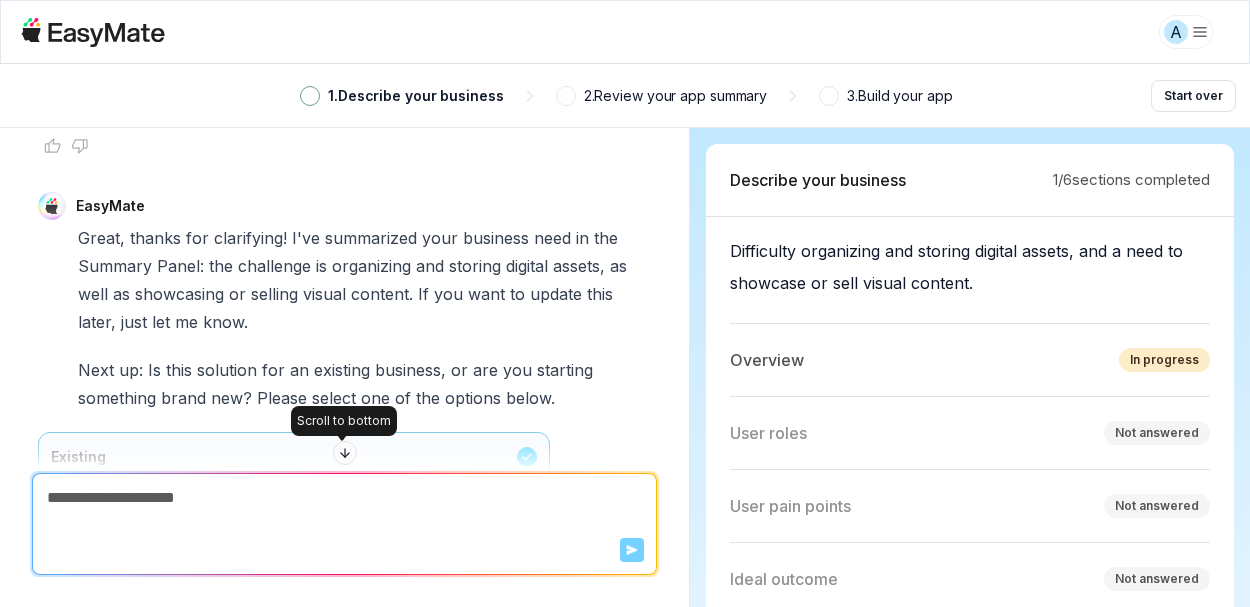 click 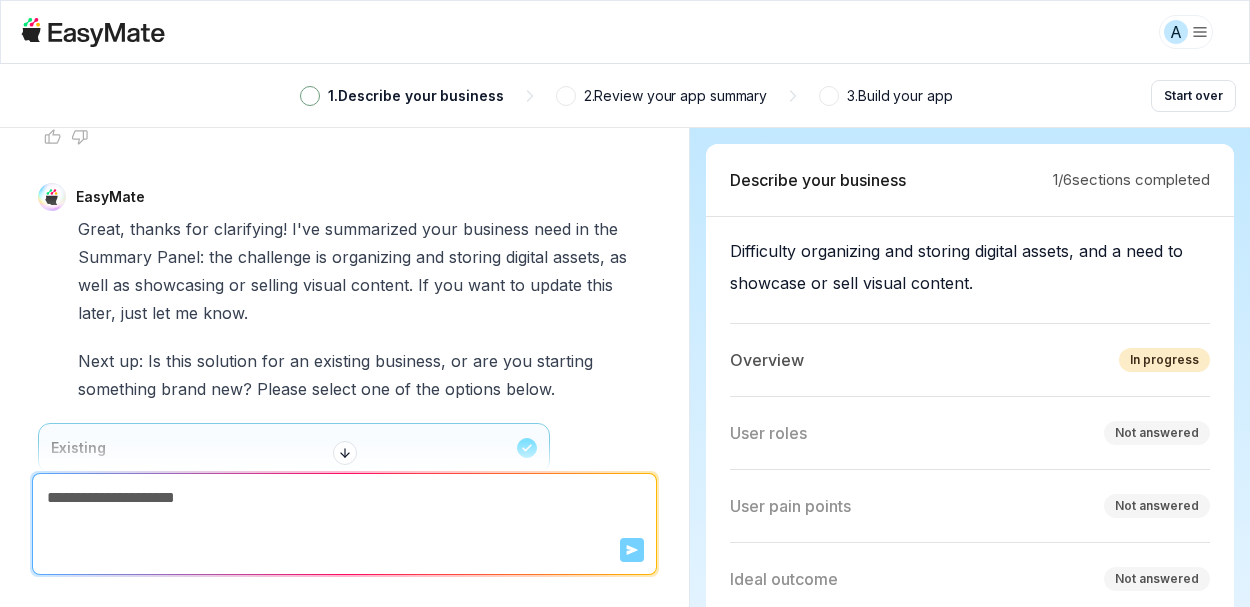 scroll, scrollTop: 406, scrollLeft: 0, axis: vertical 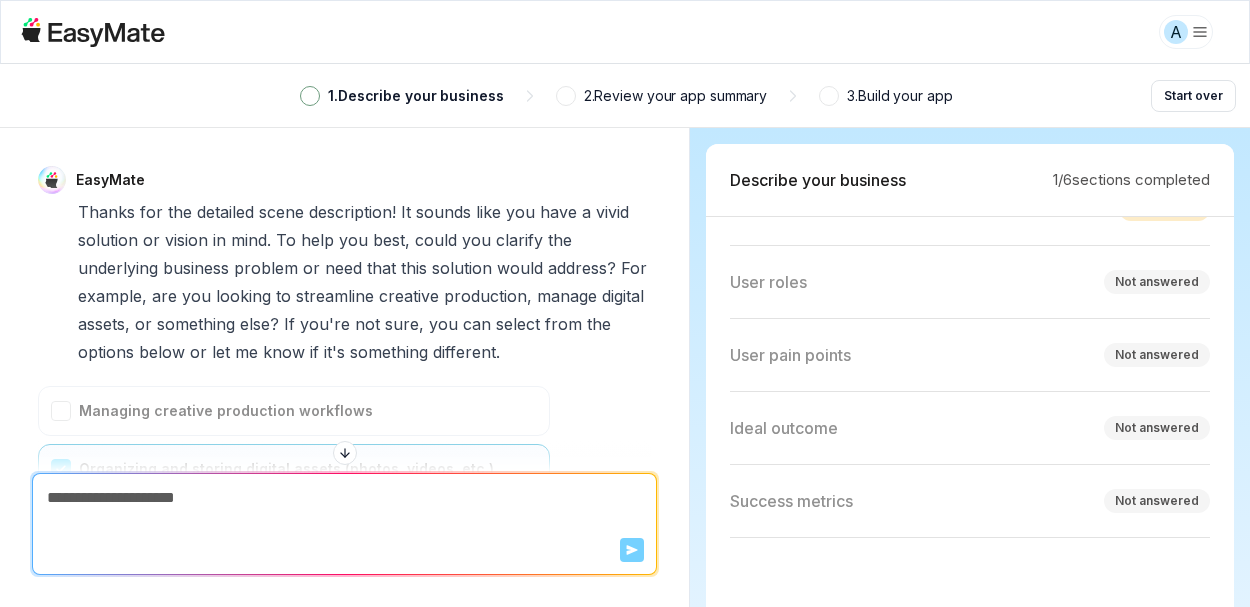 click on "Not answered" at bounding box center (1157, 355) 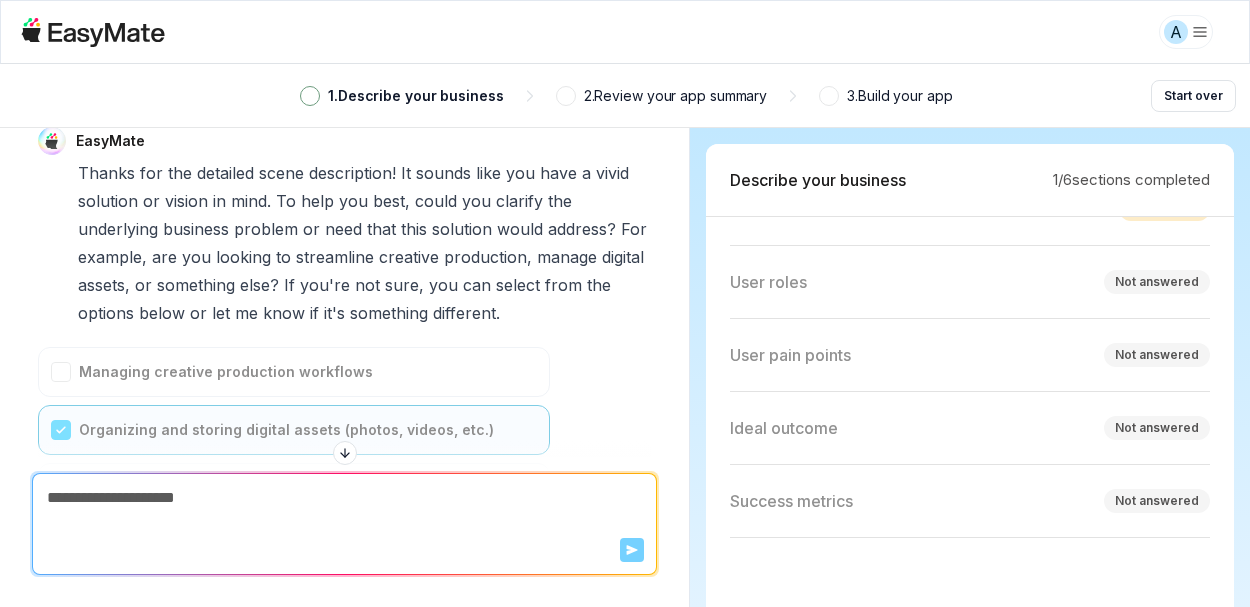 scroll, scrollTop: 450, scrollLeft: 0, axis: vertical 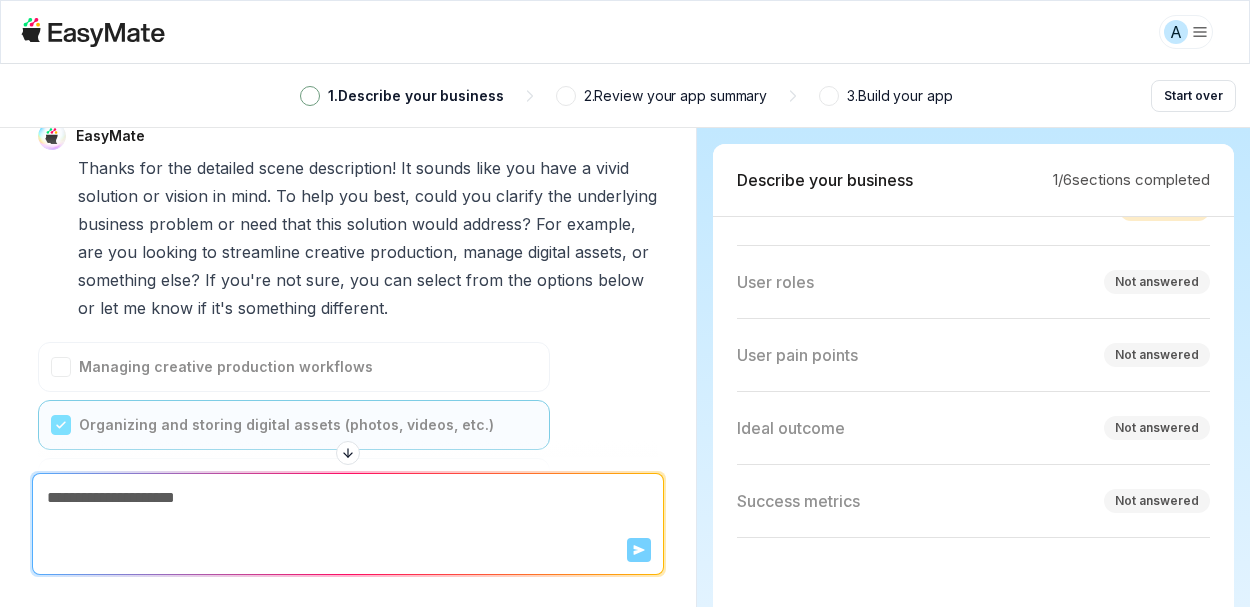 click on "EasyMate Hi! Let's kick things off. What business problem or need is prompting you to seek out a new solution? A [PERSON] A dramatic cinematic scene in a Middle Eastern urban street during the day. Two men are in a heated confrontation, standing very close to each other. The man on the left has curly black hair, a beard, and wears a checkered blue shirt with a brown turtleneck. The man on the right is older, bald with a mustache, and wearing a black leather cap, a navy blue suit, white shirt, and dark tie. He is pointing his finger angrily, his face filled with intensity and authority. The background shows beige stone walls and soft sunlight casting natural shadows. The camera angle is close-up, emphasizing the emotion on their faces, with a cinematic color grade and shallow depth of field. EasyMate Thanks for the detailed scene description! It sounds like you have a vivid solution or vision in mind. To help you best, could you clarify the underlying business" at bounding box center (625, 367) 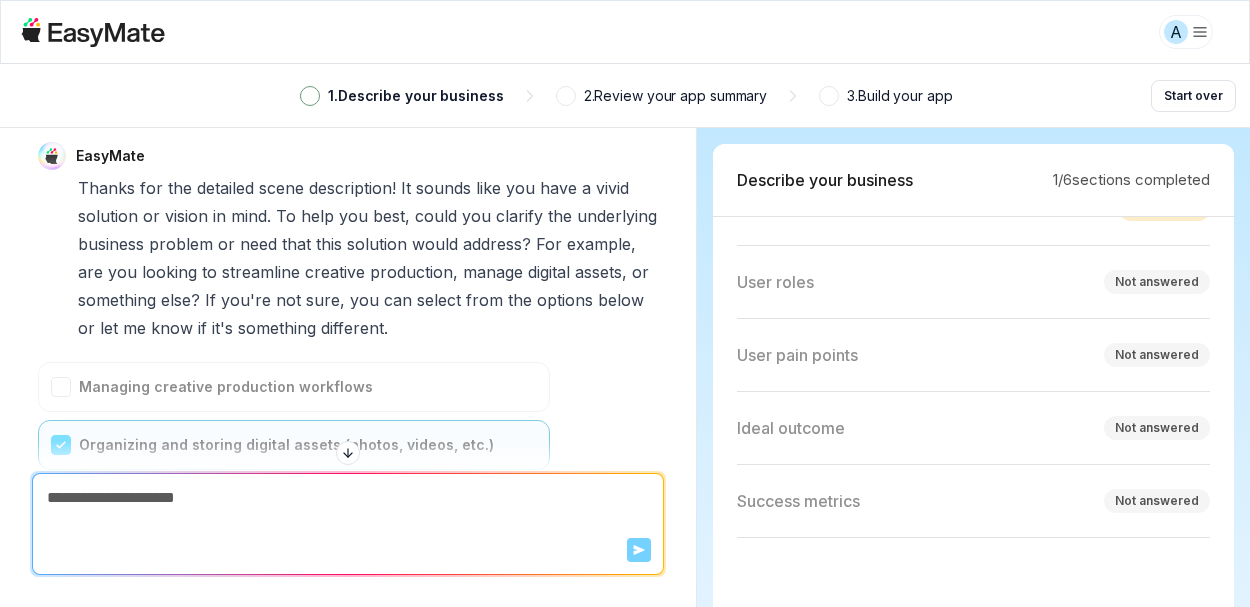 scroll, scrollTop: 416, scrollLeft: 0, axis: vertical 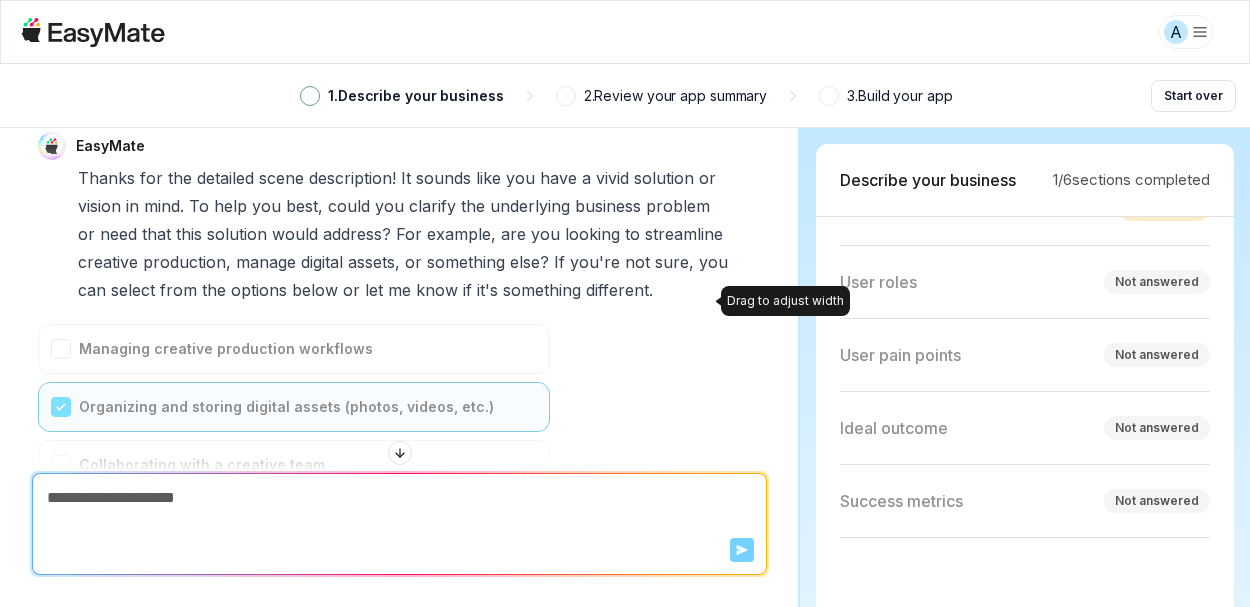 click on "EasyMate Hi! Let's kick things off. What business problem or need is prompting you to seek out a new solution? A [PERSON] A dramatic cinematic scene in a Middle Eastern urban street during the day. Two men are in a heated confrontation, standing very close to each other. The man on the left has curly black hair, a beard, and wears a checkered blue shirt with a brown turtleneck. The man on the right is older, bald with a mustache, and wearing a black leather cap, a navy blue suit, white shirt, and dark tie. He is pointing his finger angrily, his face filled with intensity and authority. The background shows beige stone walls and soft sunlight casting natural shadows. The camera angle is close-up, emphasizing the emotion on their faces, with a cinematic color grade and shallow depth of field. EasyMate Thanks for the detailed scene description! It sounds like you have a vivid solution or vision in mind. To help you best, could you clarify the underlying business" at bounding box center (625, 367) 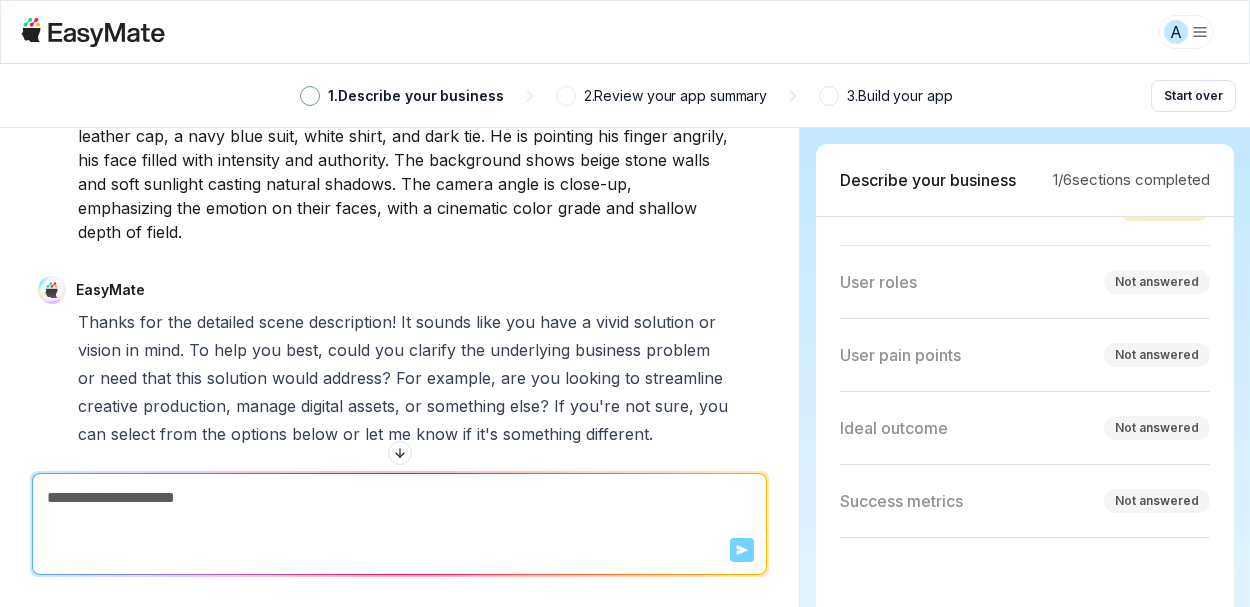 scroll, scrollTop: 258, scrollLeft: 0, axis: vertical 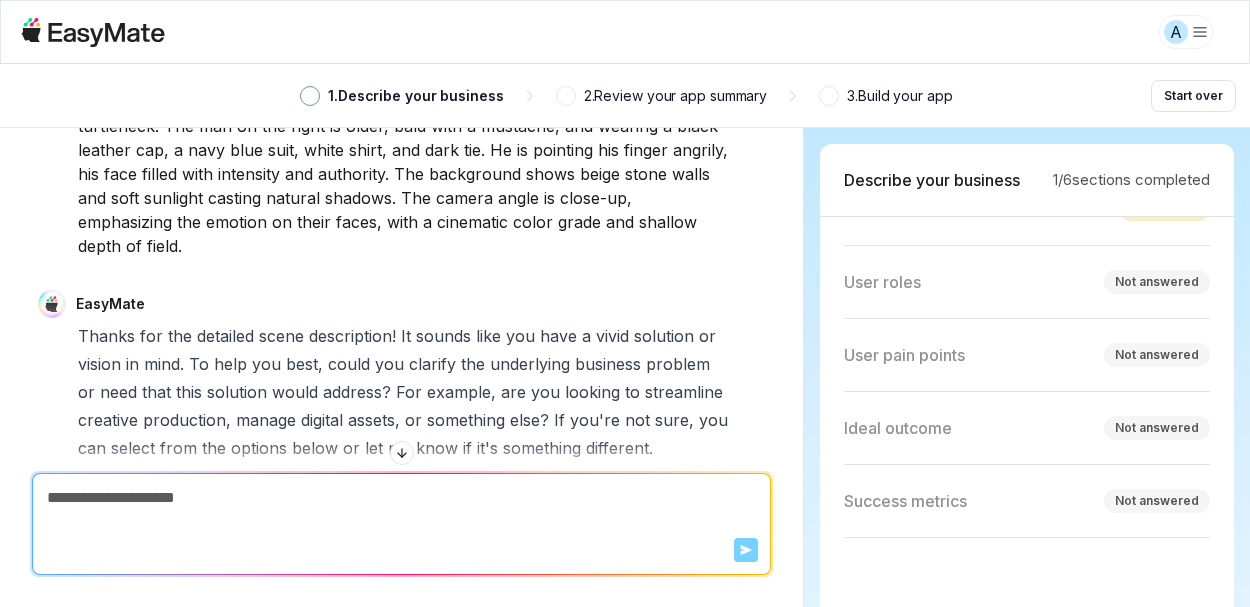 click on "EasyMate Hi! Let's kick things off. What business problem or need is prompting you to seek out a new solution? A [PERSON] A dramatic cinematic scene in a Middle Eastern urban street during the day. Two men are in a heated confrontation, standing very close to each other. The man on the left has curly black hair, a beard, and wears a checkered blue shirt with a brown turtleneck. The man on the right is older, bald with a mustache, and wearing a black leather cap, a navy blue suit, white shirt, and dark tie. He is pointing his finger angrily, his face filled with intensity and authority. The background shows beige stone walls and soft sunlight casting natural shadows. The camera angle is close-up, emphasizing the emotion on their faces, with a cinematic color grade and shallow depth of field. EasyMate Thanks for the detailed scene description! It sounds like you have a vivid solution or vision in mind. To help you best, could you clarify the underlying business" at bounding box center [625, 367] 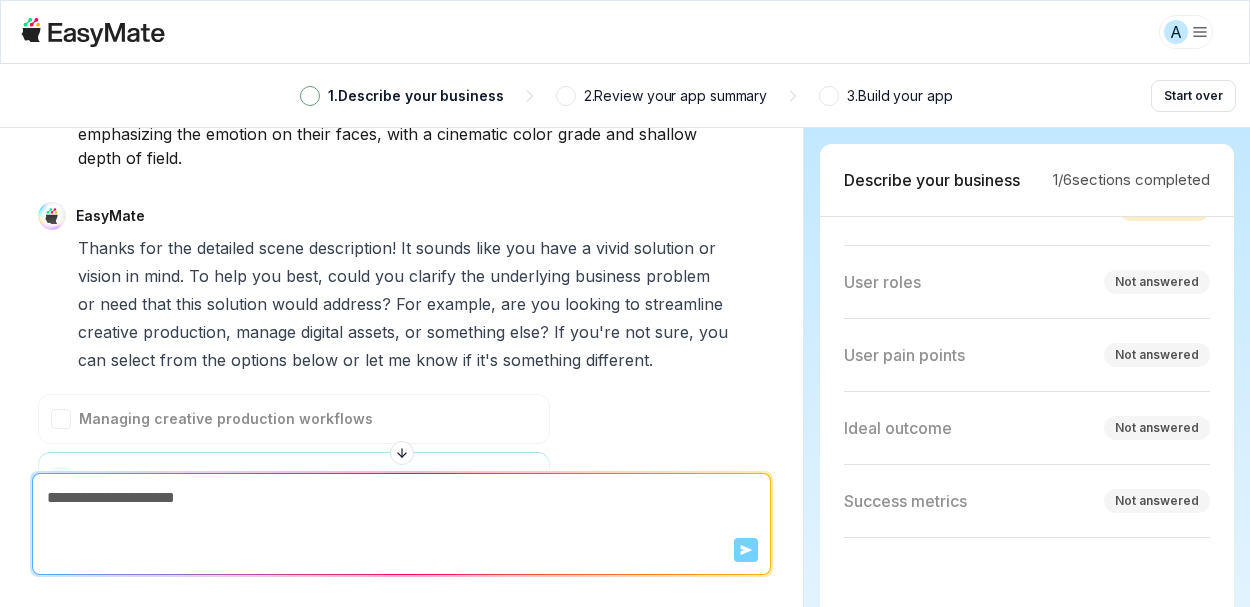 scroll, scrollTop: 360, scrollLeft: 0, axis: vertical 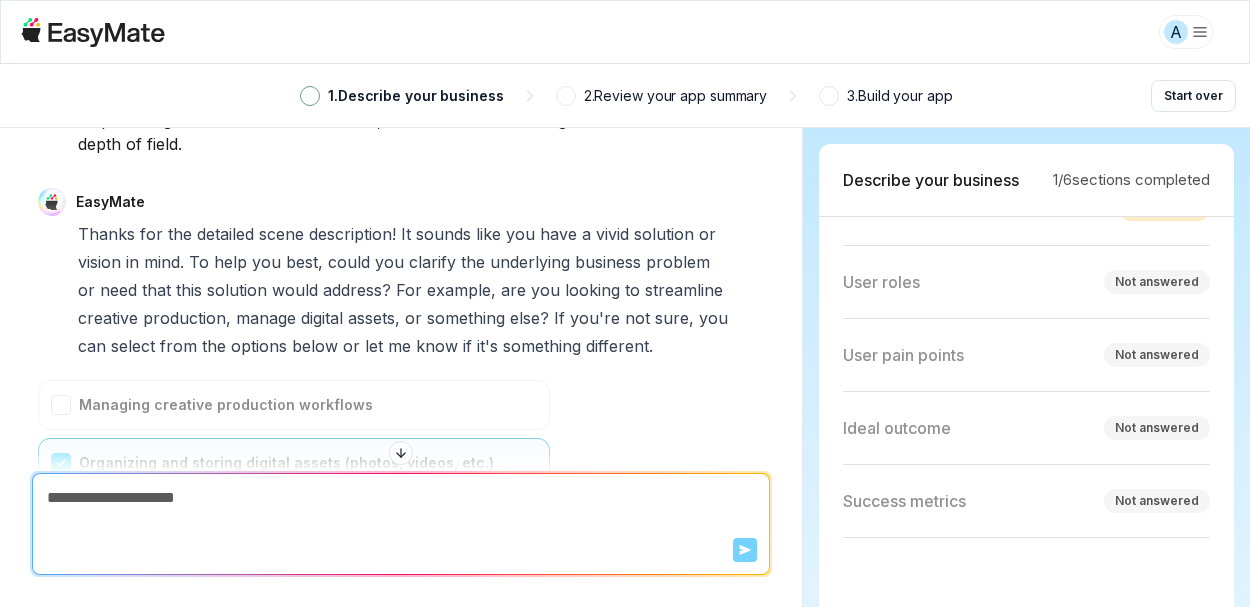 click on "EasyMate Hi! Let's kick things off. What business problem or need is prompting you to seek out a new solution? A [PERSON] A dramatic cinematic scene in a Middle Eastern urban street during the day. Two men are in a heated confrontation, standing very close to each other. The man on the left has curly black hair, a beard, and wears a checkered blue shirt with a brown turtleneck. The man on the right is older, bald with a mustache, and wearing a black leather cap, a navy blue suit, white shirt, and dark tie. He is pointing his finger angrily, his face filled with intensity and authority. The background shows beige stone walls and soft sunlight casting natural shadows. The camera angle is close-up, emphasizing the emotion on their faces, with a cinematic color grade and shallow depth of field. EasyMate Thanks for the detailed scene description! It sounds like you have a vivid solution or vision in mind. To help you best, could you clarify the underlying business" at bounding box center (625, 367) 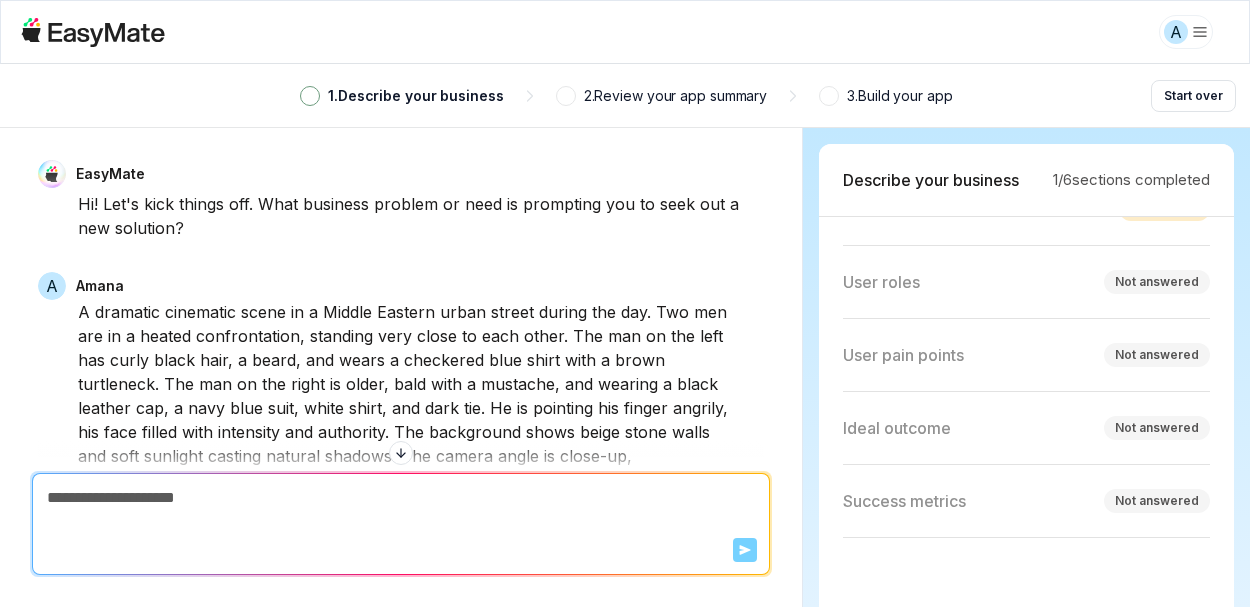 scroll, scrollTop: 0, scrollLeft: 0, axis: both 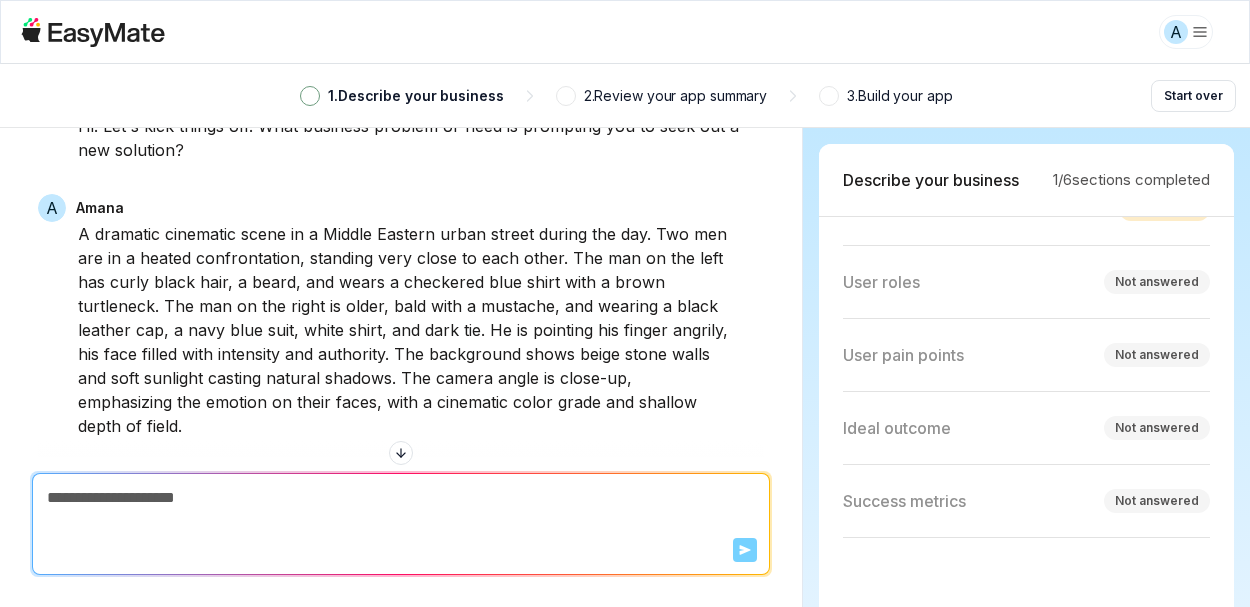 click at bounding box center (310, 96) 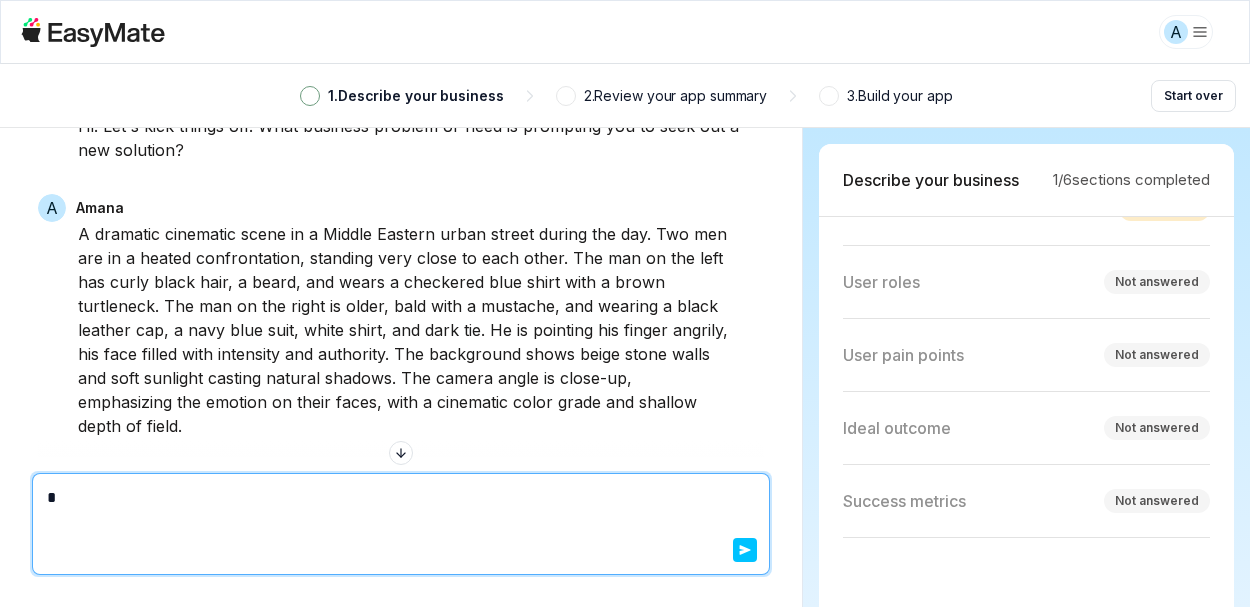 type on "*" 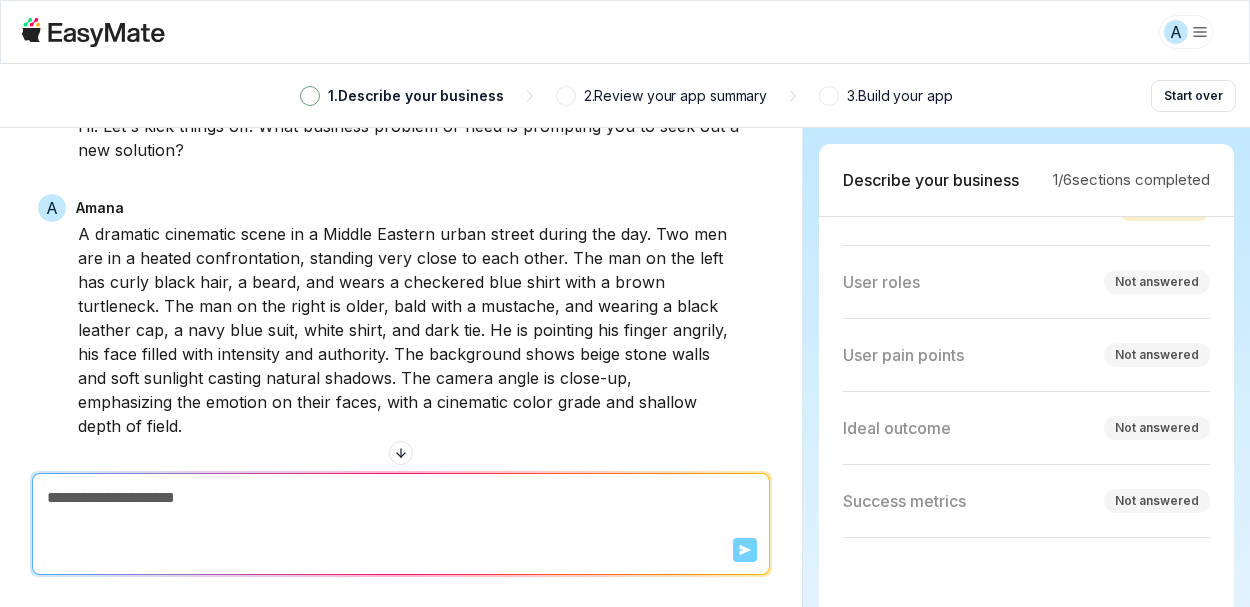 type on "*" 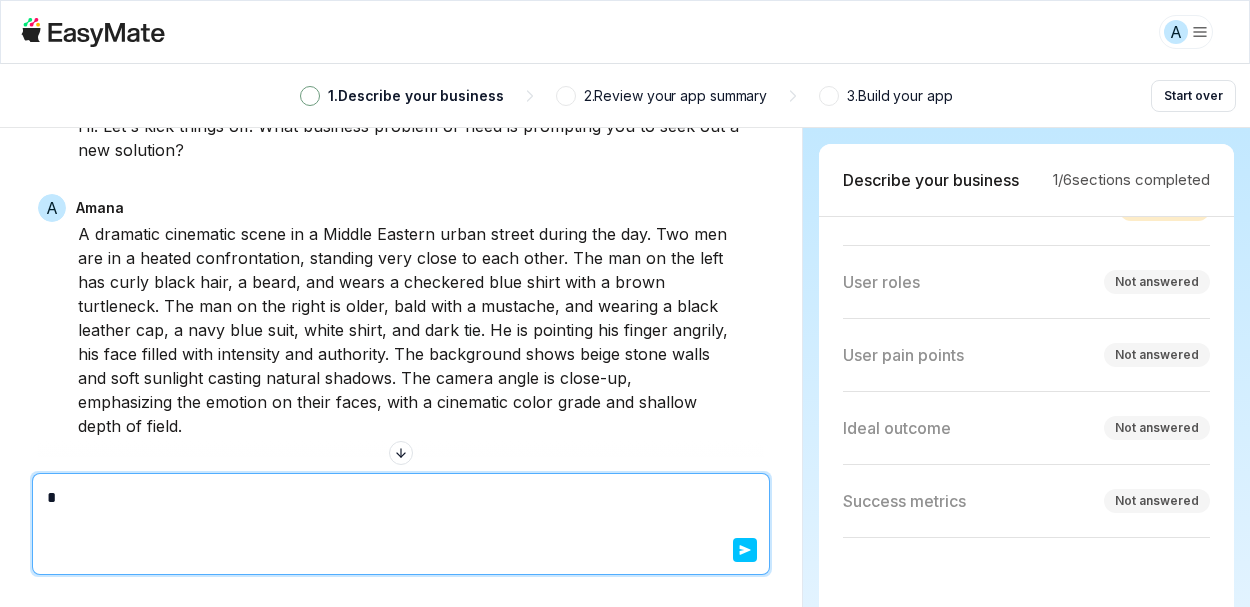 type on "*" 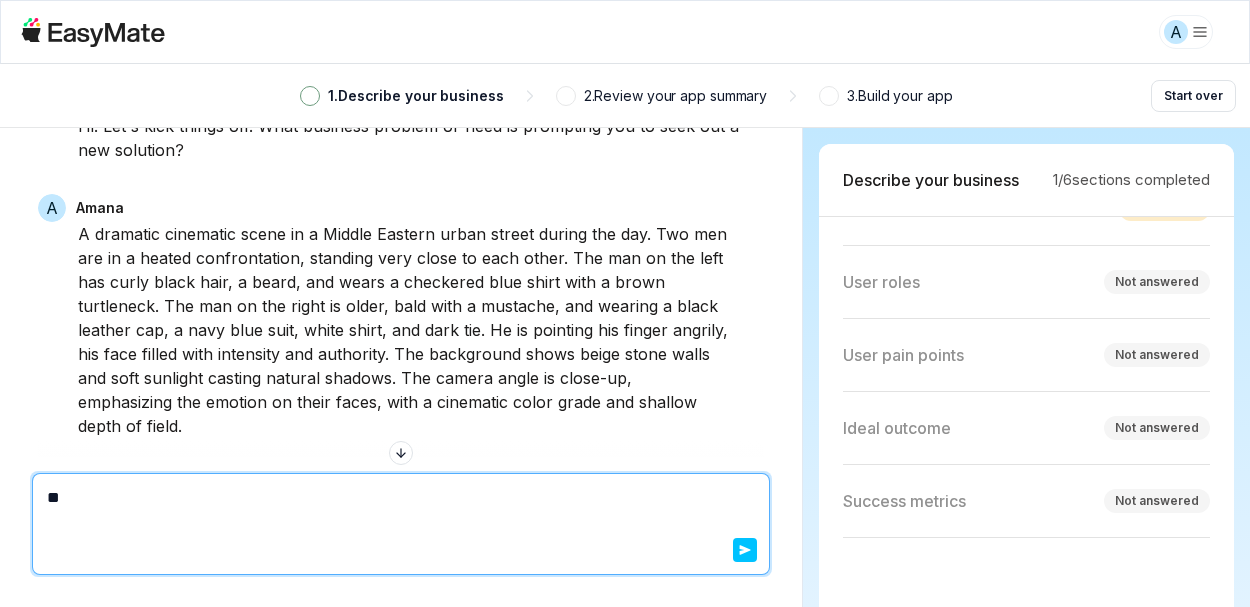 type on "*" 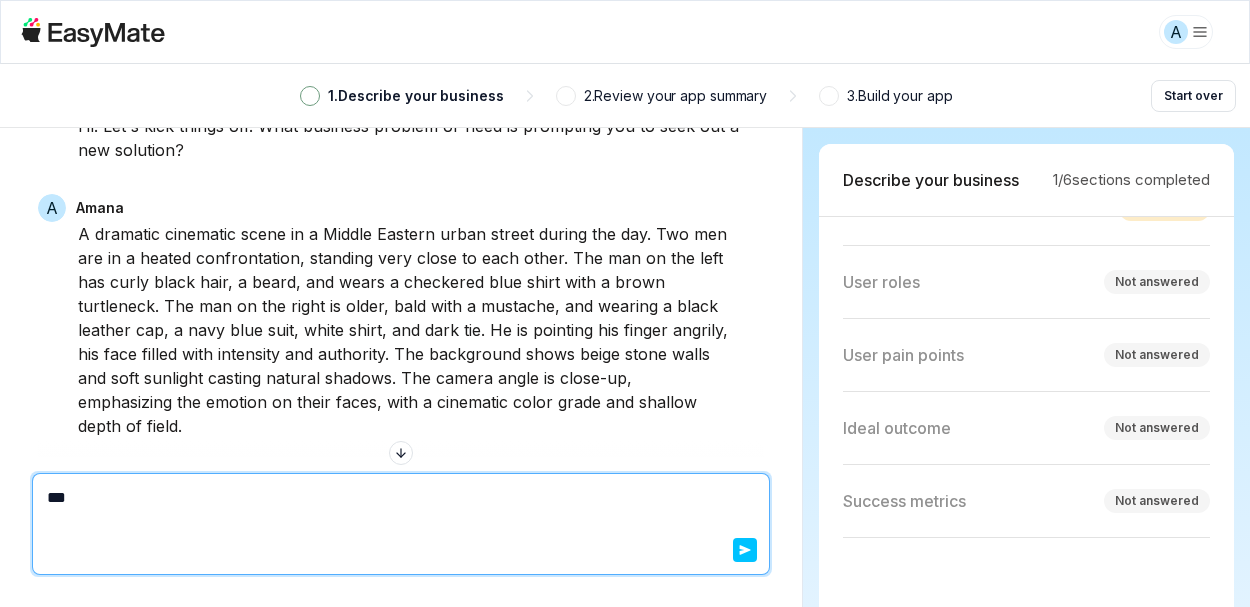 type on "*" 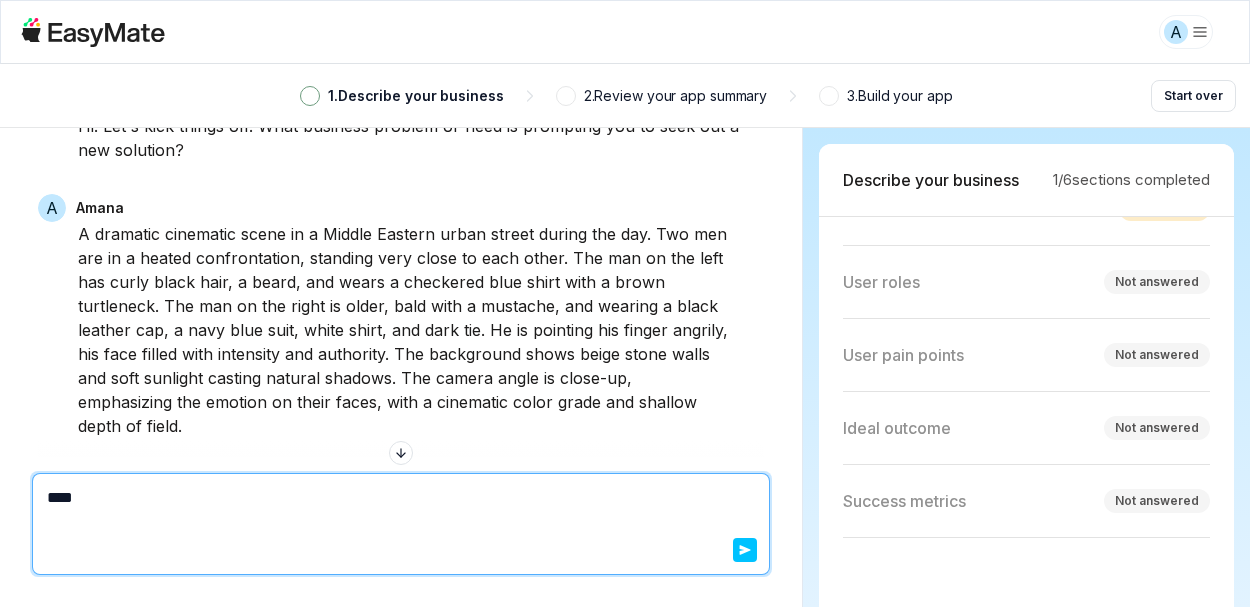 type on "*" 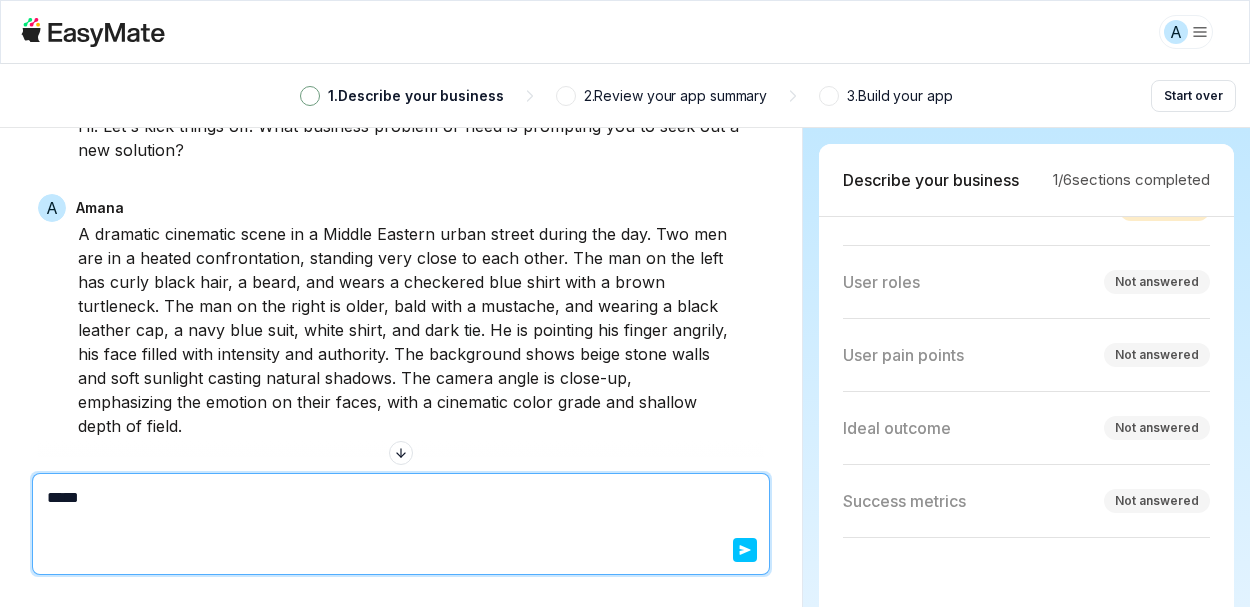 type on "*" 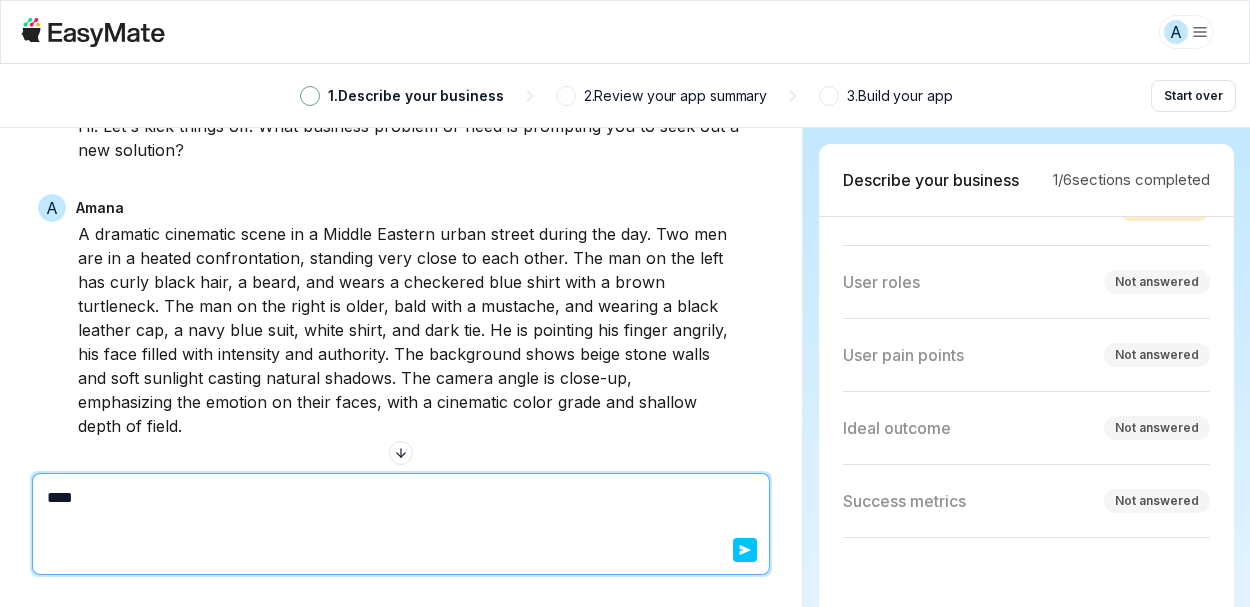 type on "*" 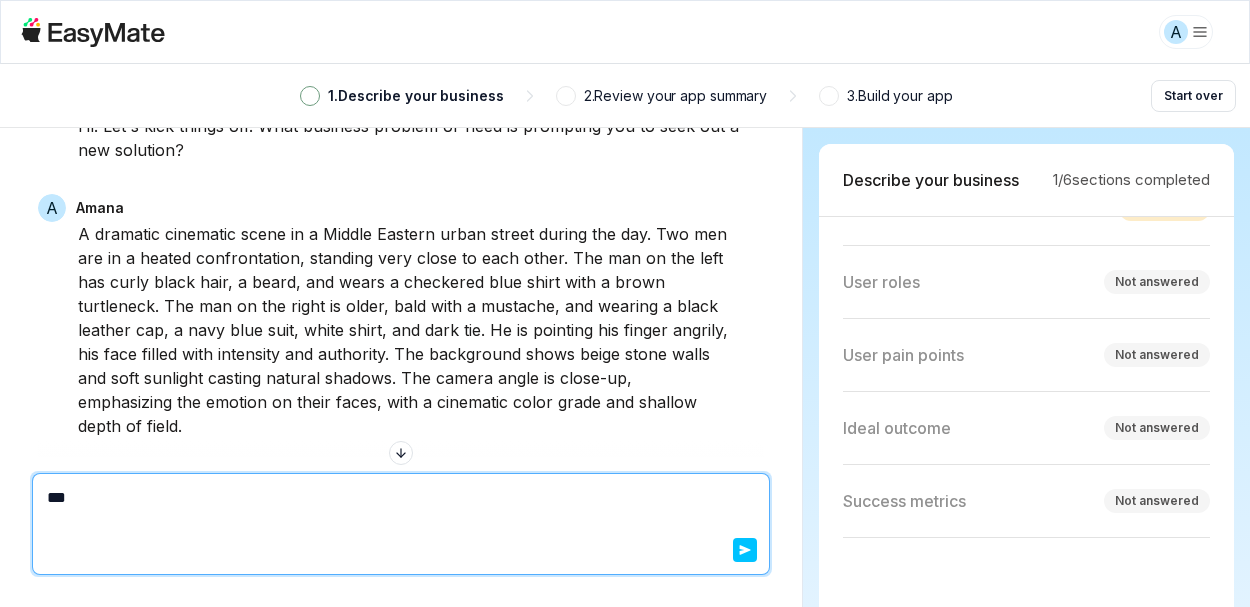 type on "*" 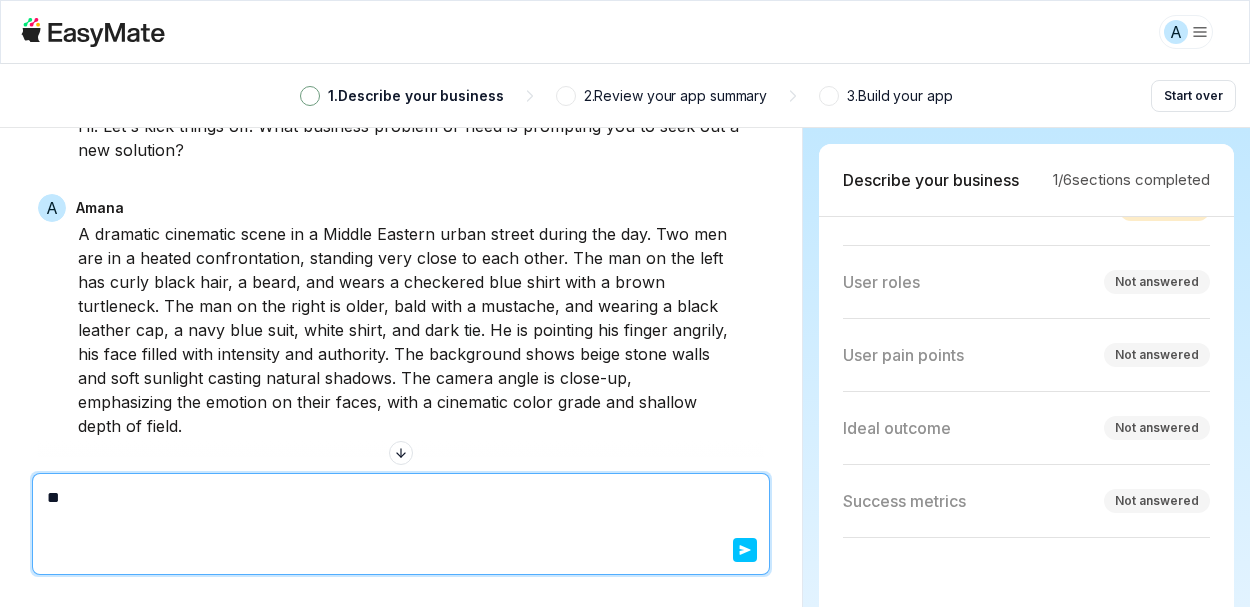 type on "*" 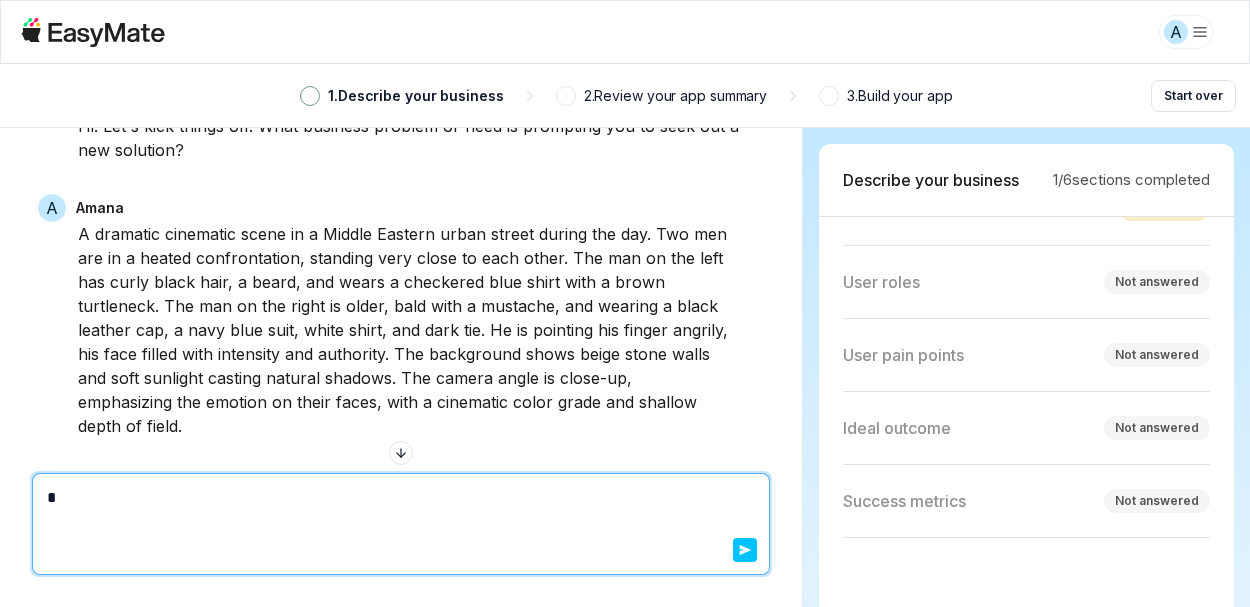 type on "*" 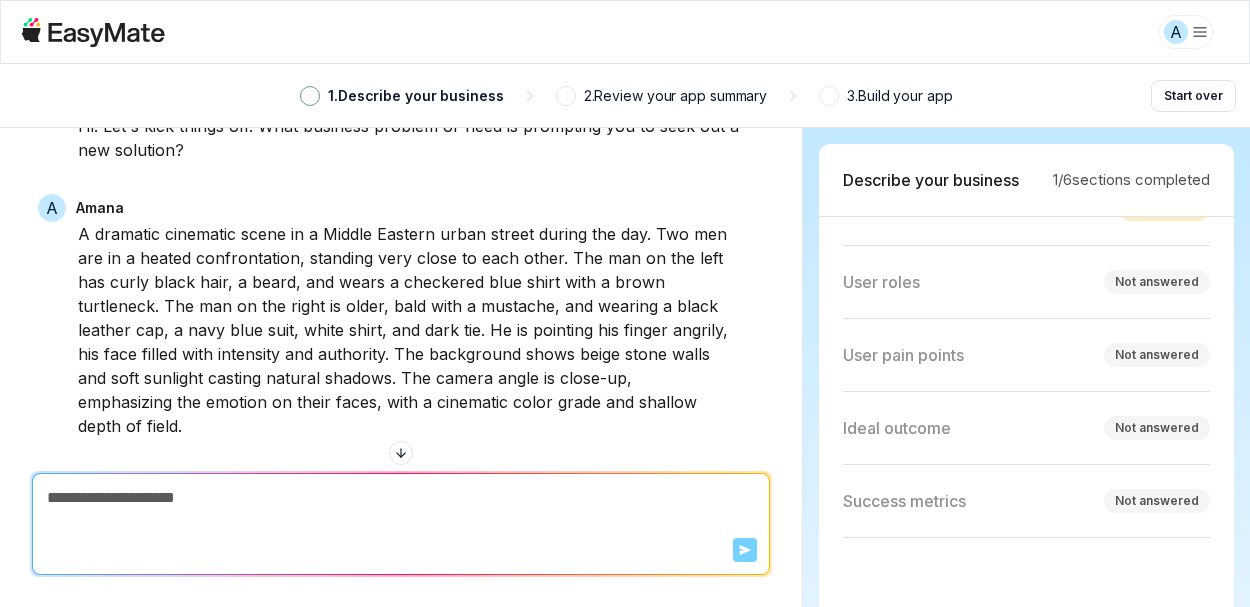 type on "*" 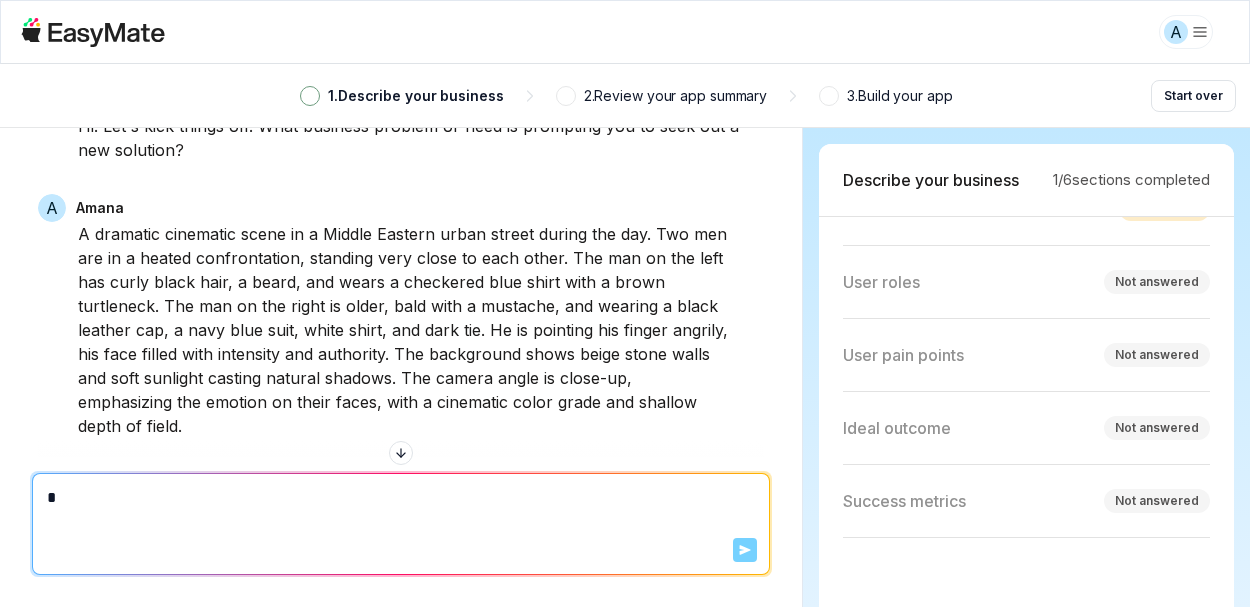 type on "*" 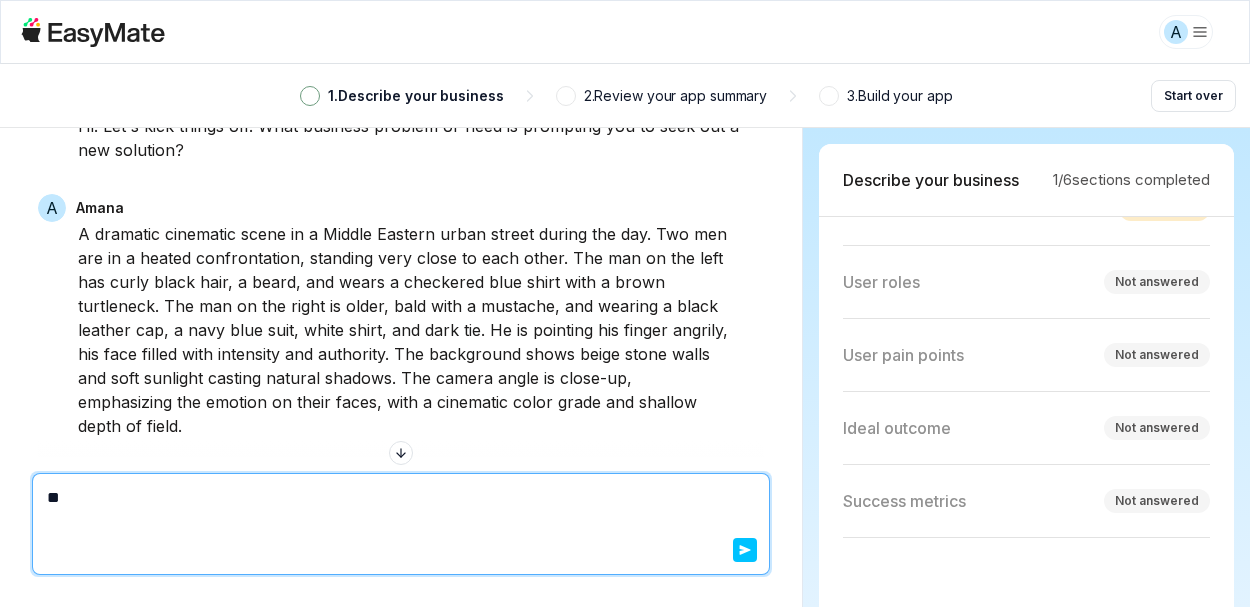 type on "*" 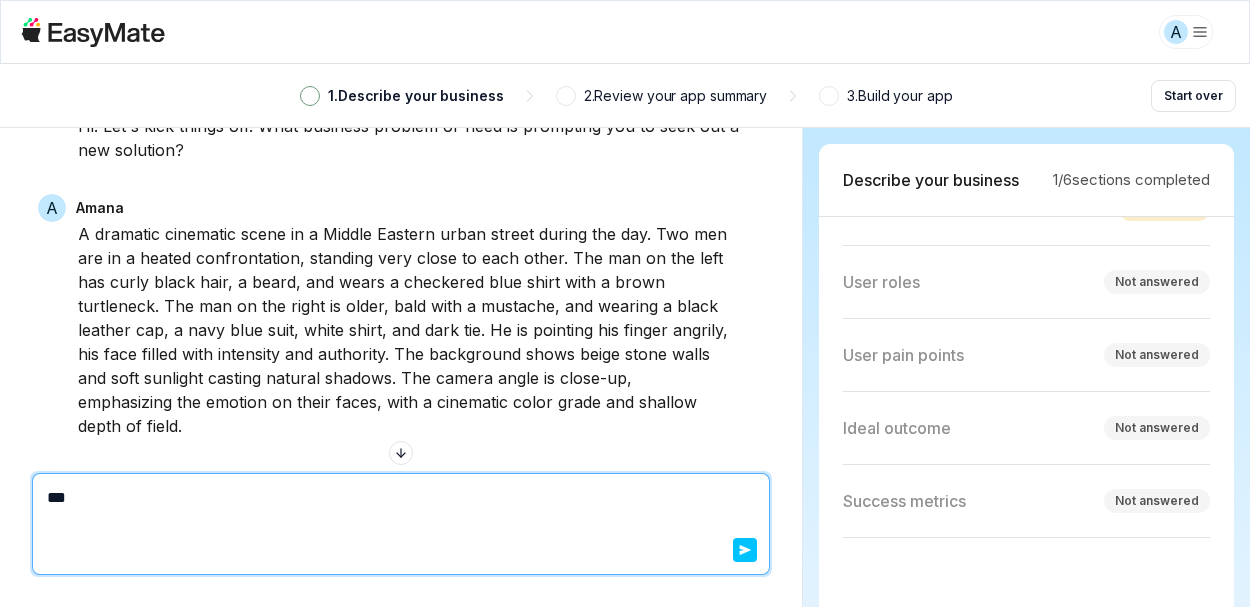 type on "*" 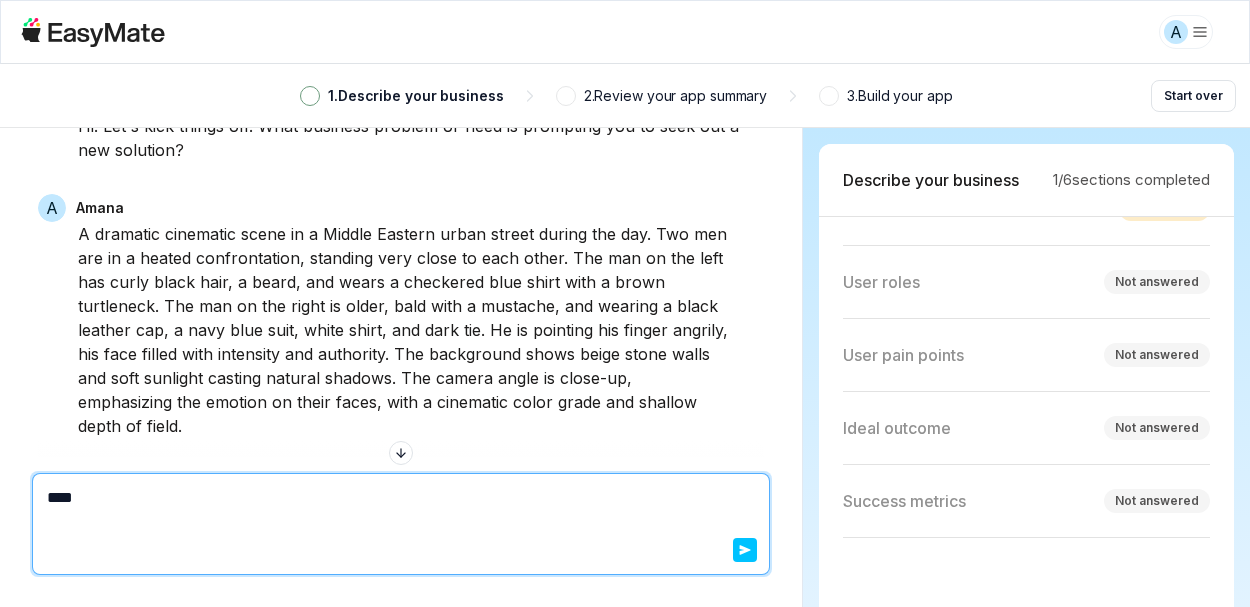 type on "*" 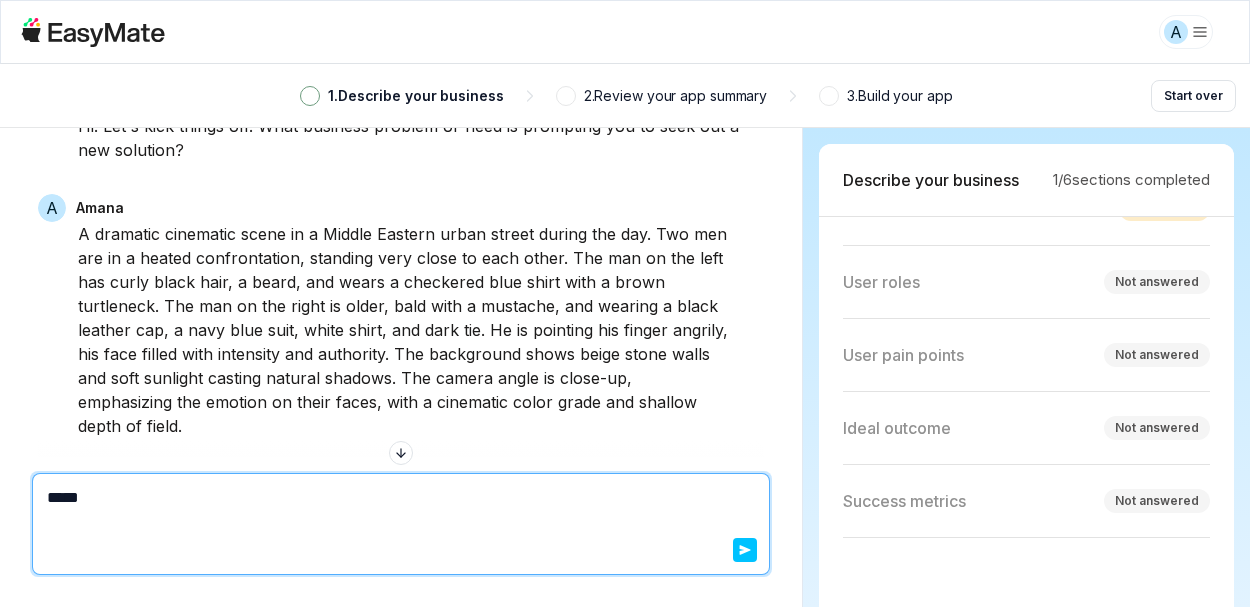 type on "*" 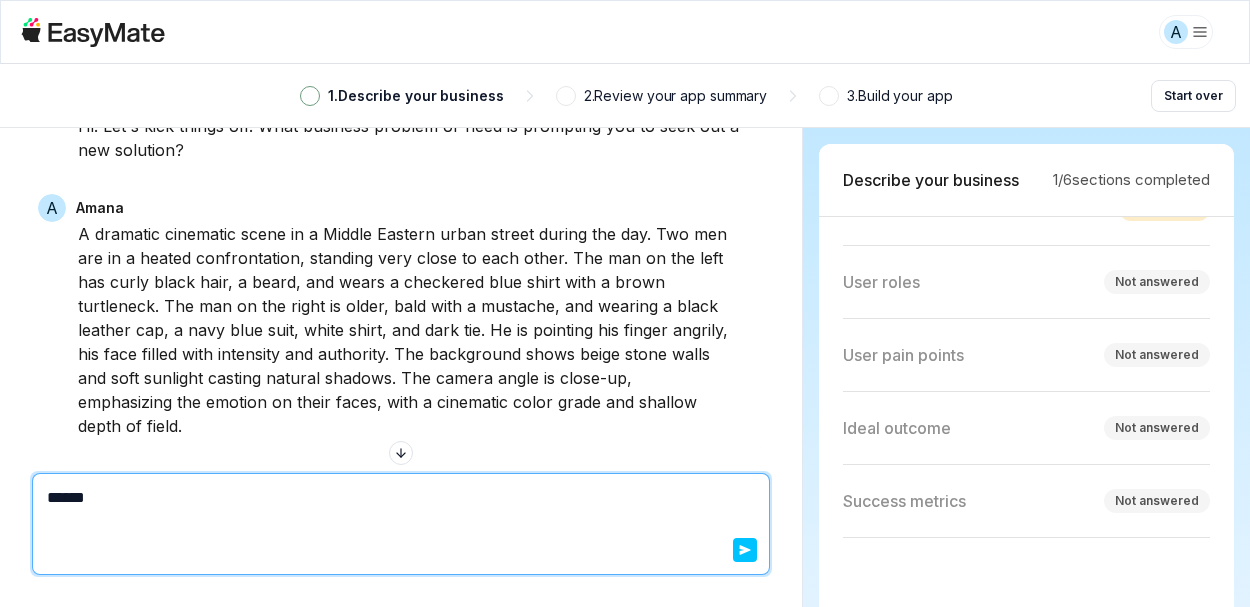 type on "*" 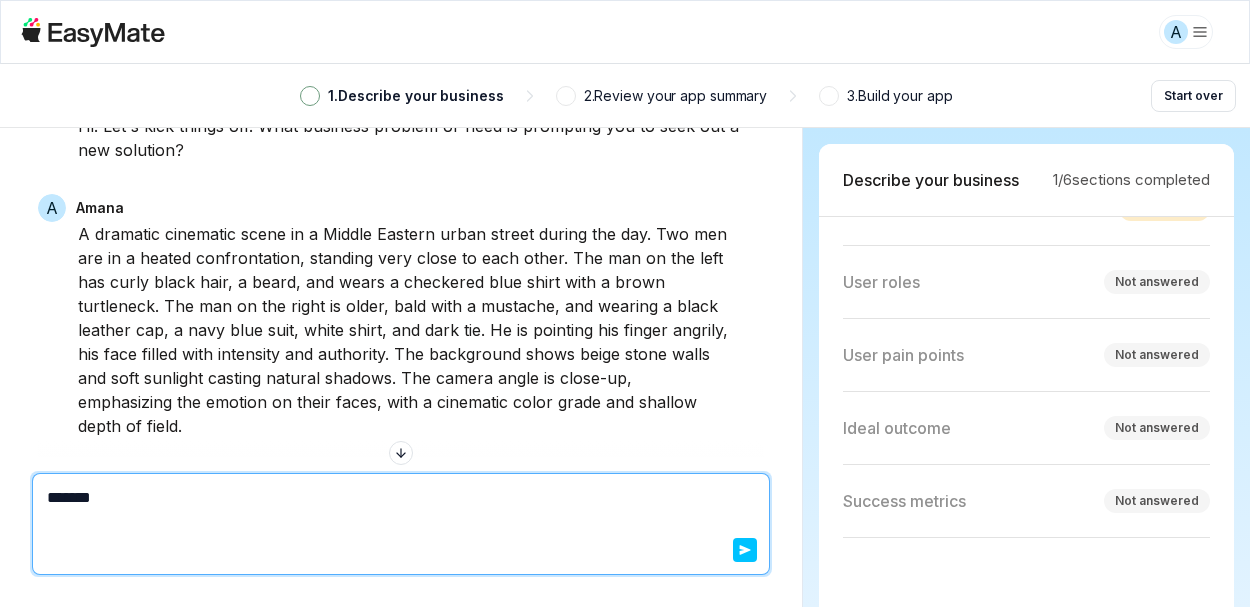 type on "*" 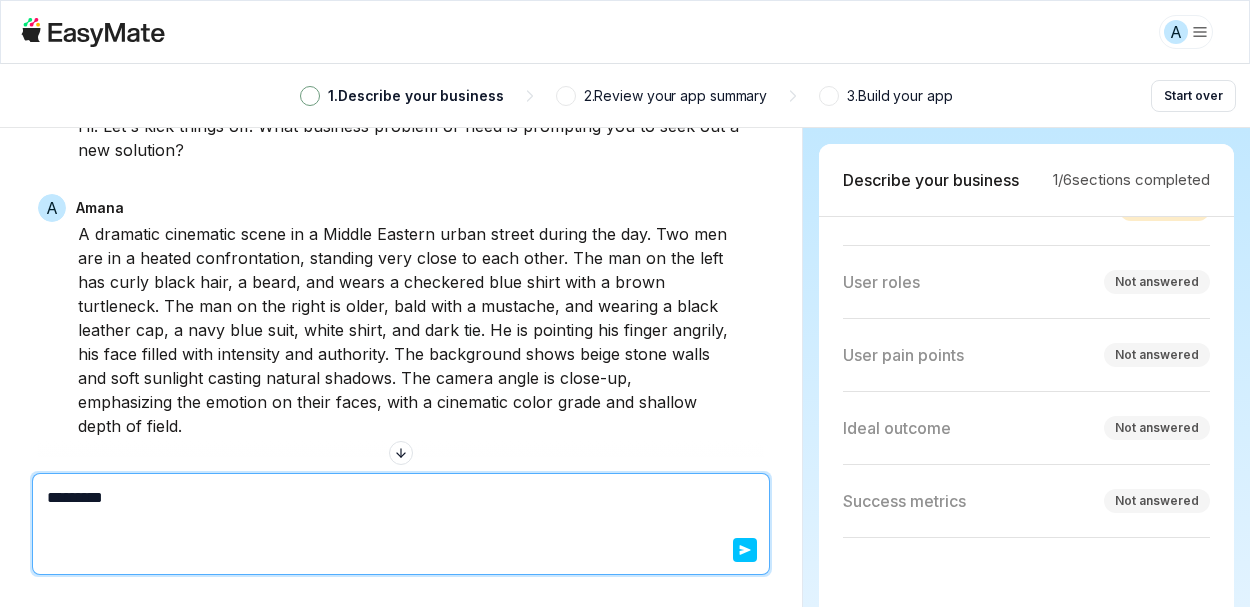 type on "*" 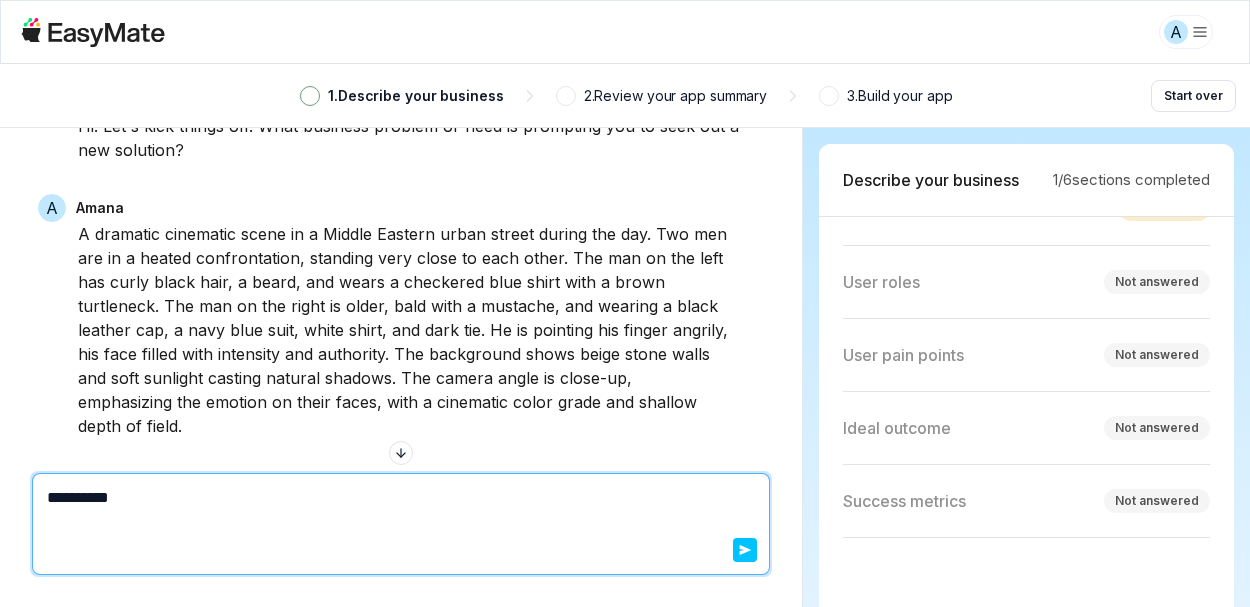 type on "*" 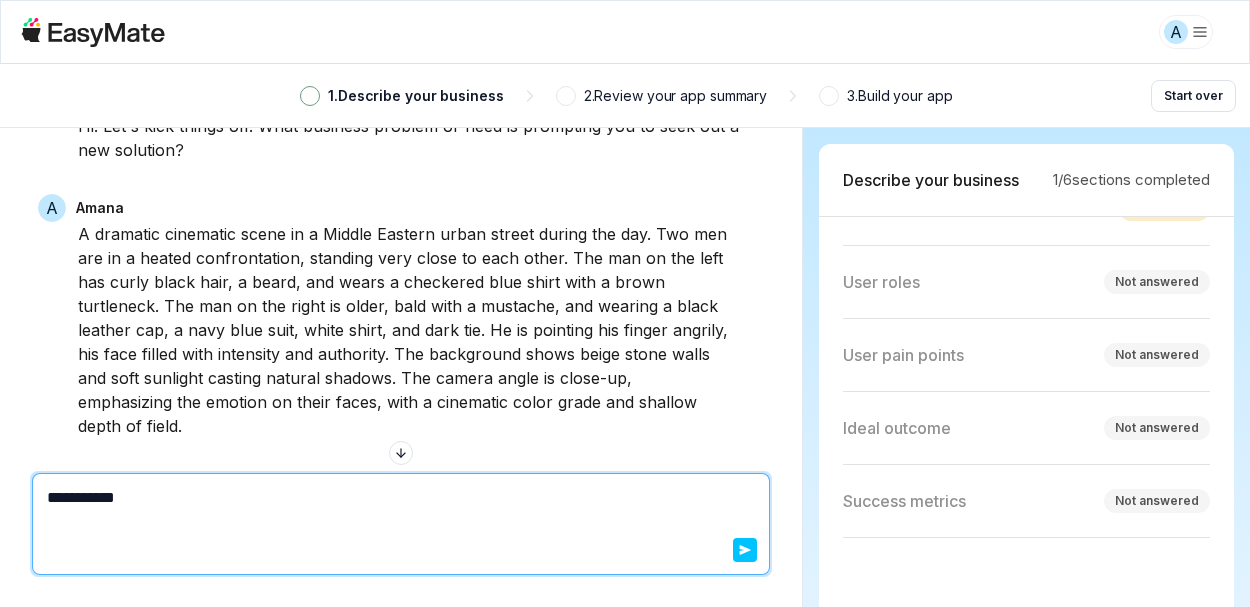 type on "*" 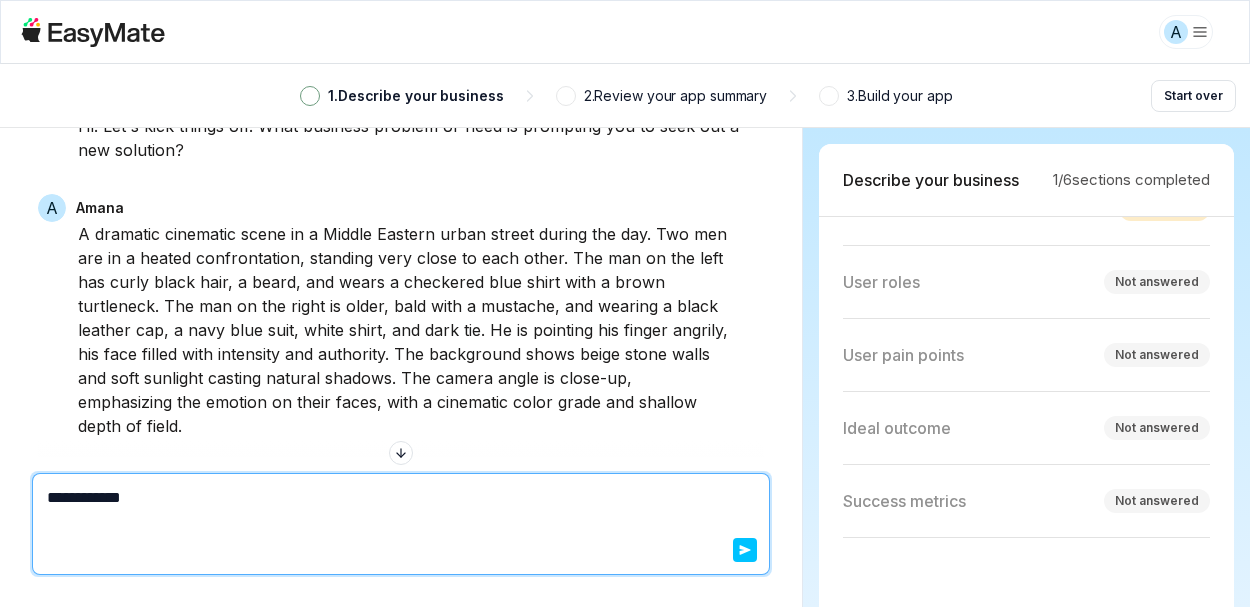 type on "*" 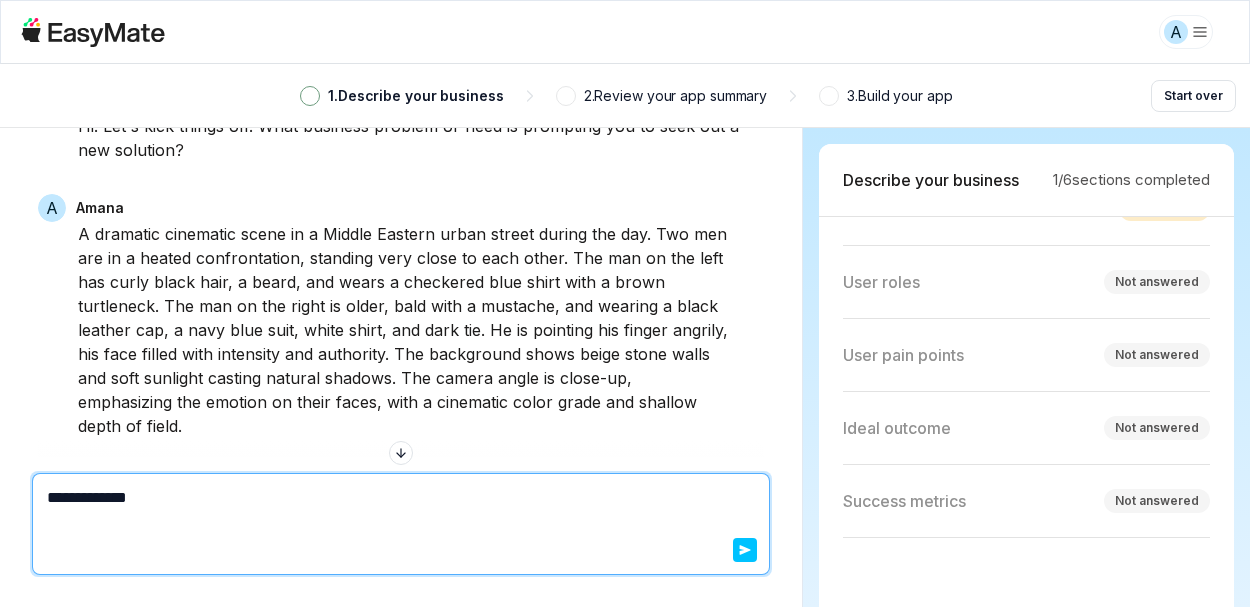type on "*" 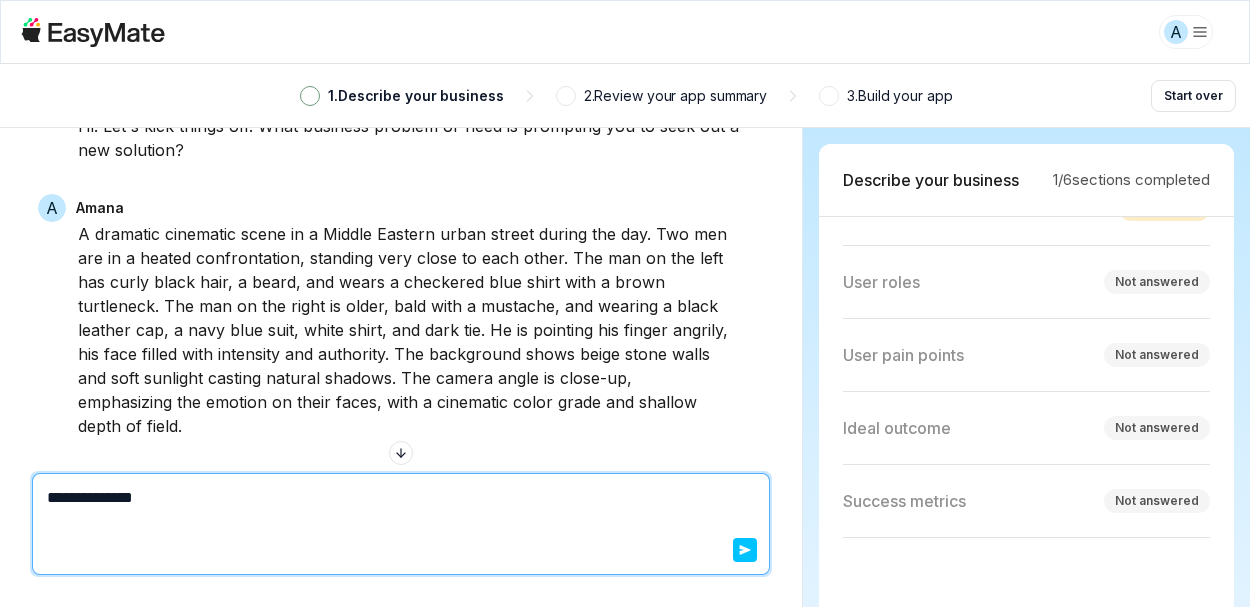 type on "*" 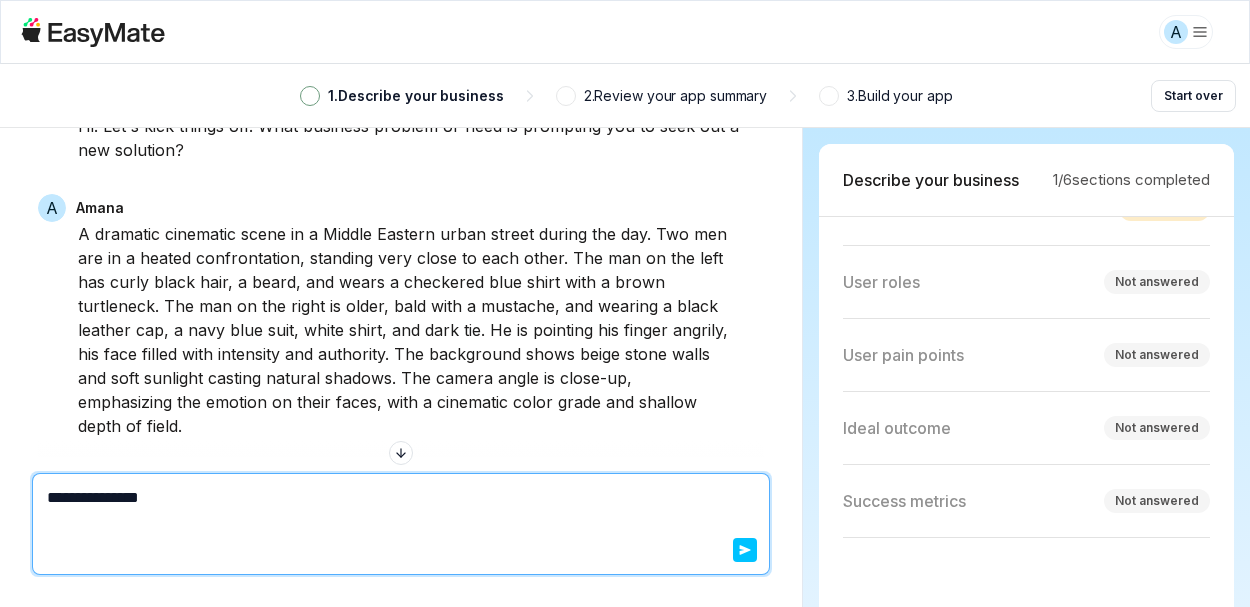 type on "*" 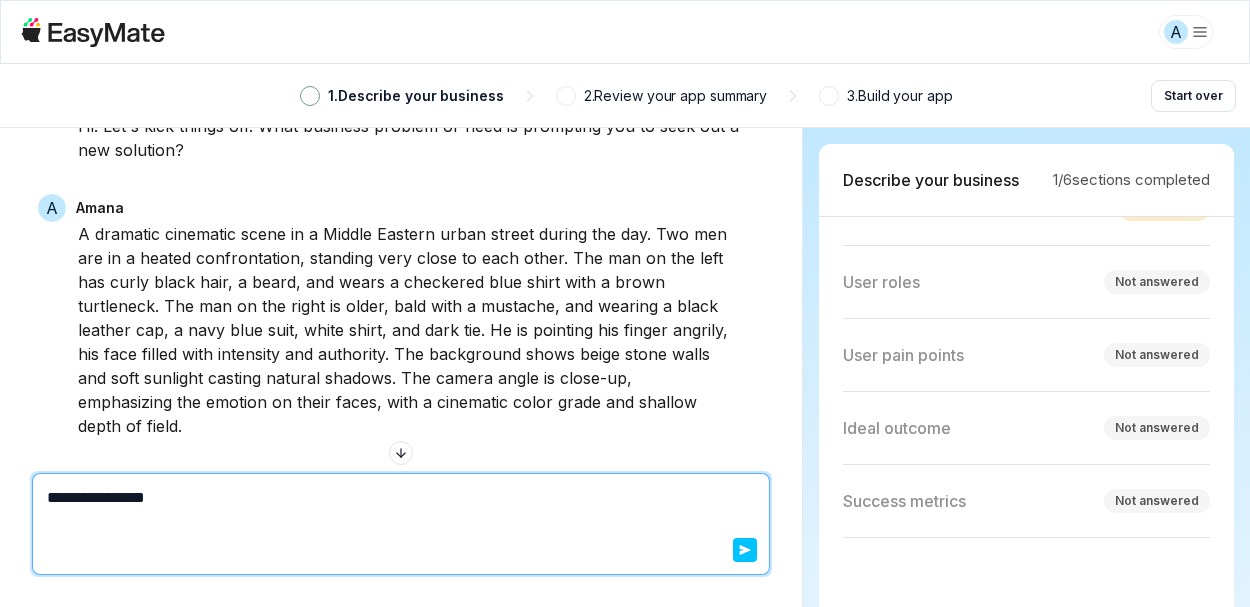 type on "*" 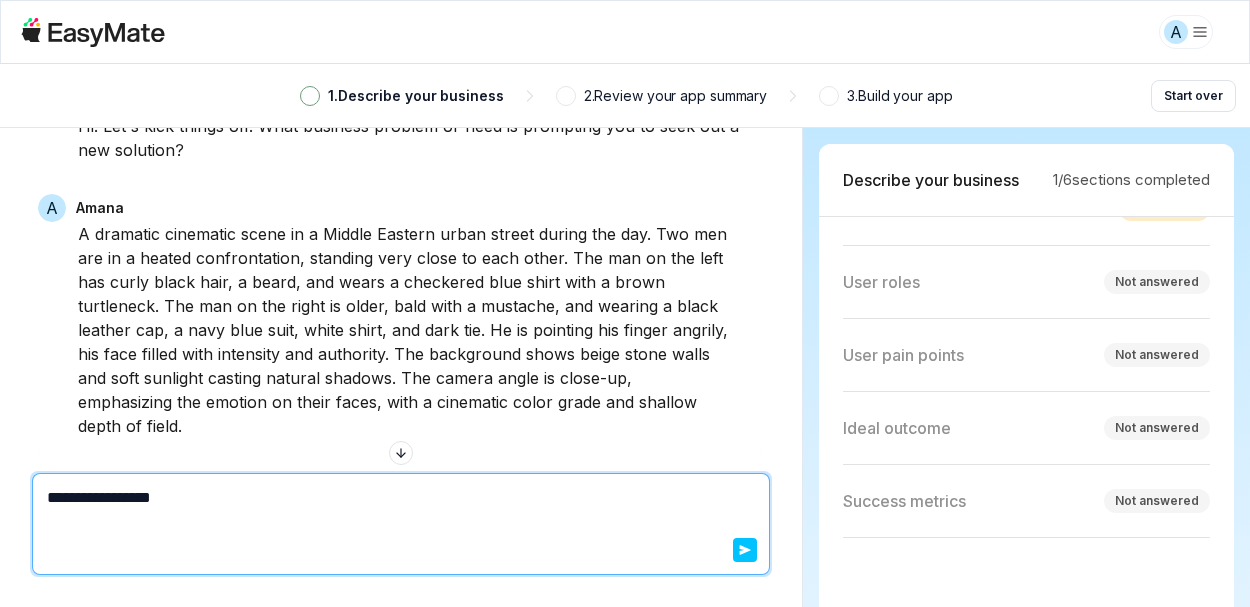 type on "*" 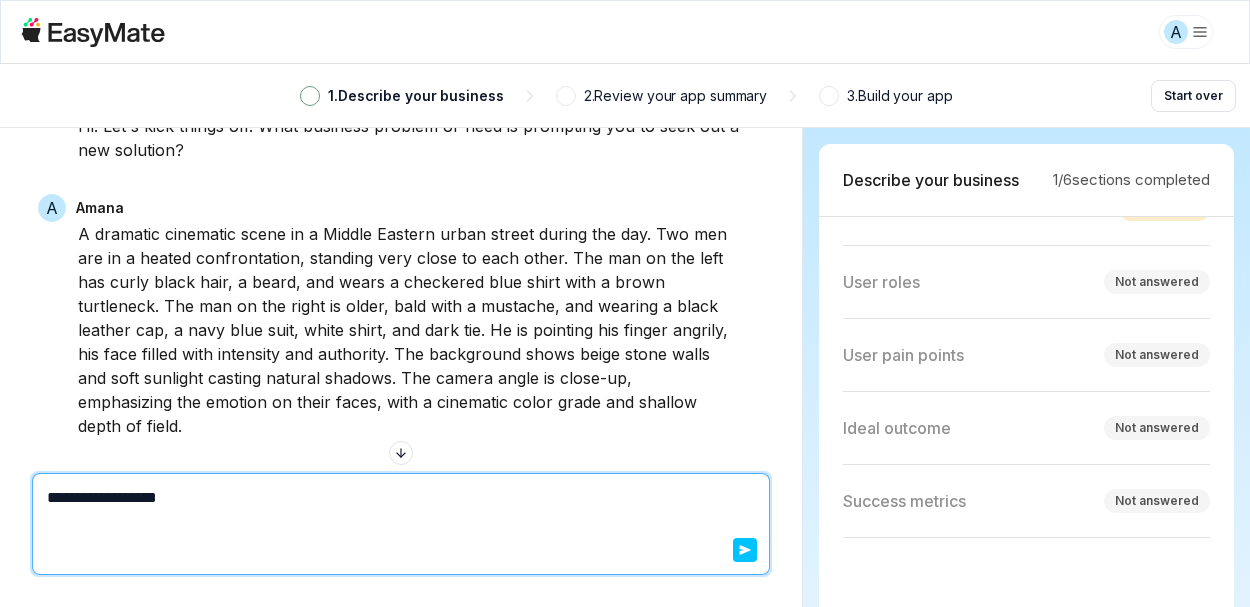 type on "*" 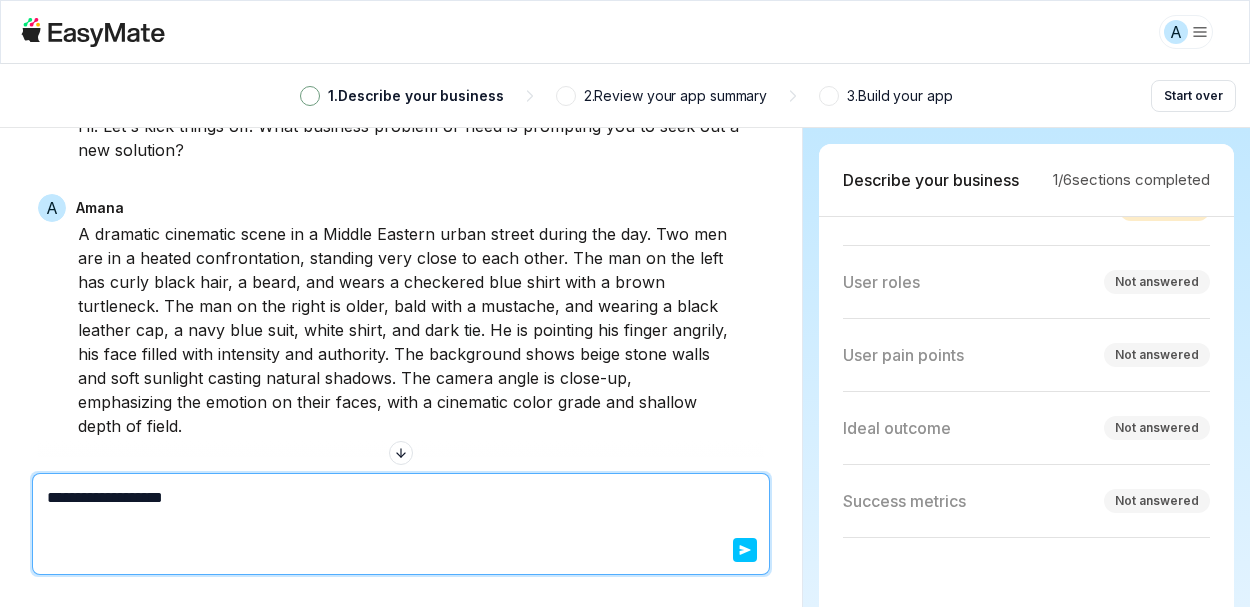 type on "*" 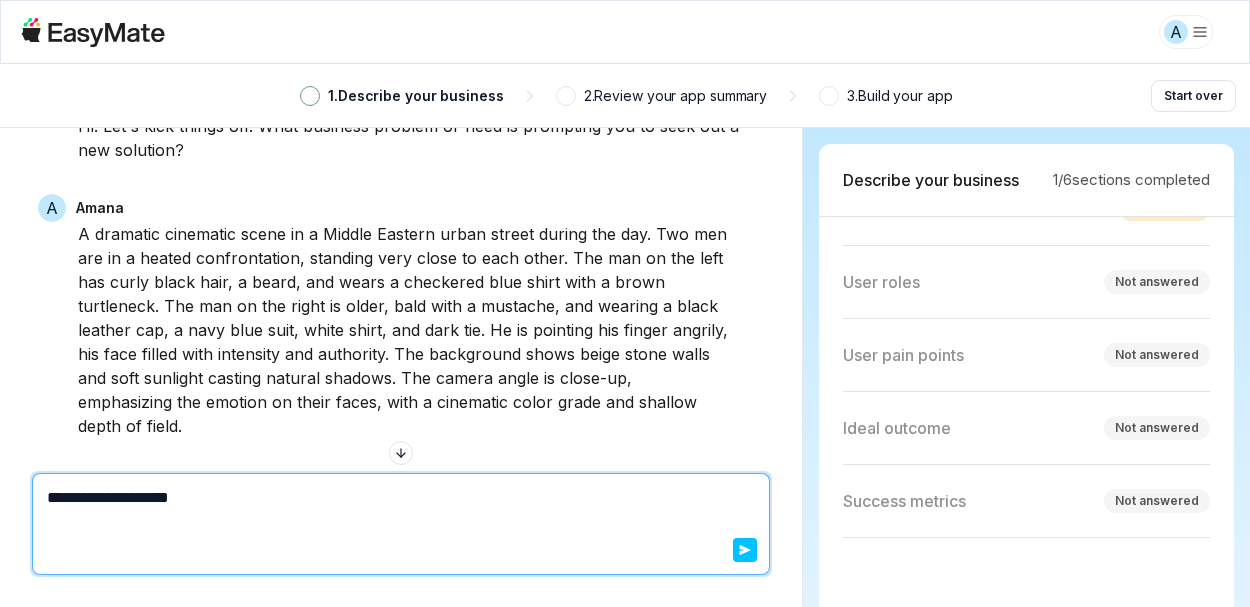 type on "*" 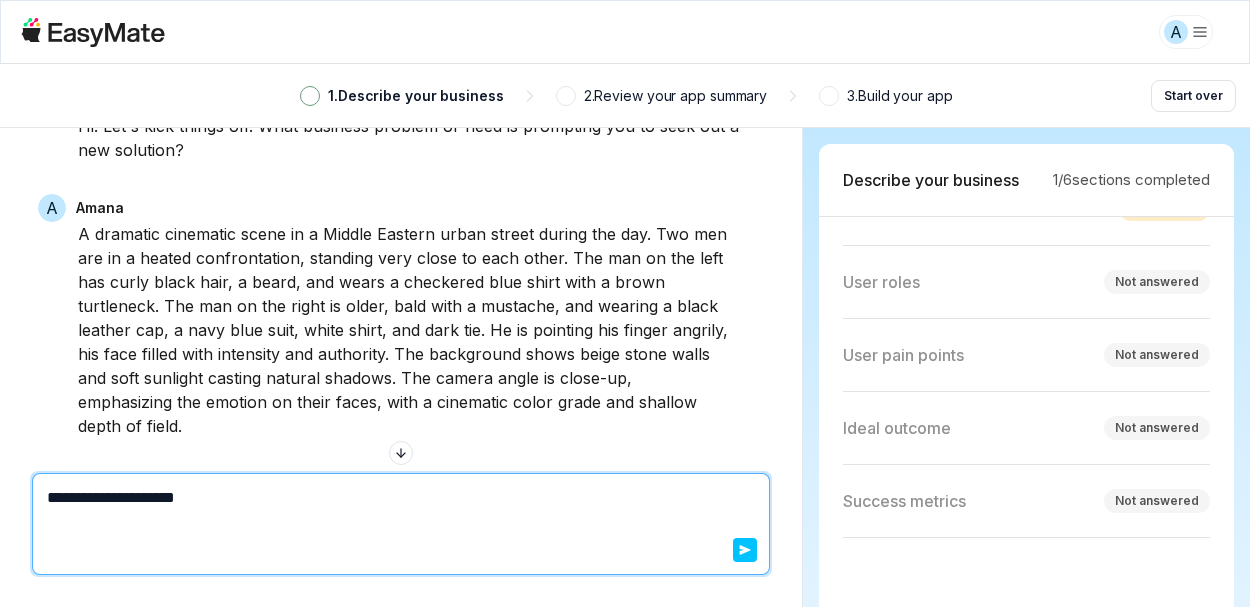 type on "*" 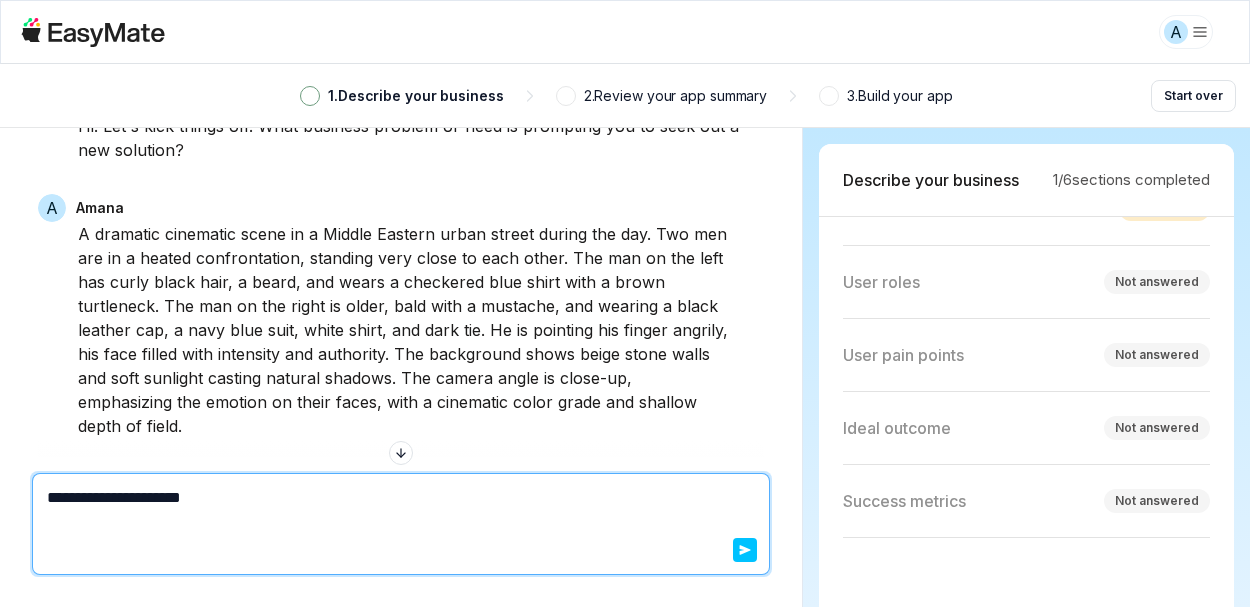 type on "*" 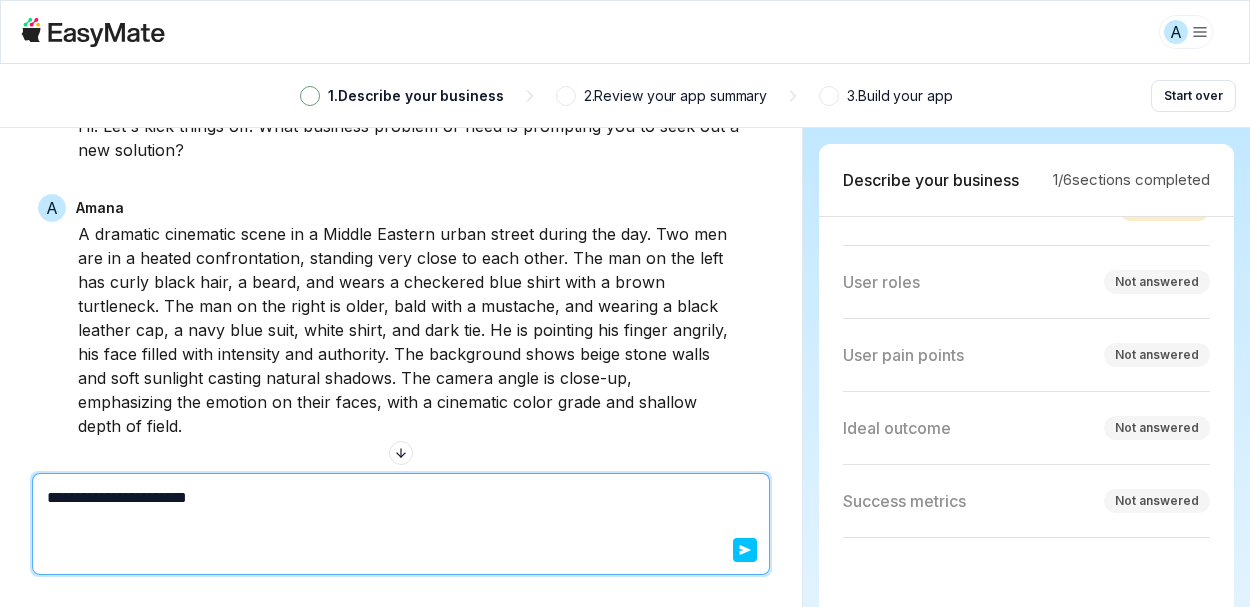 type on "*" 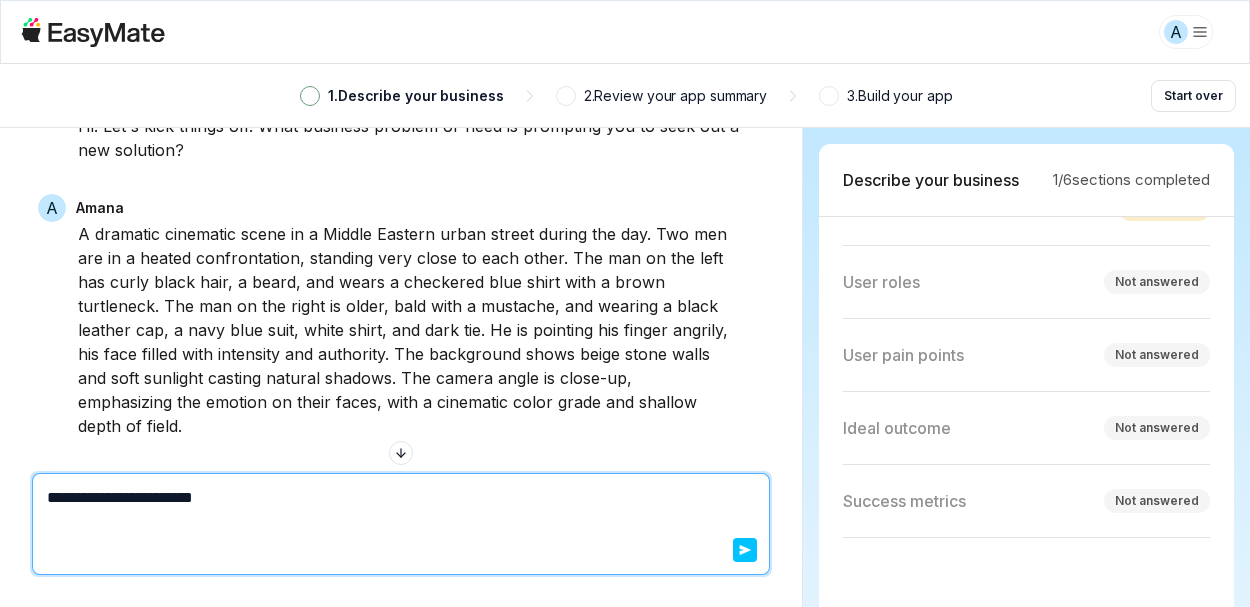 type on "*" 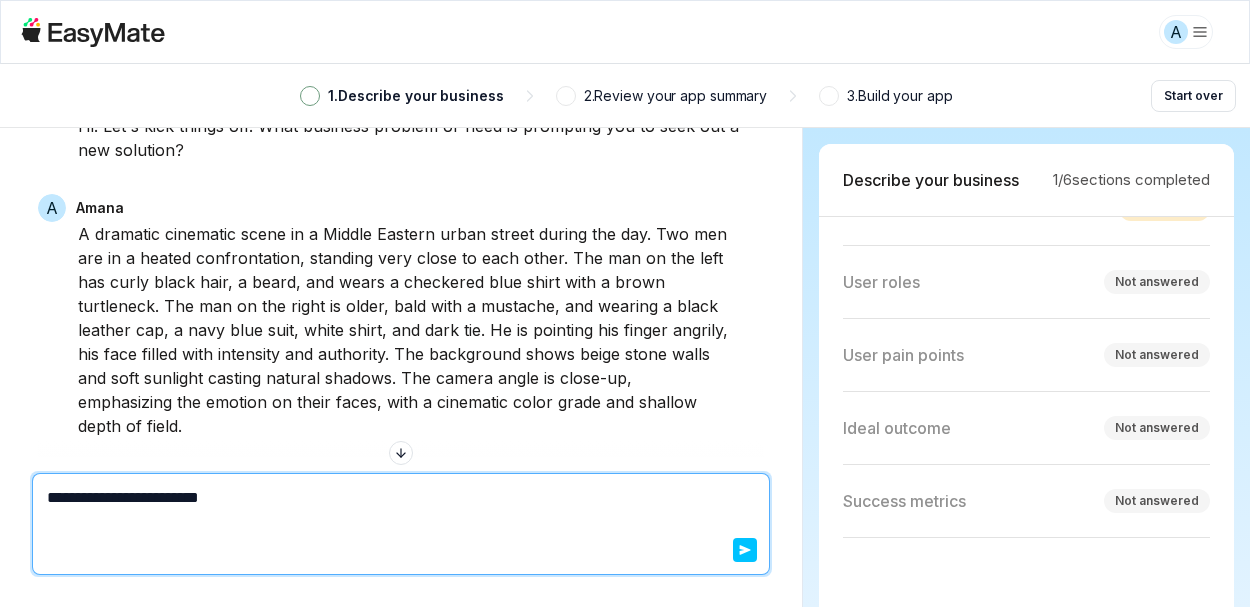 type on "*" 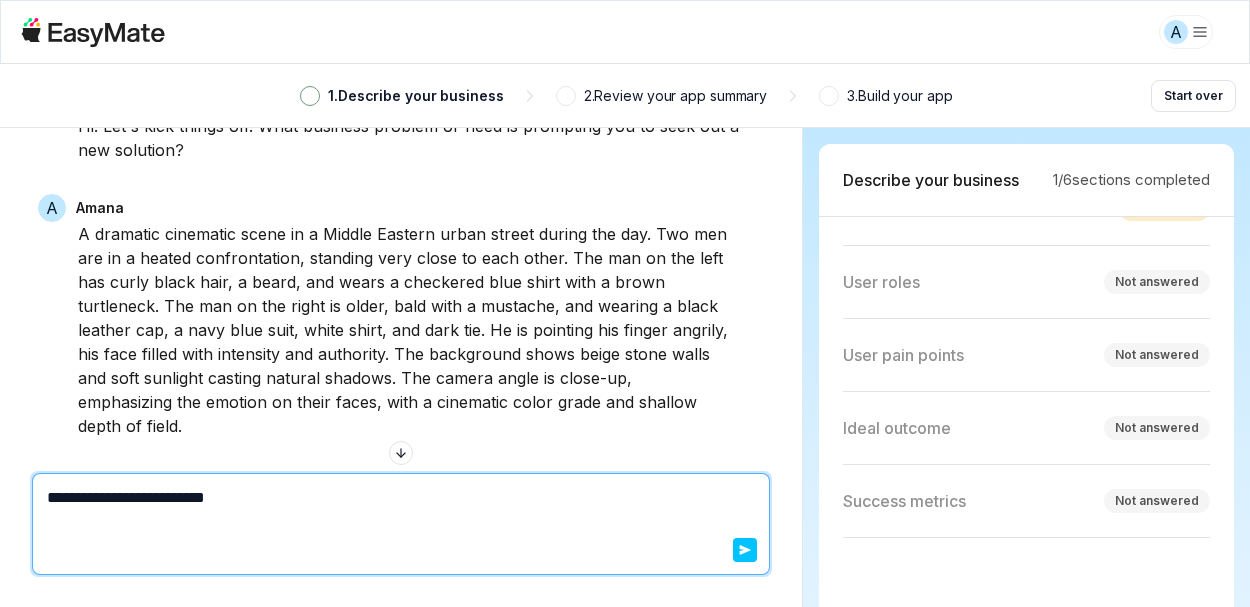 type on "*" 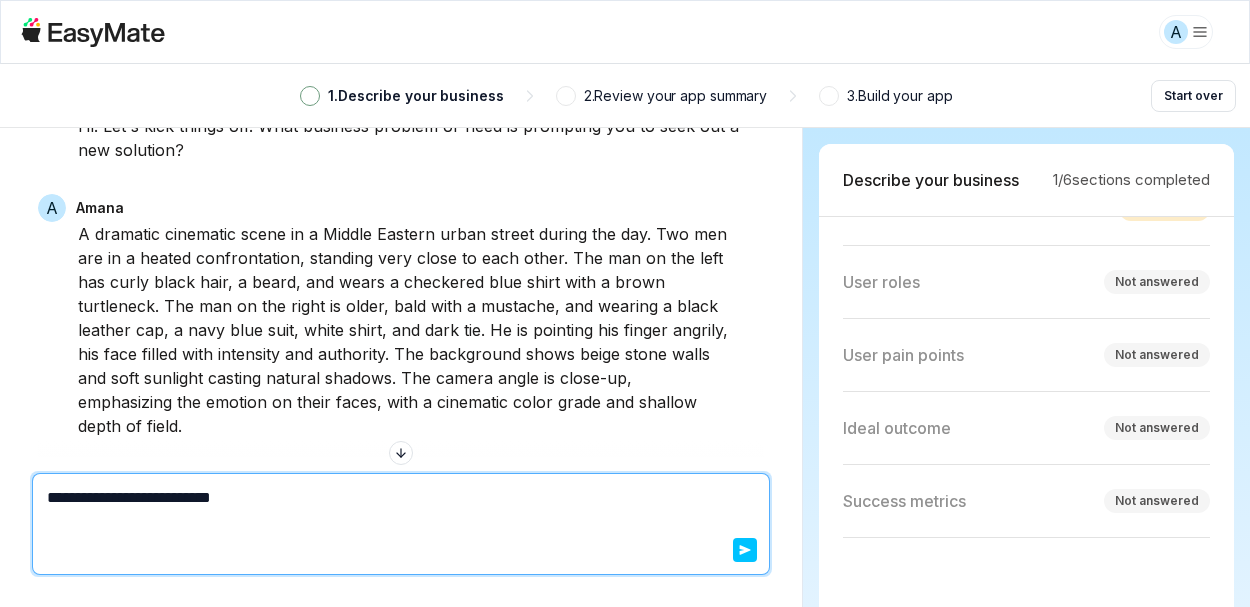 type on "*" 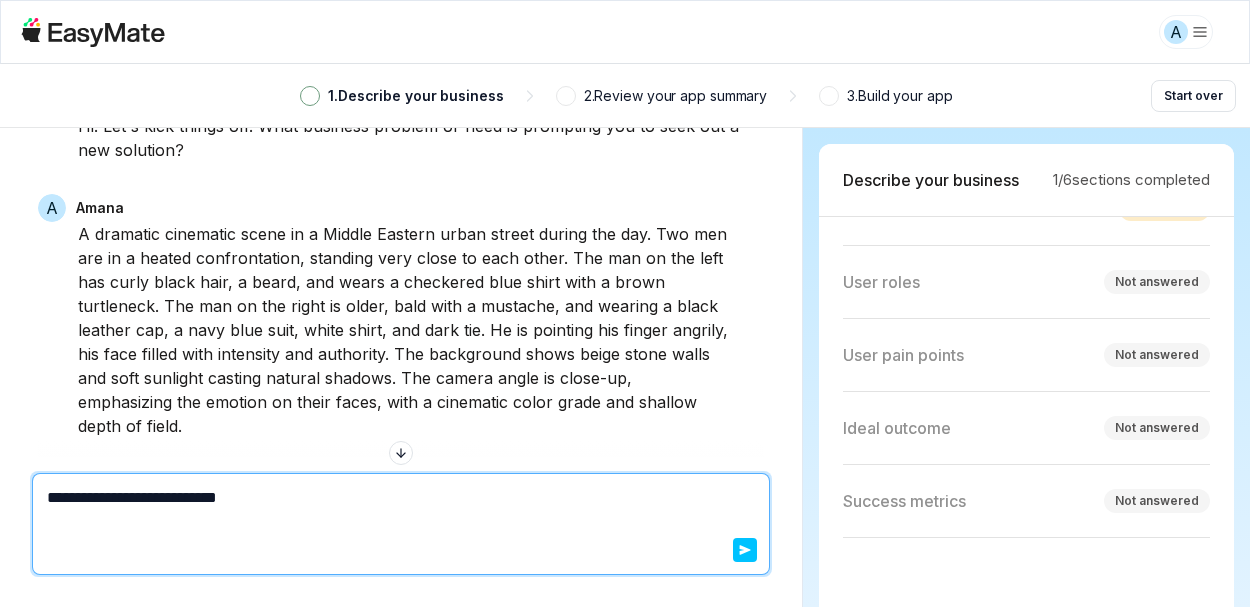 type on "*" 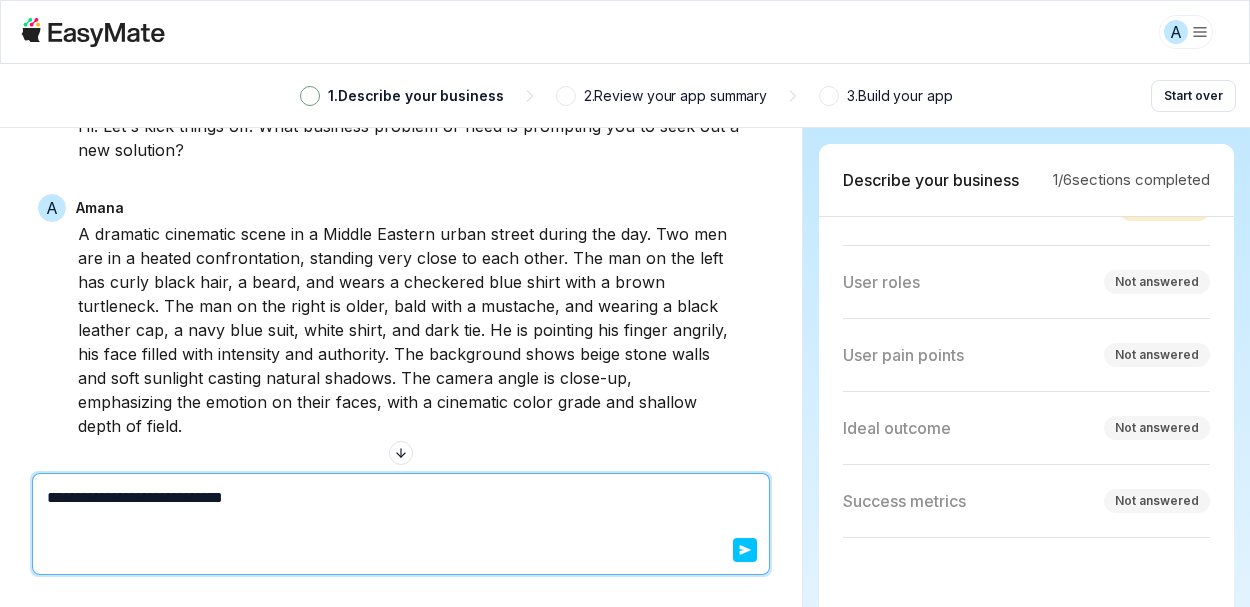 type on "*" 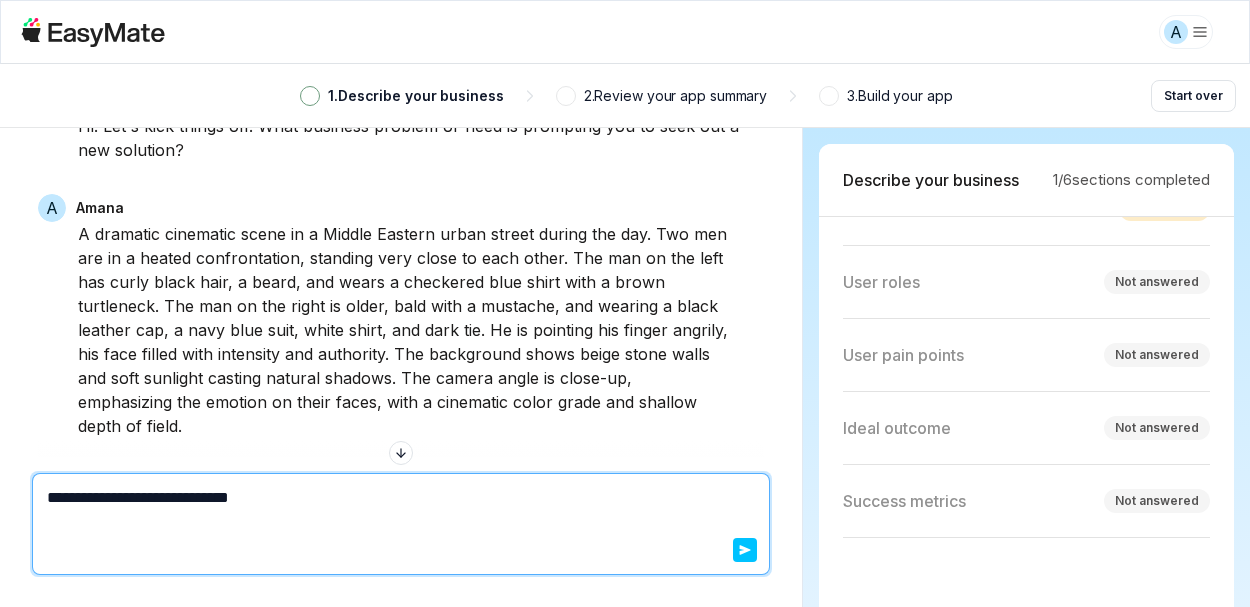 type on "*" 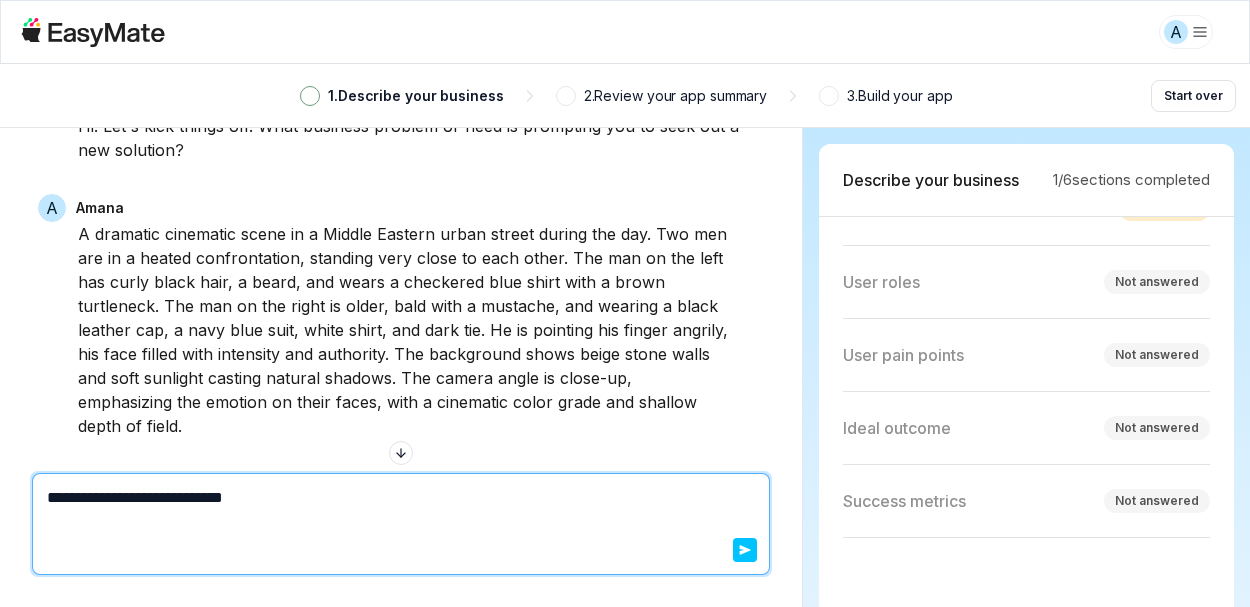 type on "*" 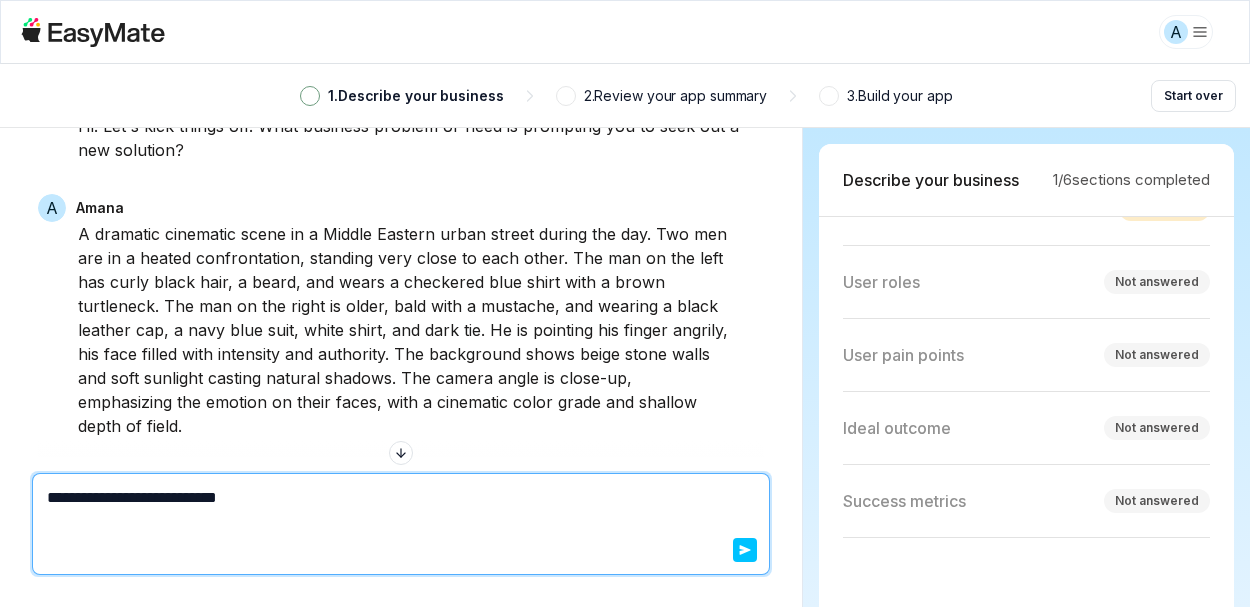 type on "*" 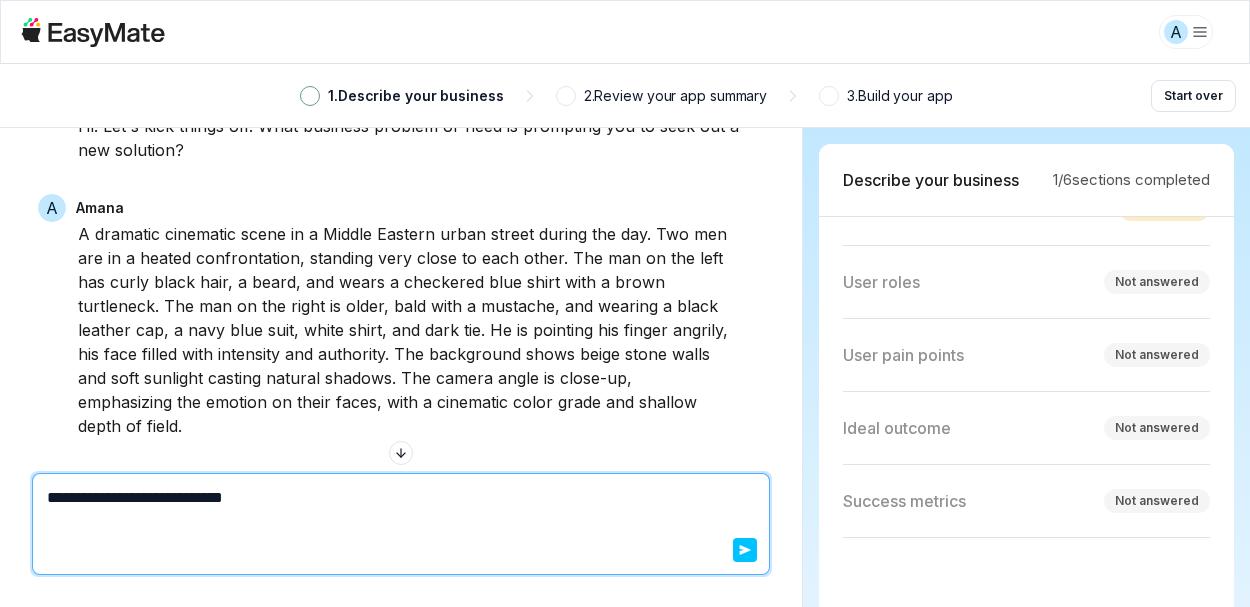 type on "*" 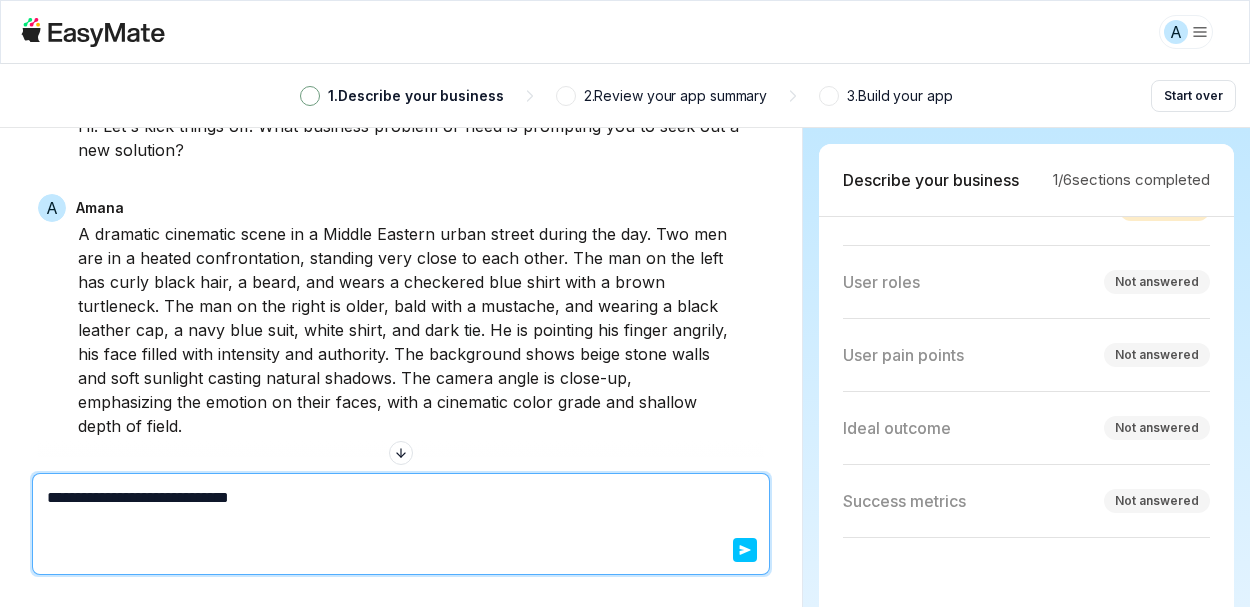 type on "*" 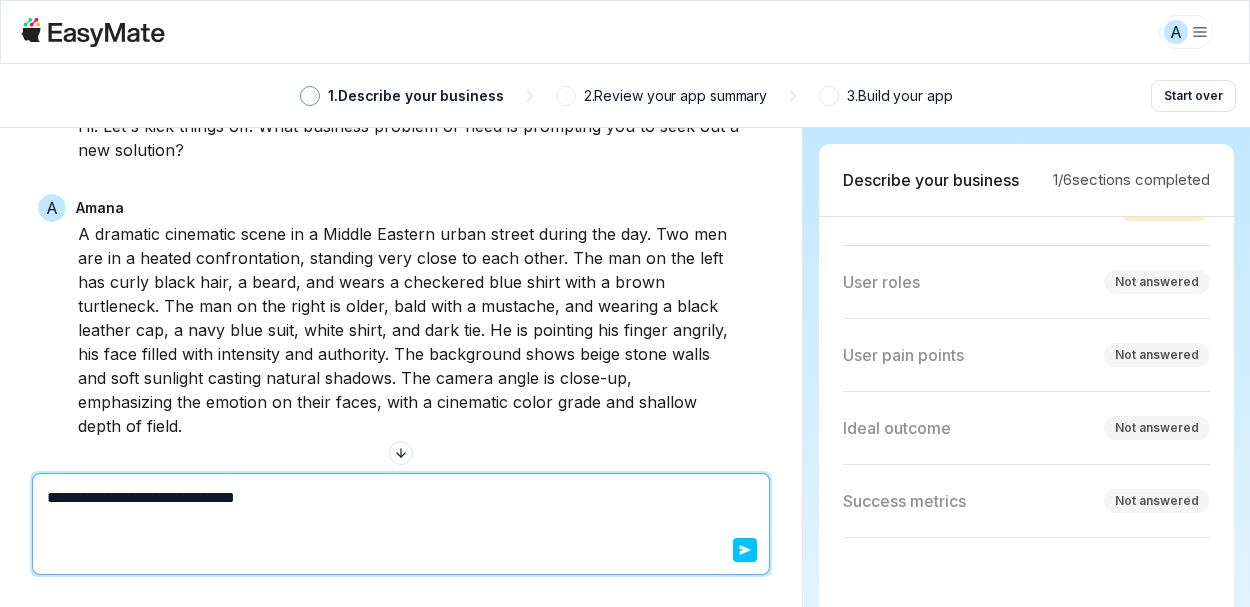 type on "*" 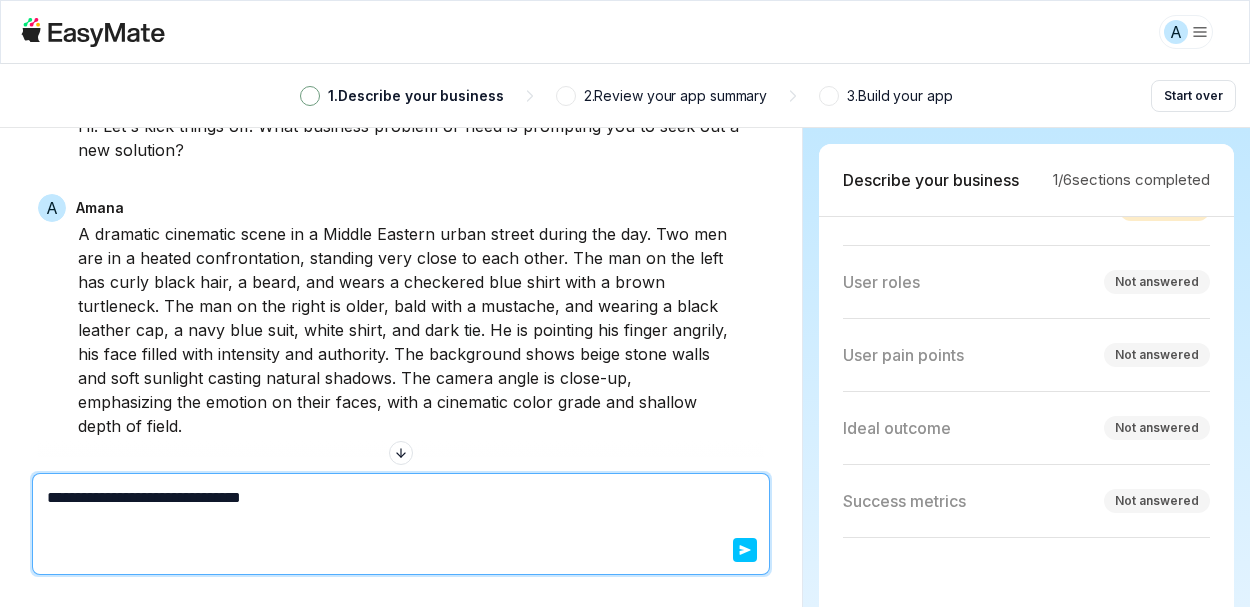 type on "*" 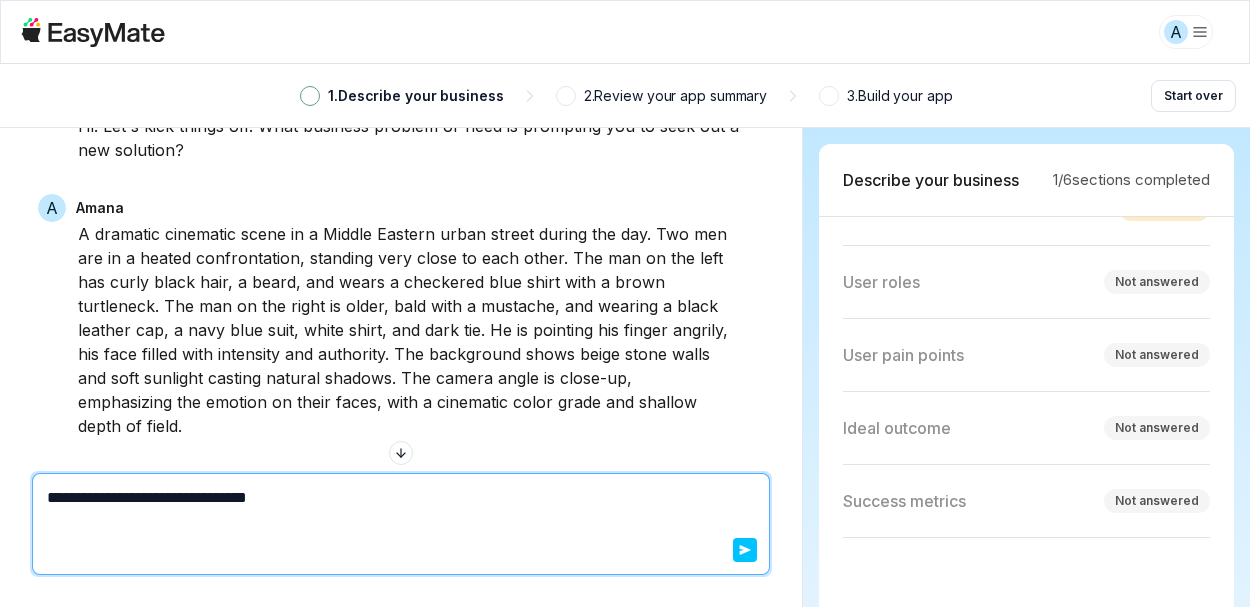 type on "*" 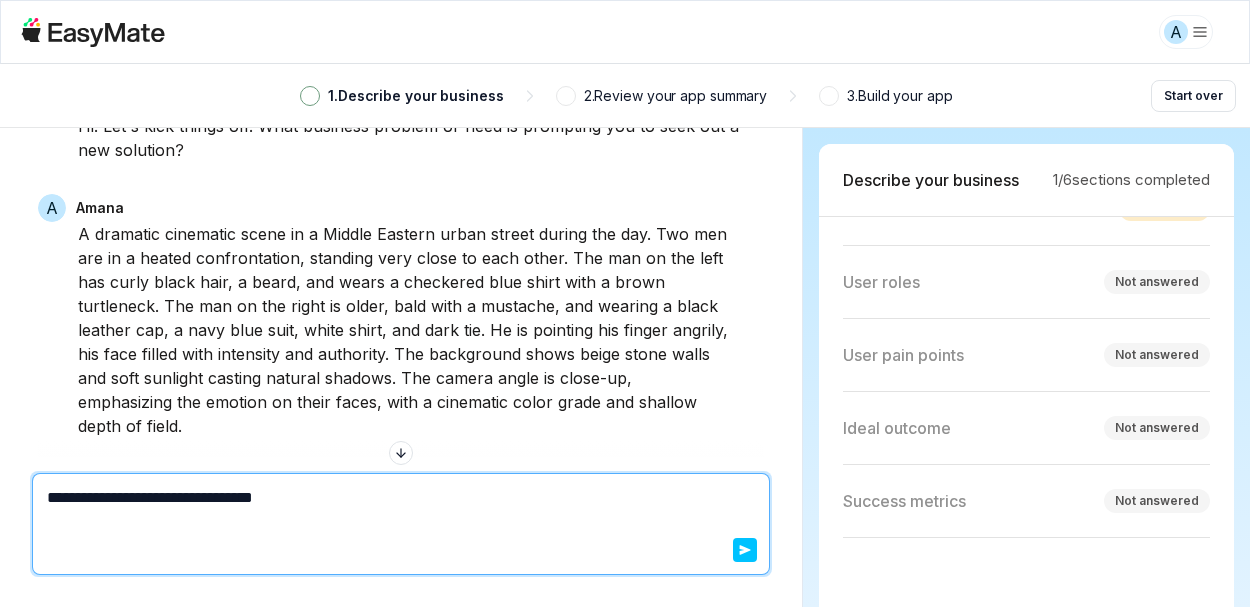 type on "*" 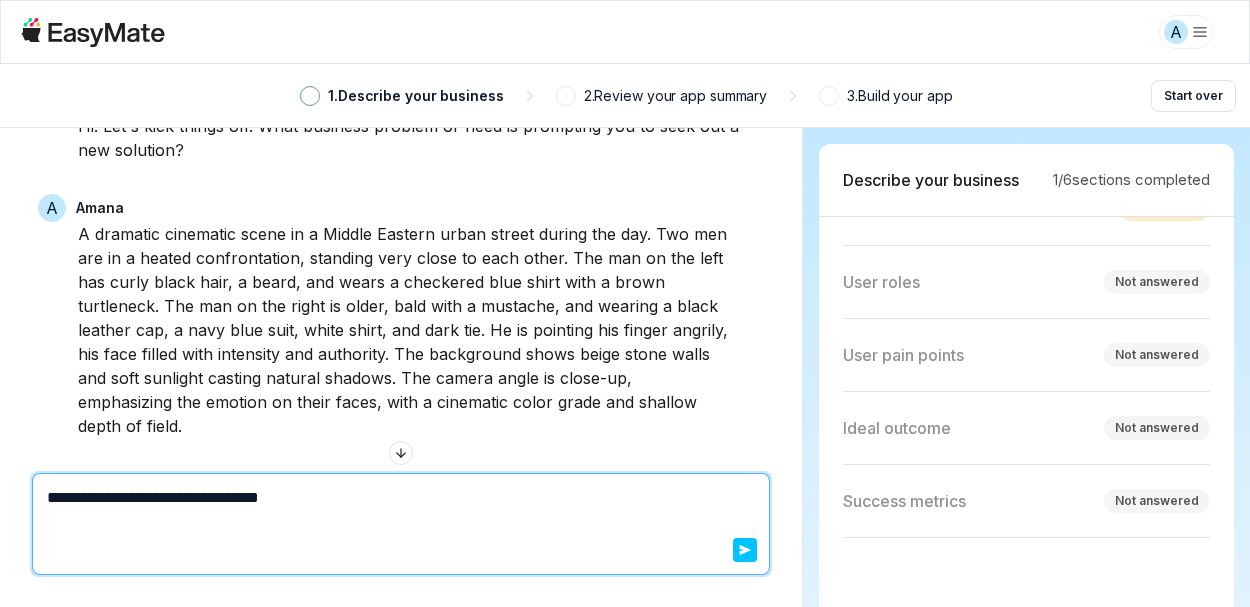 type on "*" 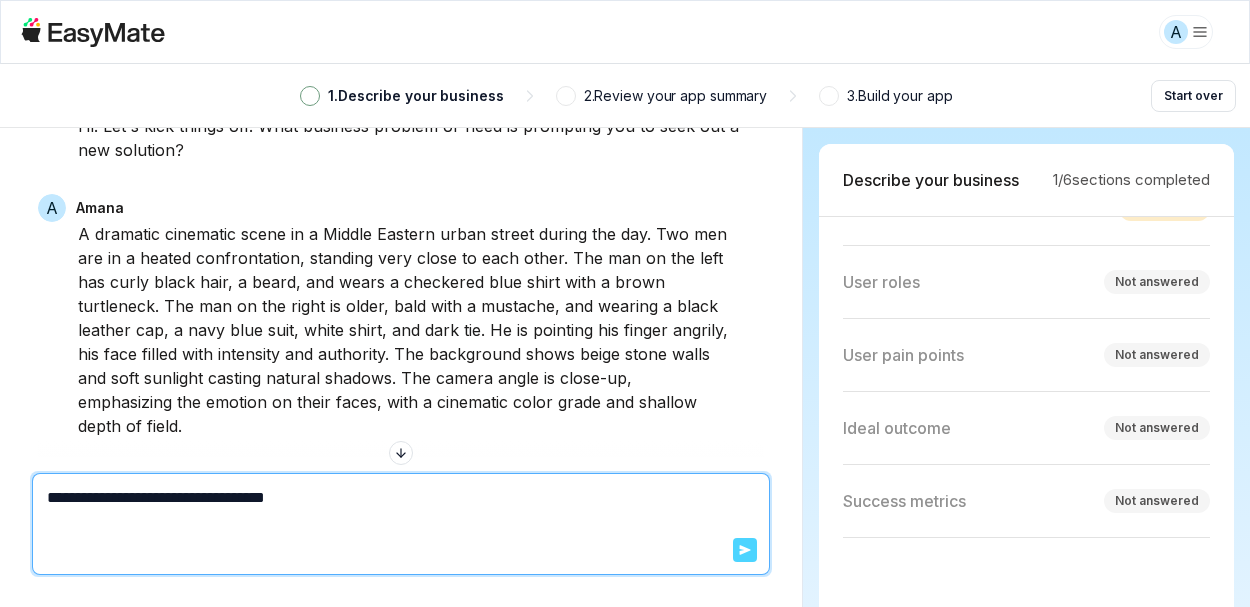 type on "**********" 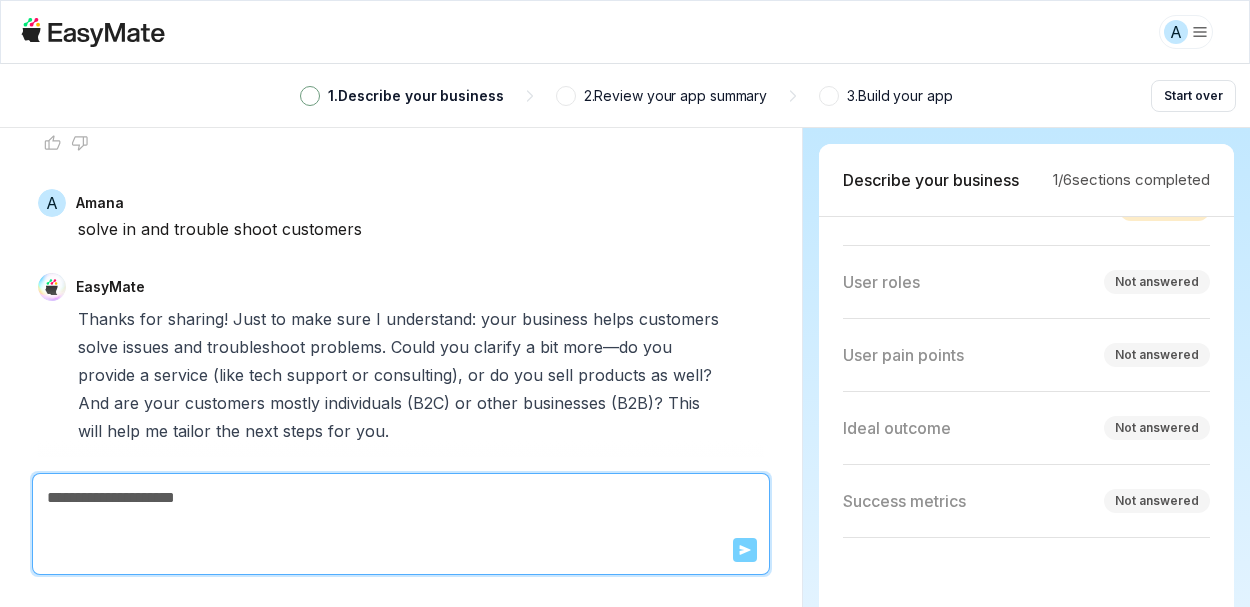 scroll, scrollTop: 1589, scrollLeft: 0, axis: vertical 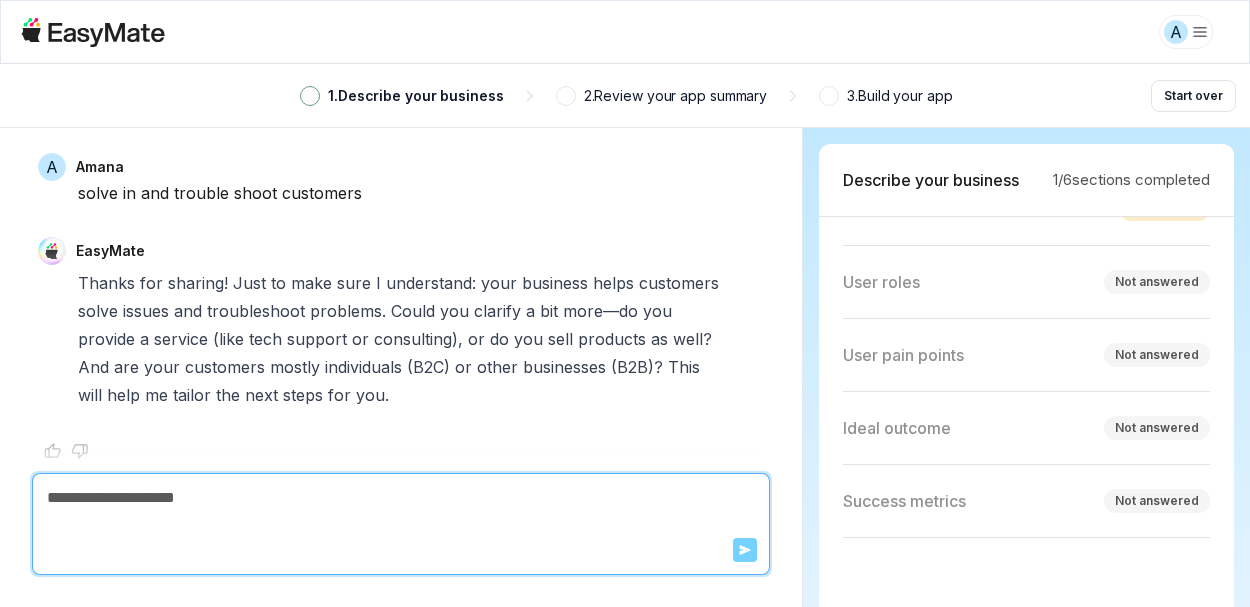 click at bounding box center [310, 96] 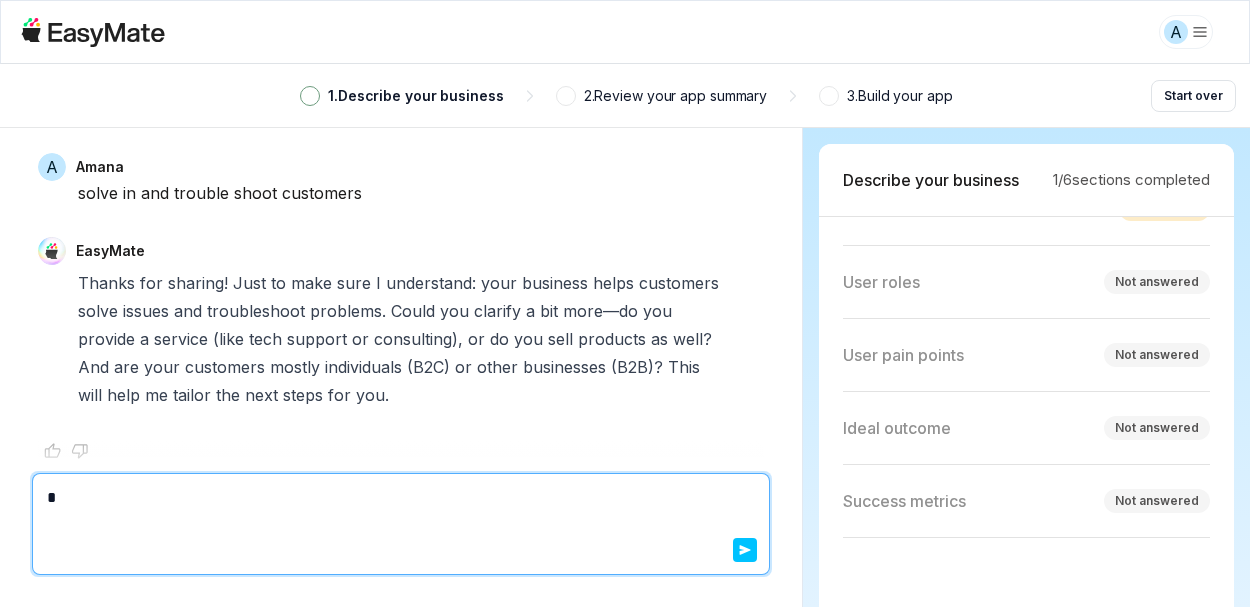 type on "*" 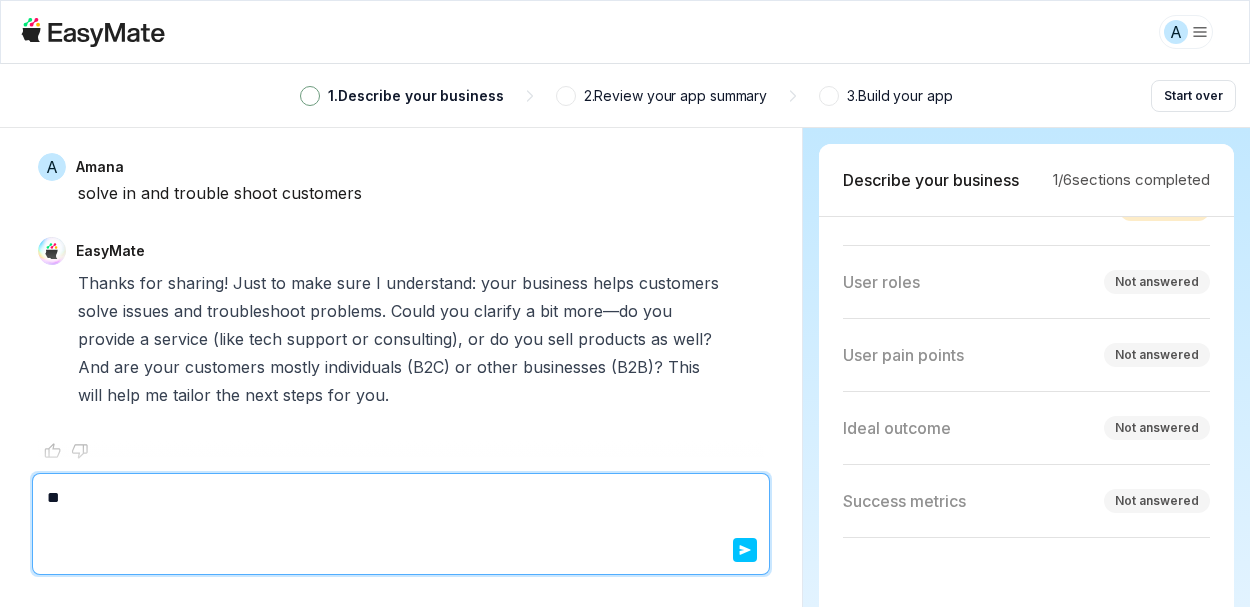 type on "*" 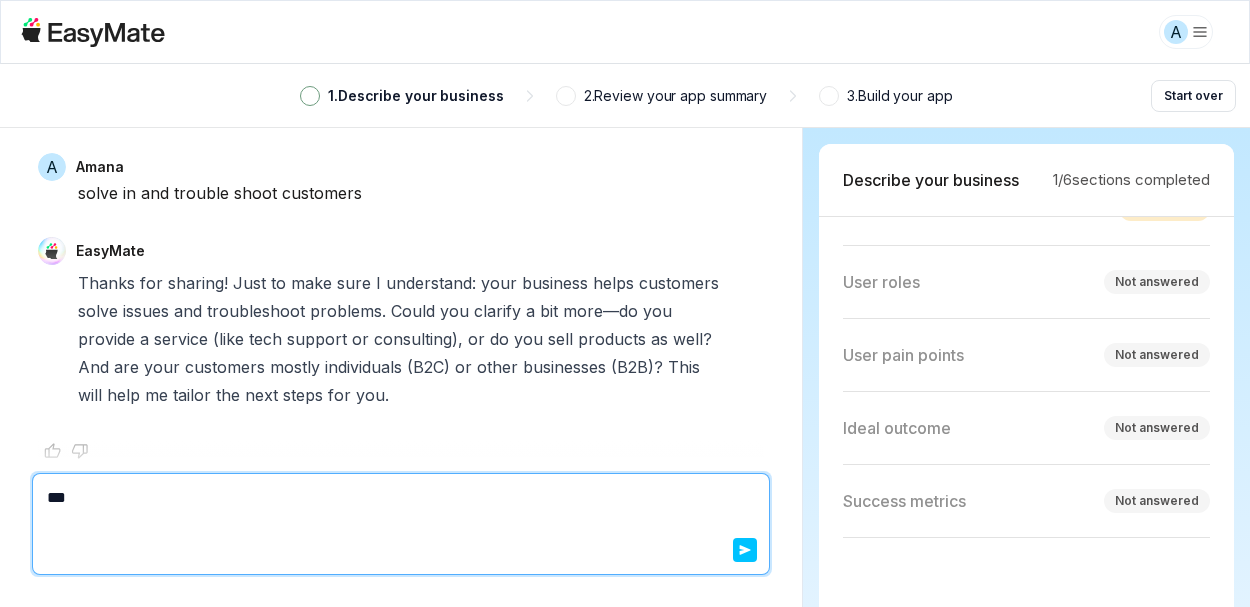 type on "*" 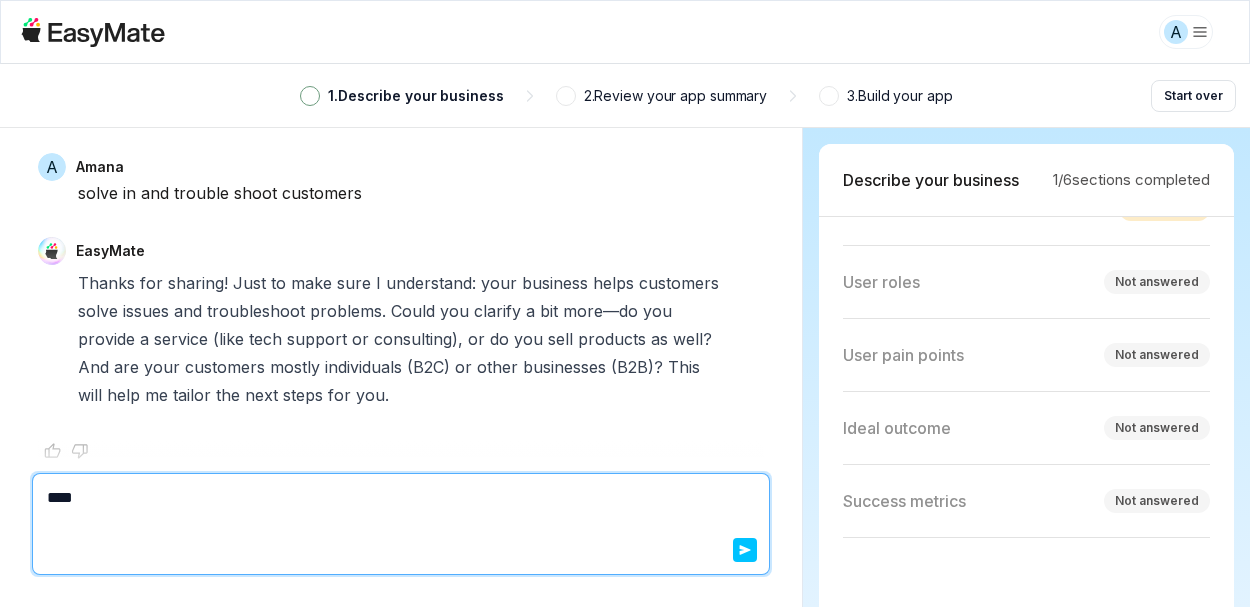 type on "*" 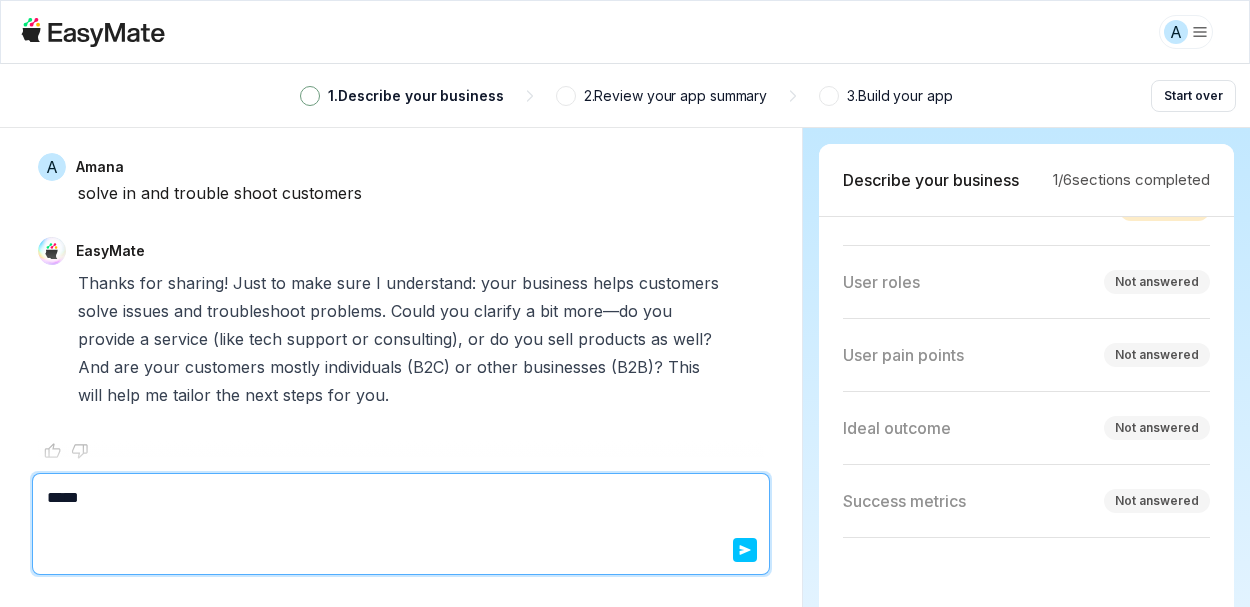 type on "*" 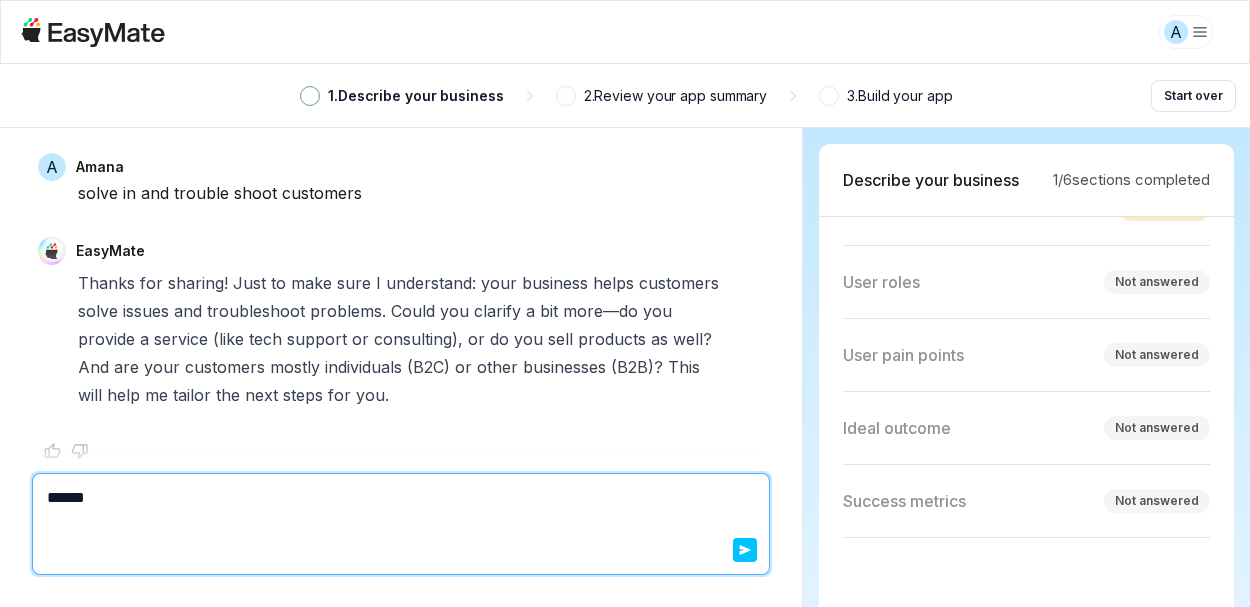 type on "*" 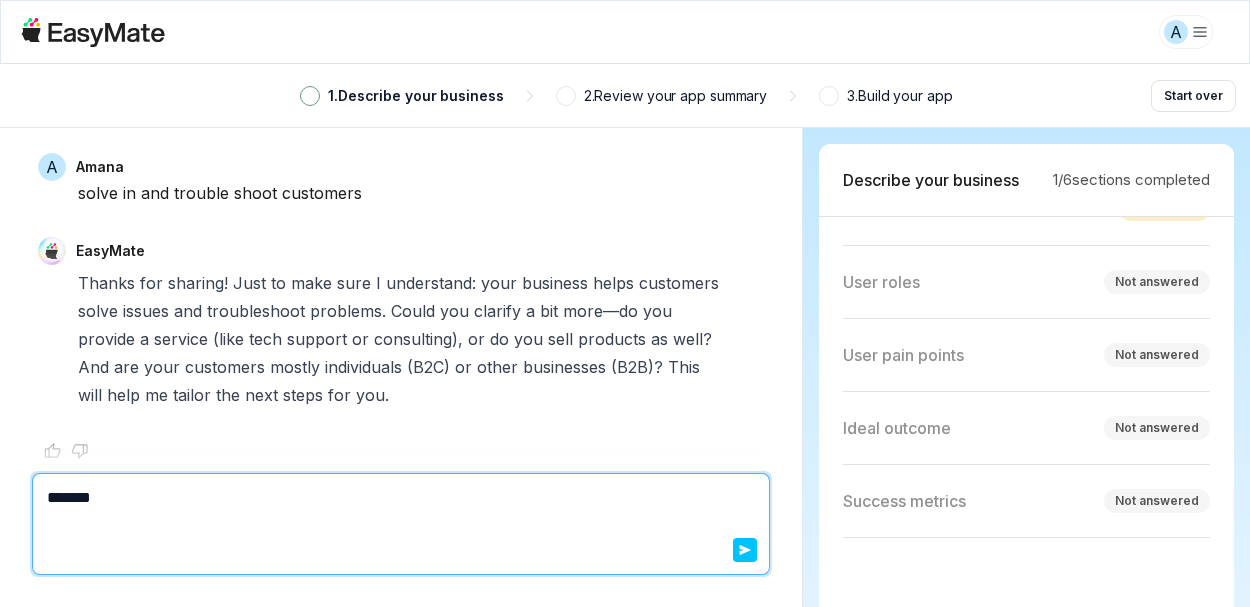 type on "*" 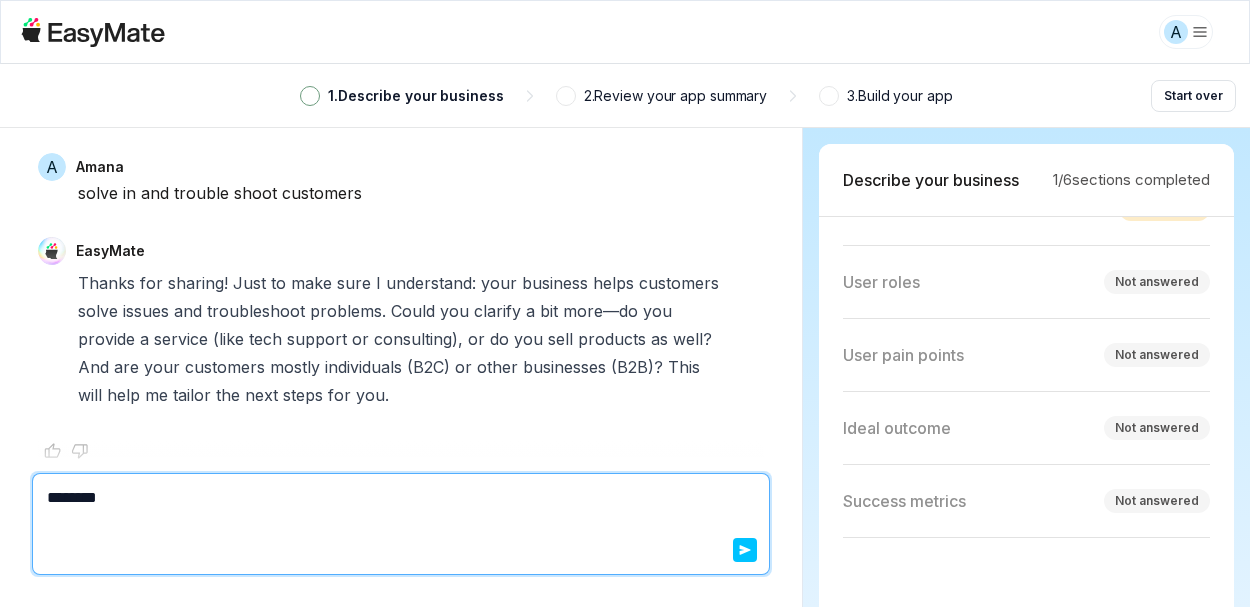 type on "*" 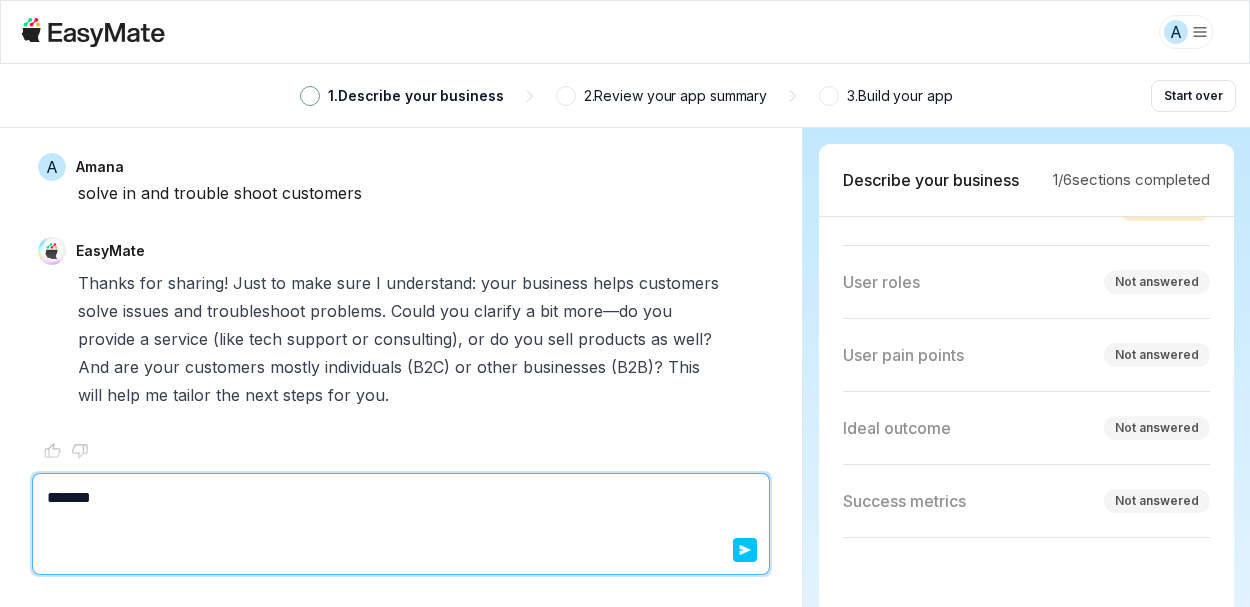 type on "*" 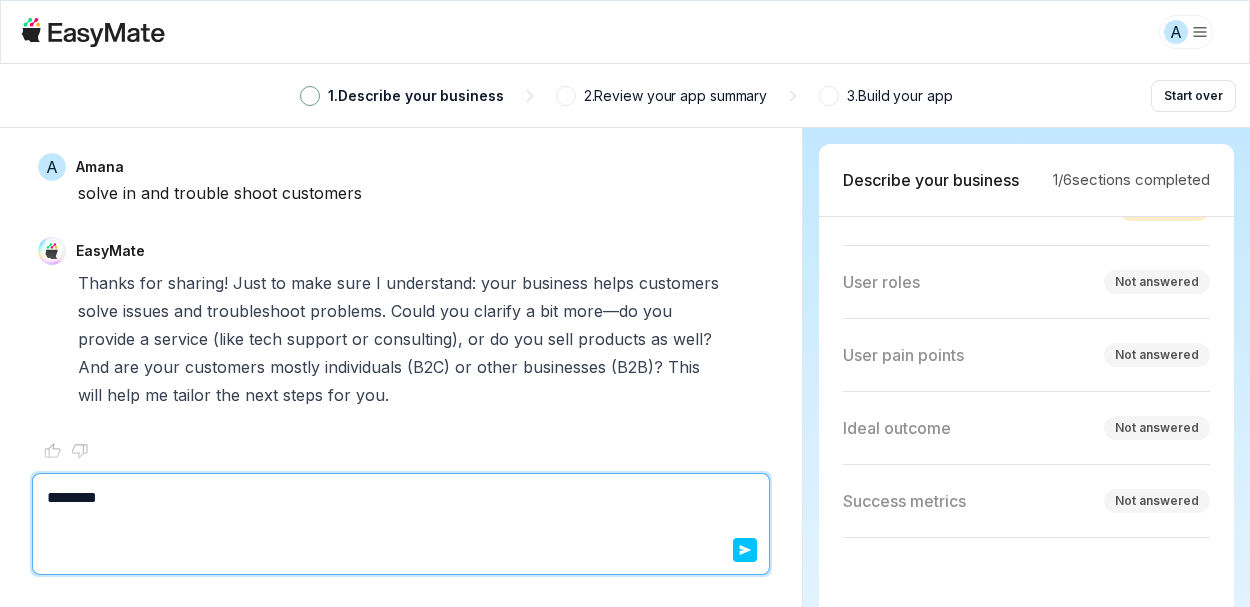 type on "*" 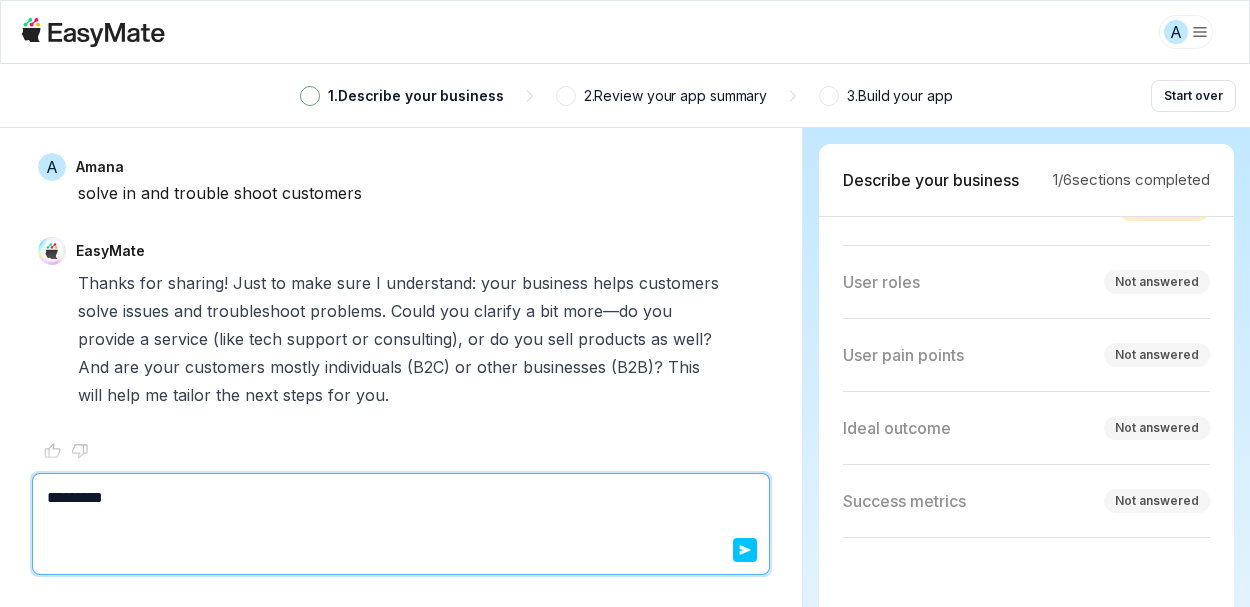 type on "*" 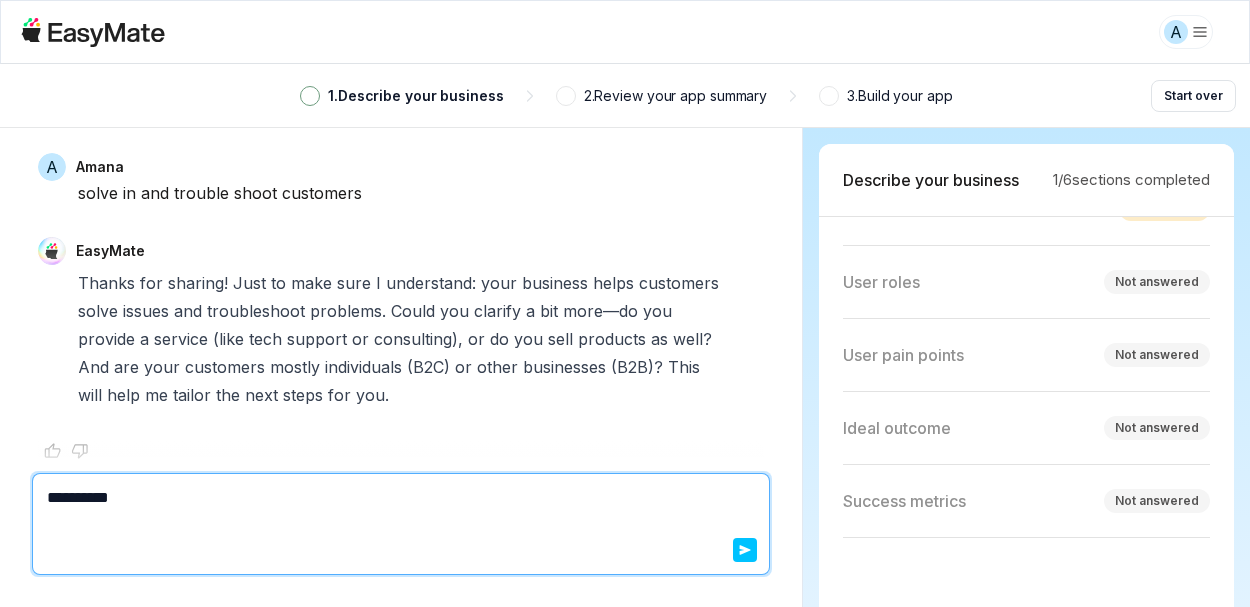 type on "*" 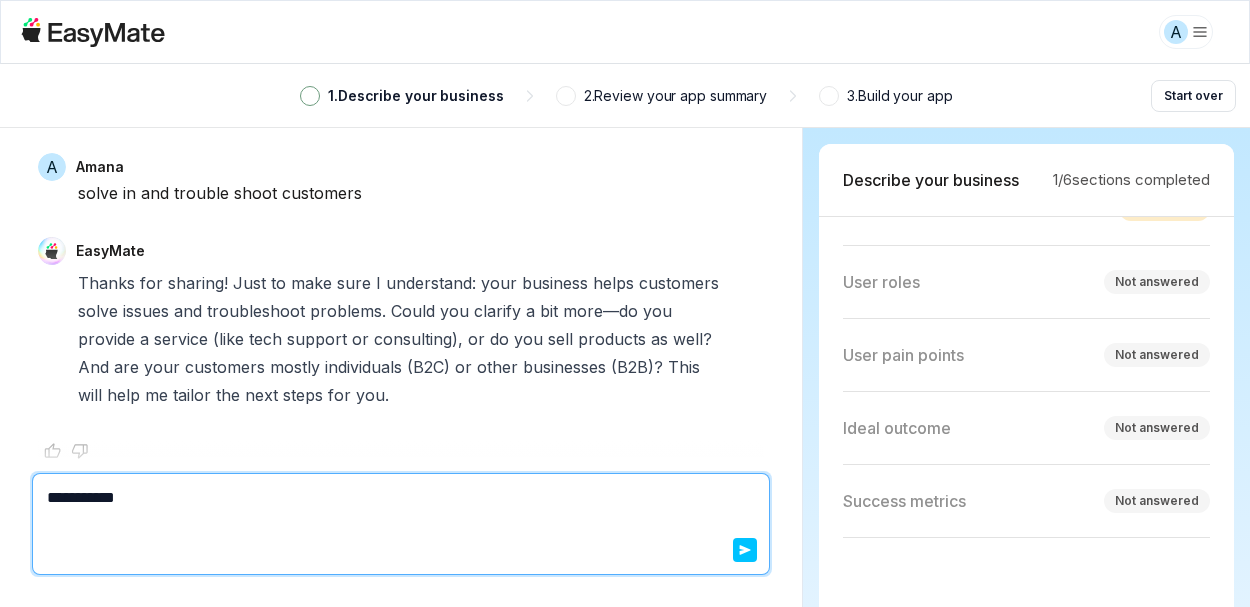 type on "*" 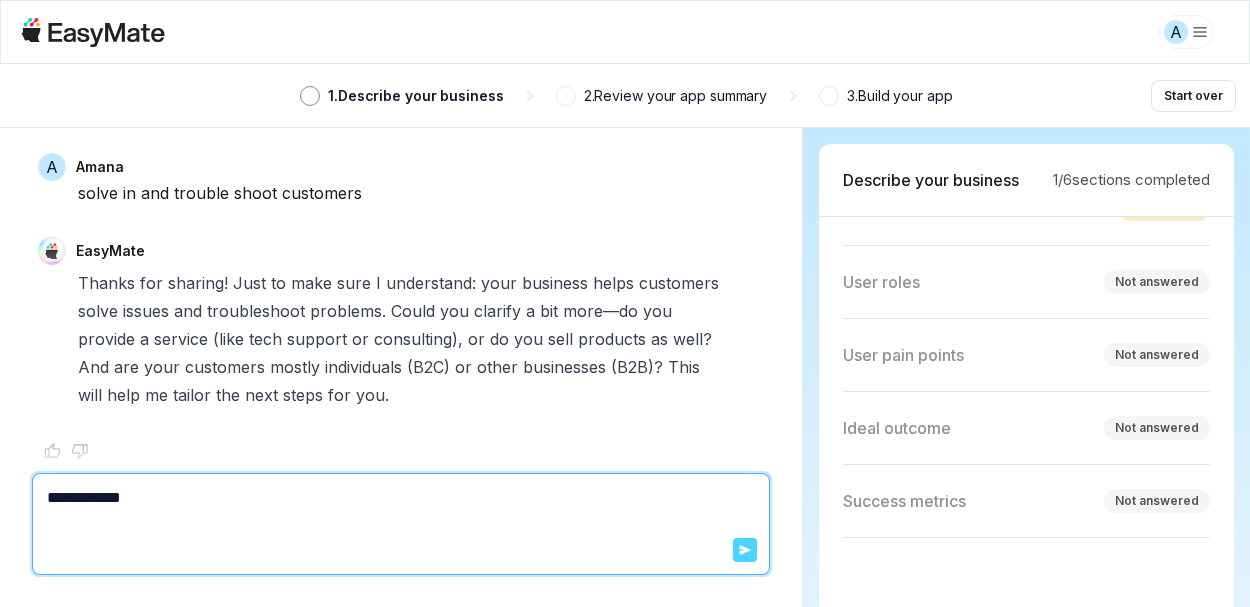 type on "**********" 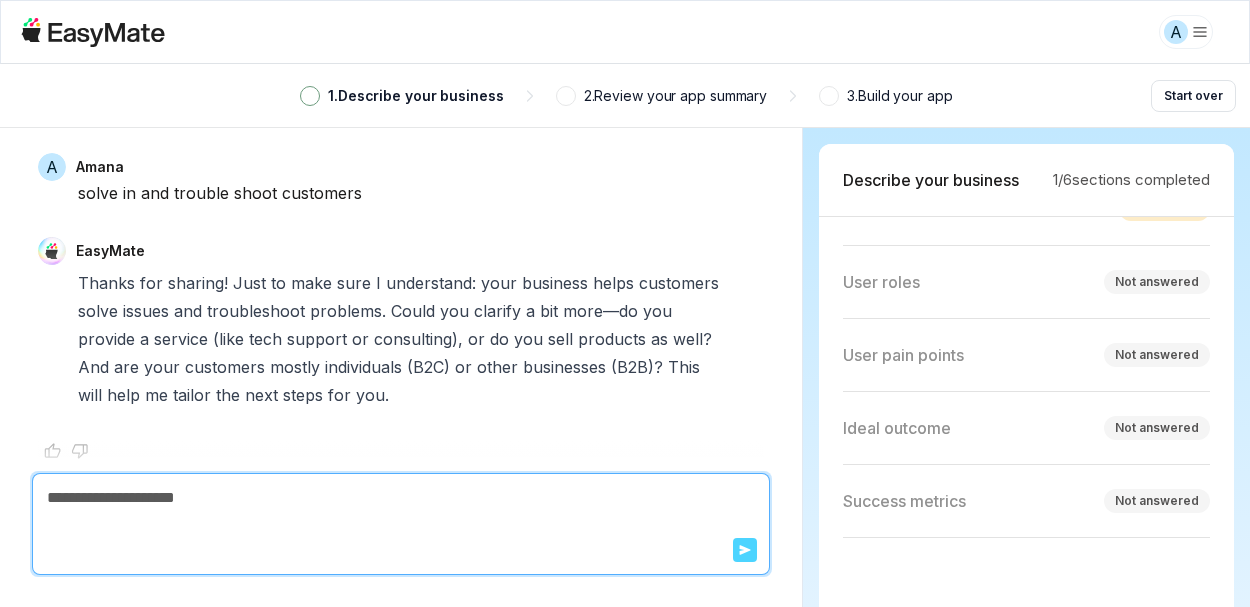 scroll, scrollTop: 1777, scrollLeft: 0, axis: vertical 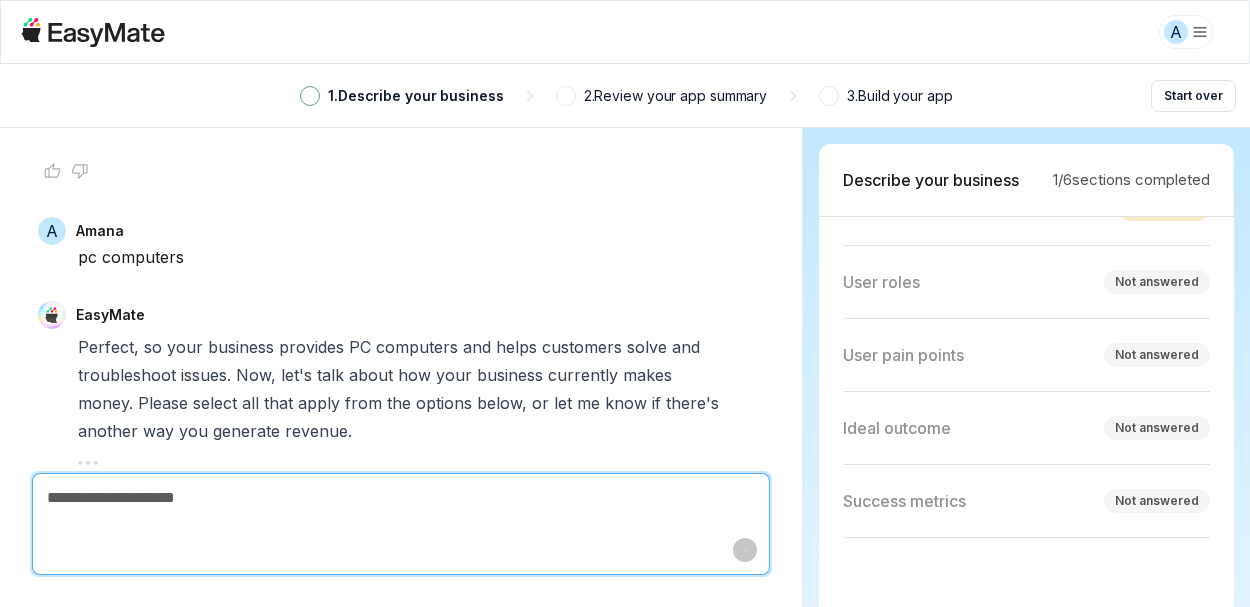 type on "*" 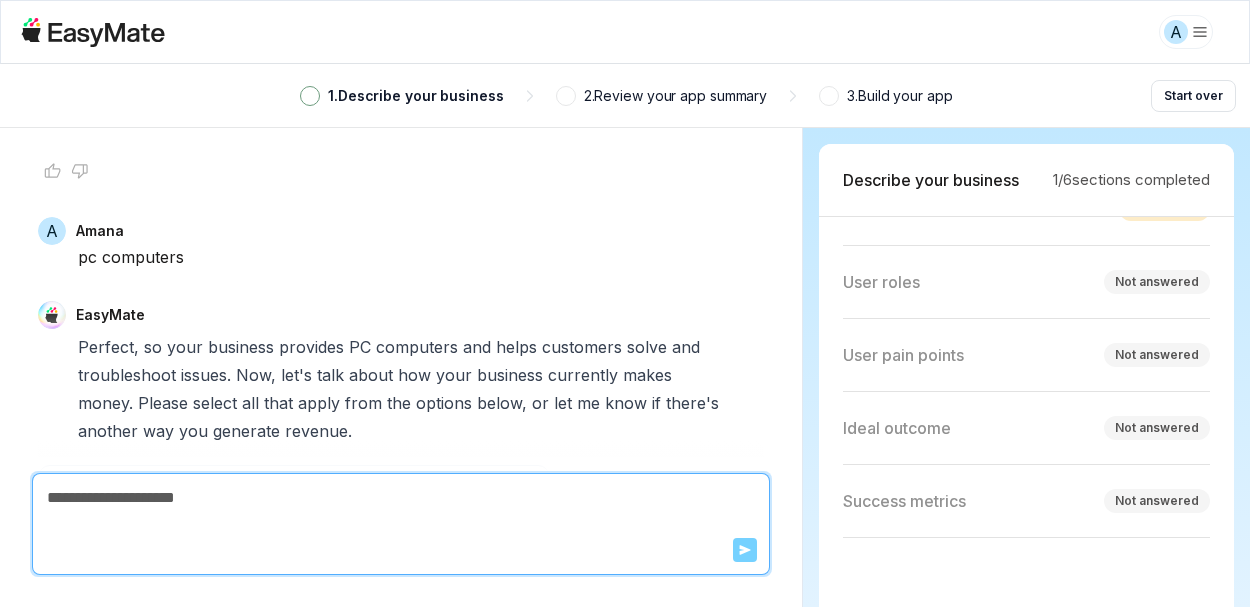 scroll, scrollTop: 2267, scrollLeft: 0, axis: vertical 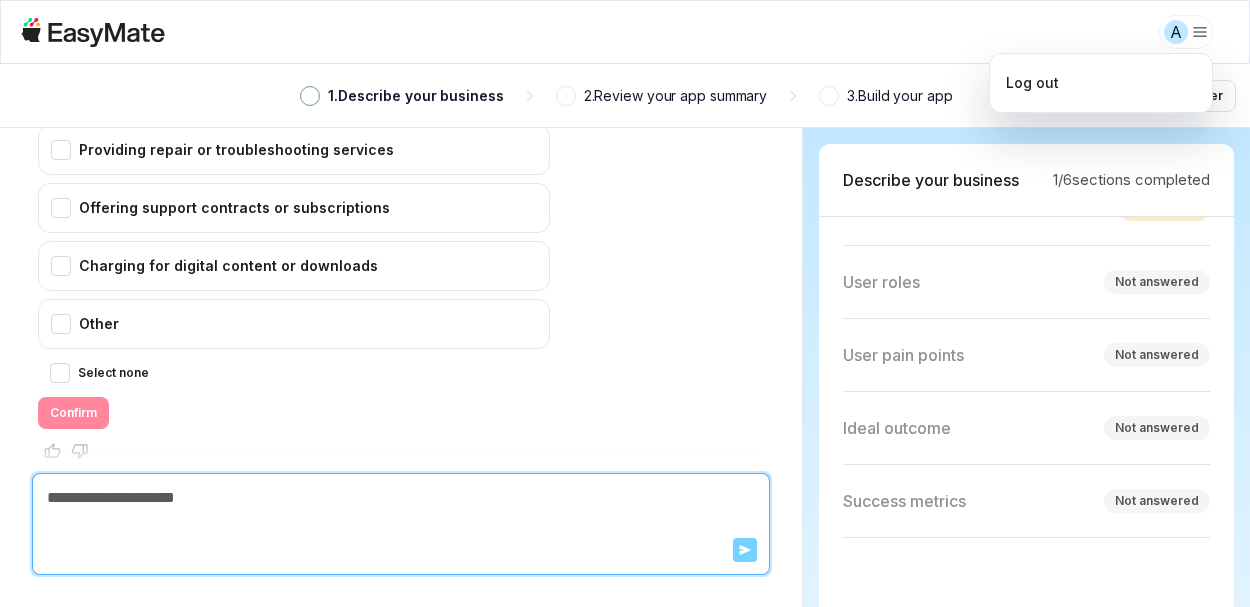 click on "A 1 . Describe your business 2 . Review your app summary 3 . Build your app Start over EasyMate Hi! Let's kick things off. What business problem or need is prompting you to seek out a new solution? A [PERSON] A dramatic cinematic scene in a Middle Eastern urban street during the day. Two men are in a heated confrontation, standing very close to each other. The man on the left has curly black hair, a beard, and wears a checkered blue shirt with a brown turtleneck. The man on the right is older, bald with a mustache, and wearing a black leather cap, a navy blue suit, white shirt, and dark tie. He is pointing his finger angrily, his face filled with intensity and authority. The background shows beige stone walls and soft sunlight casting natural shadows. The camera angle is close-up, emphasizing the emotion on their faces, with a cinematic color grade and shallow depth of field. EasyMate Thanks for the detailed scene description! It sounds like you have a vivid solution or vision" at bounding box center [625, 303] 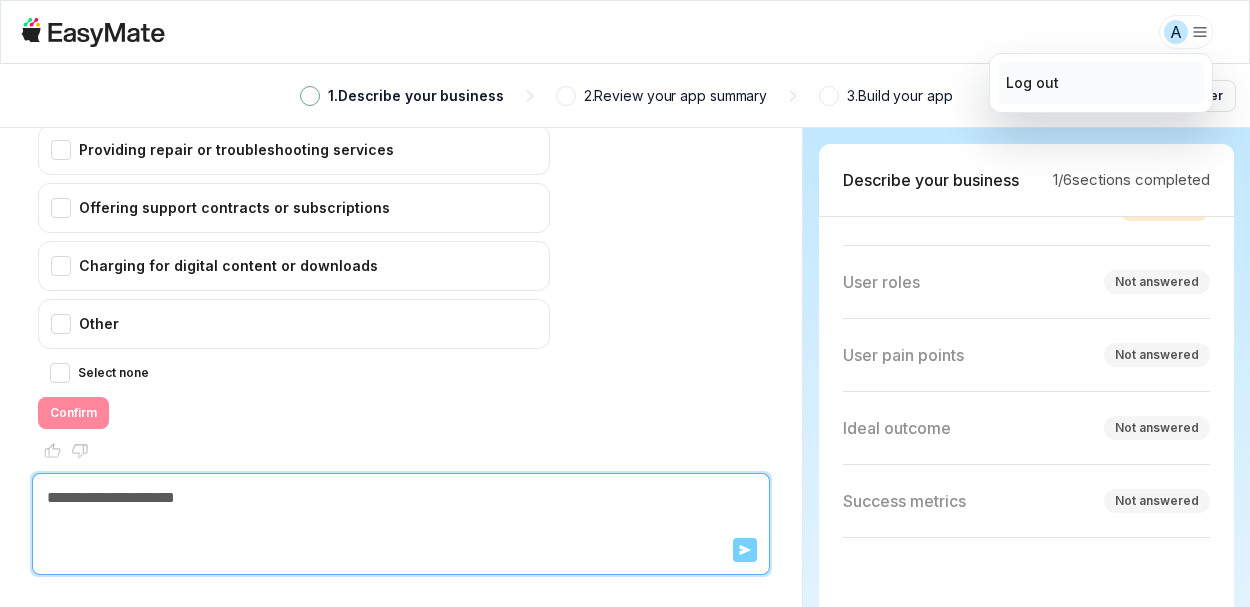 click on "Log out" at bounding box center [1101, 83] 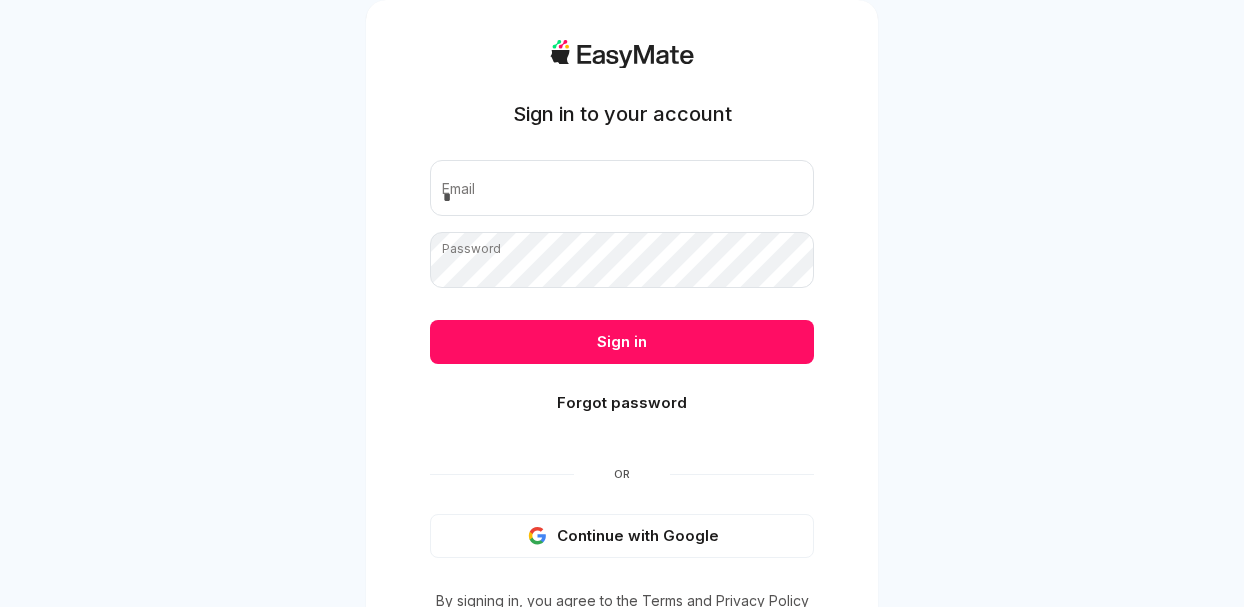 scroll, scrollTop: 0, scrollLeft: 0, axis: both 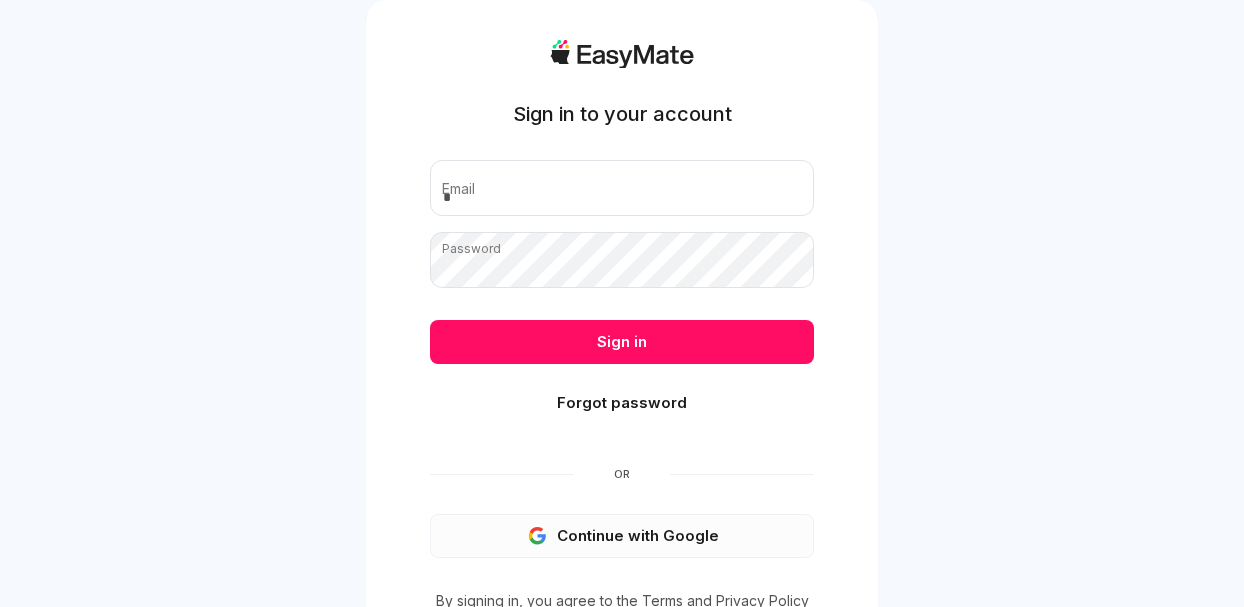 click on "Continue with Google" at bounding box center [622, 536] 